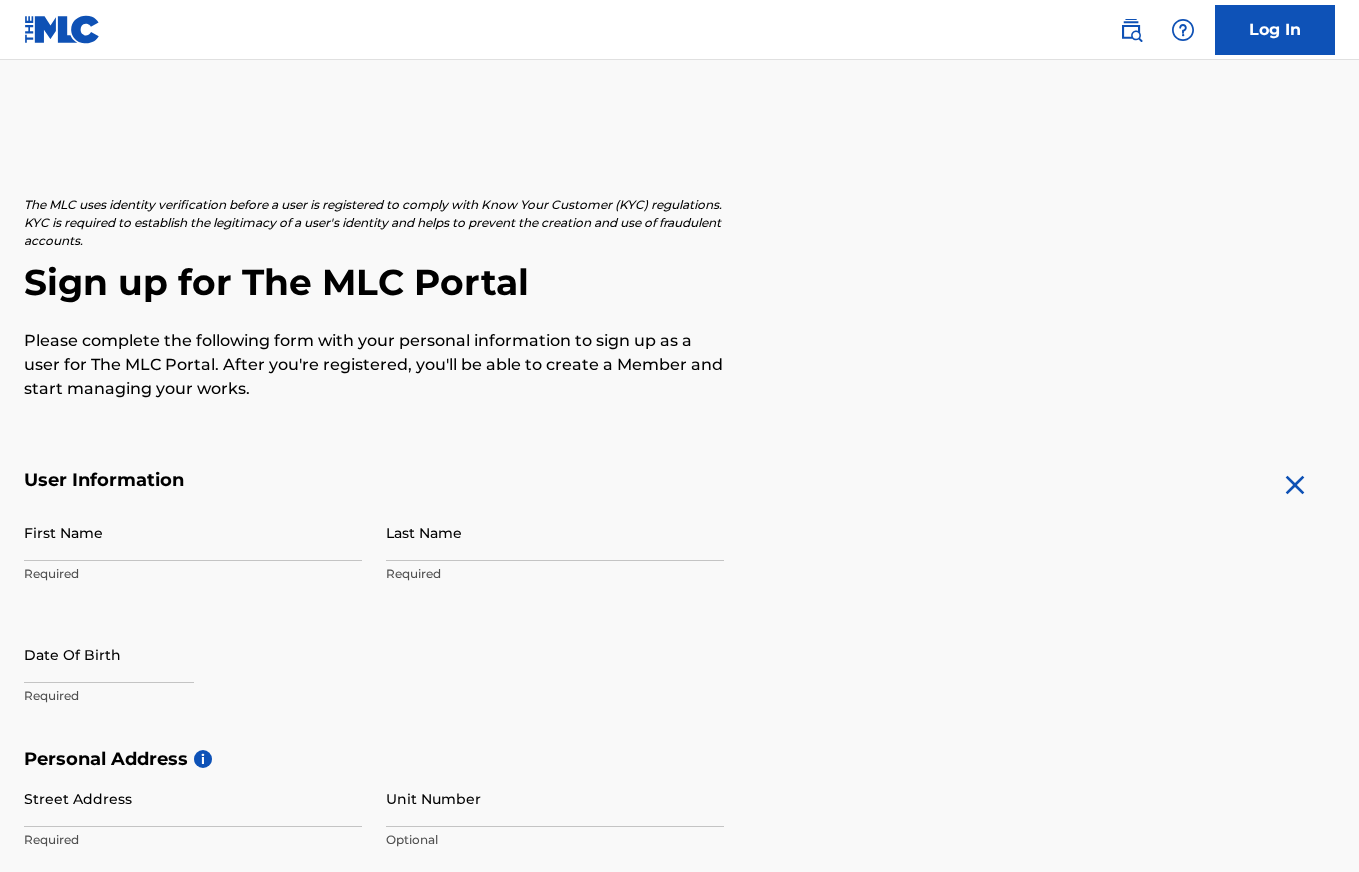 scroll, scrollTop: 0, scrollLeft: 0, axis: both 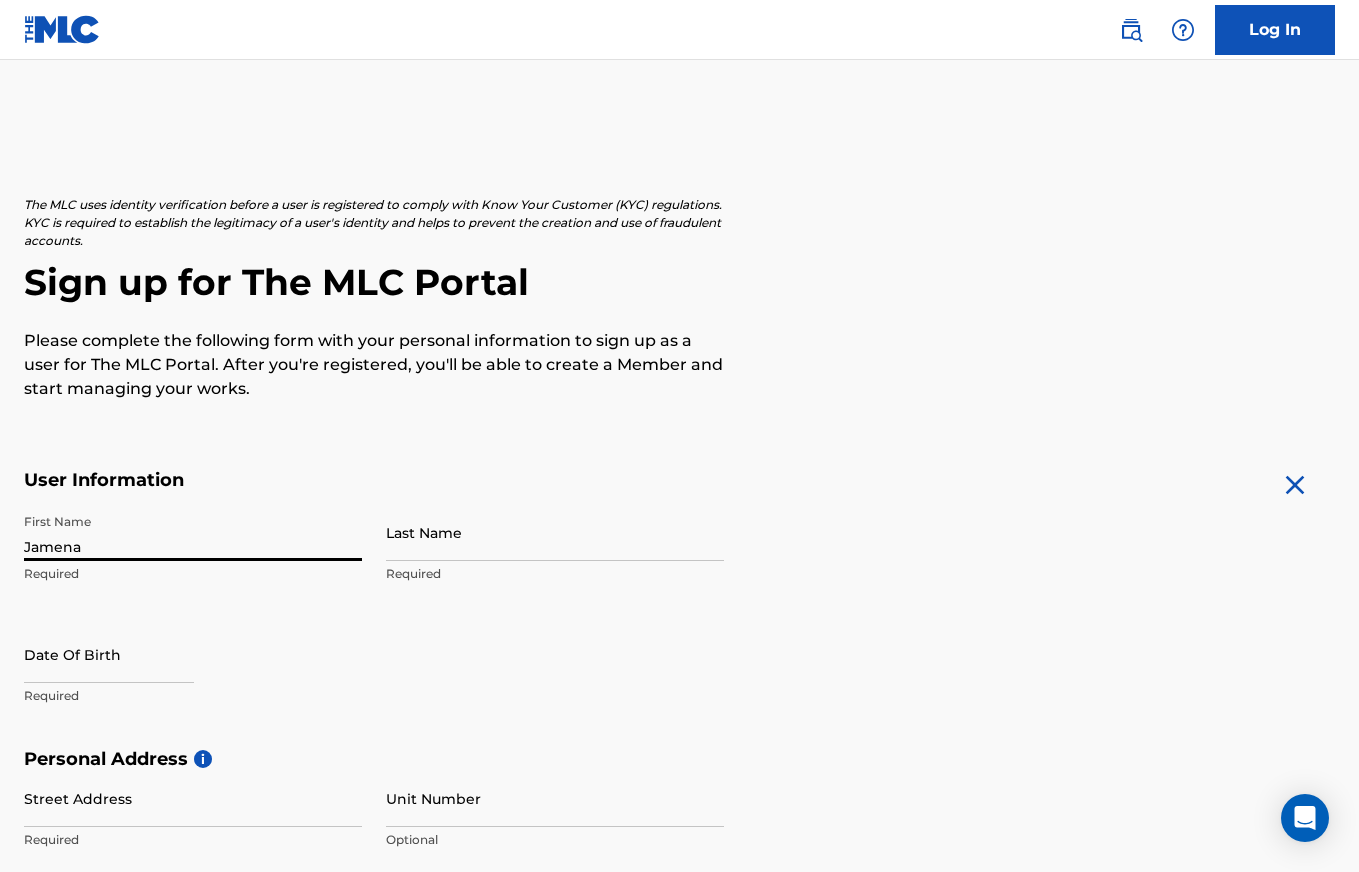 type on "Jamena" 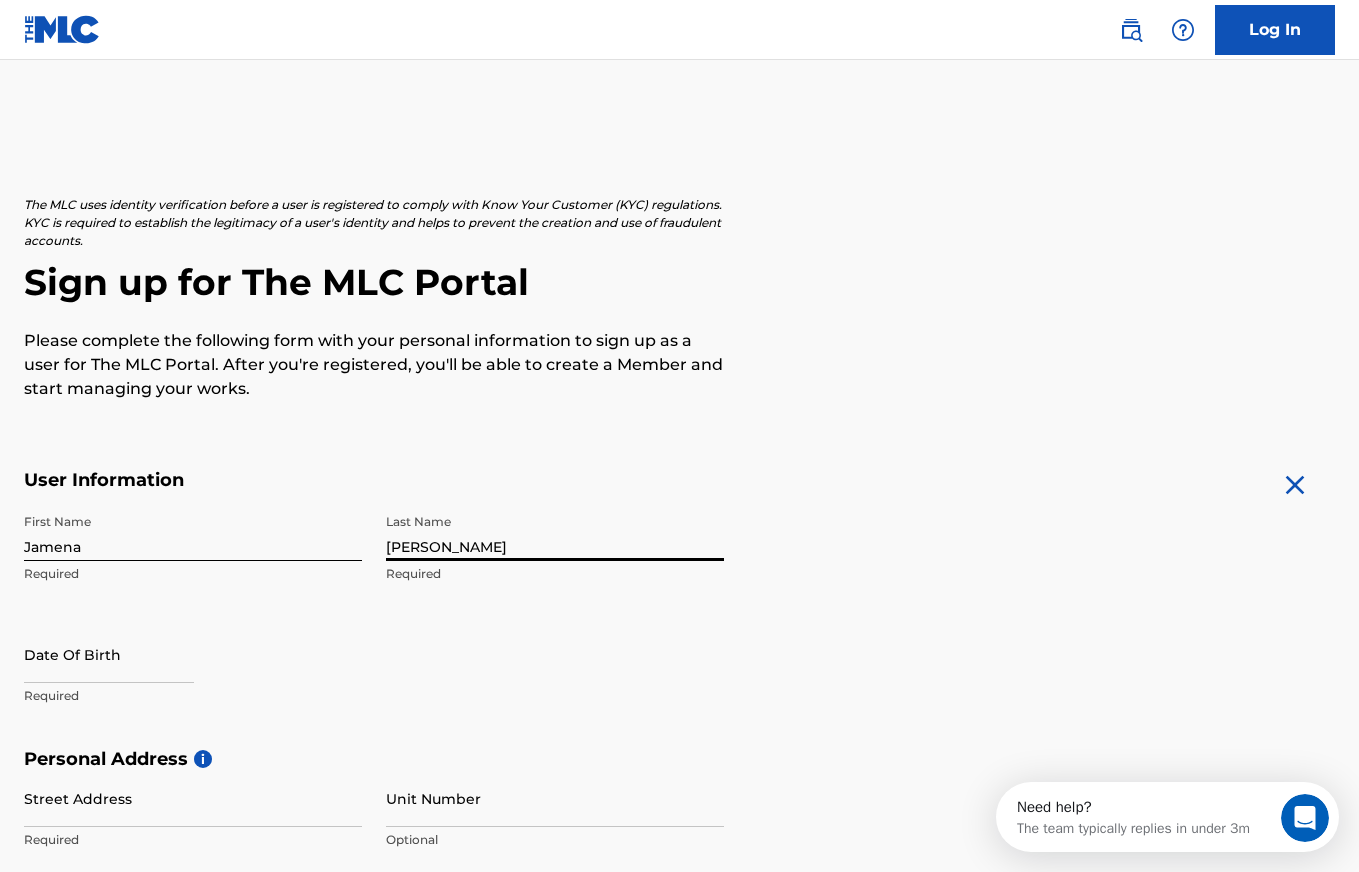 scroll, scrollTop: 0, scrollLeft: 0, axis: both 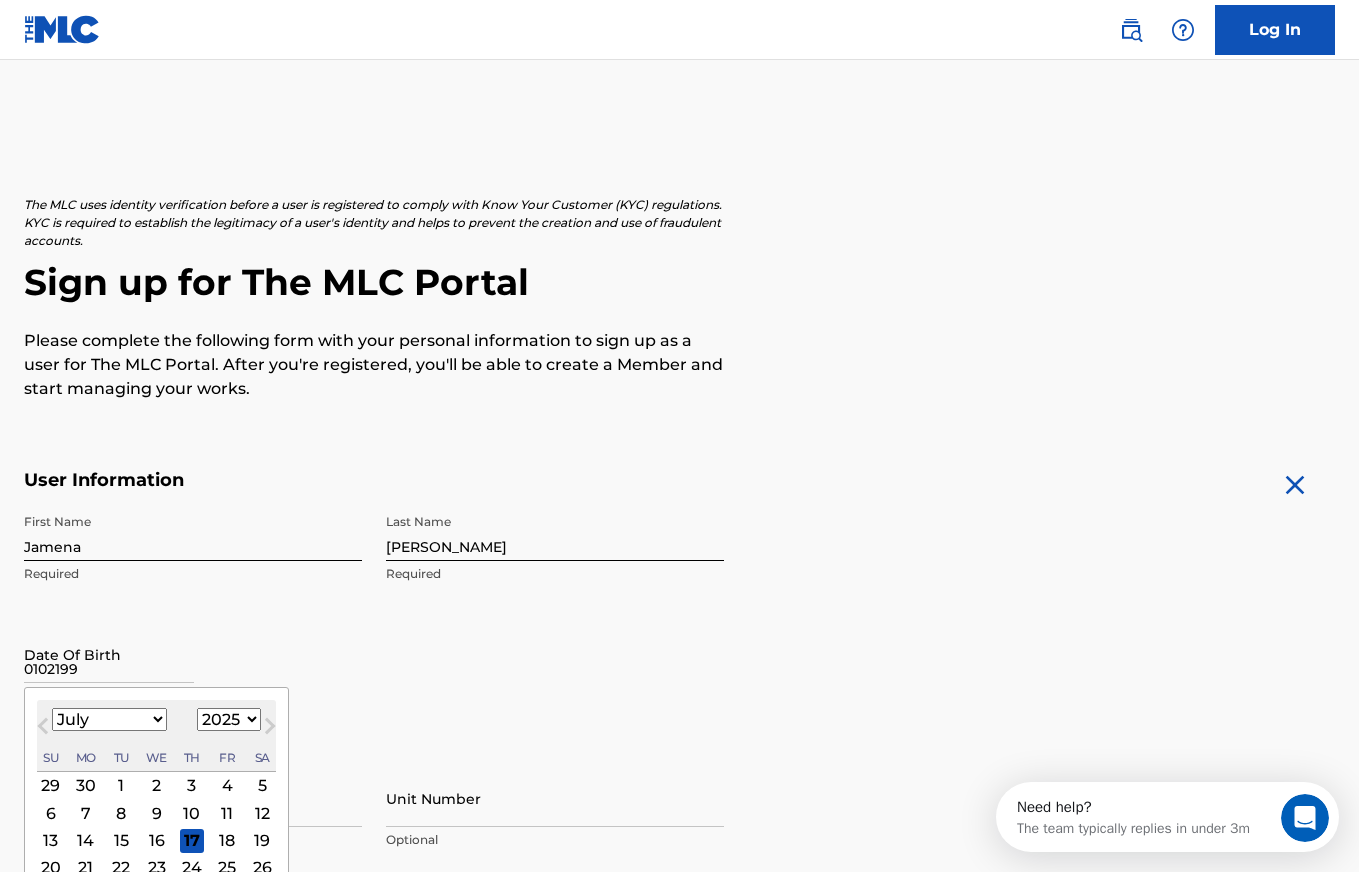 type on "01021995" 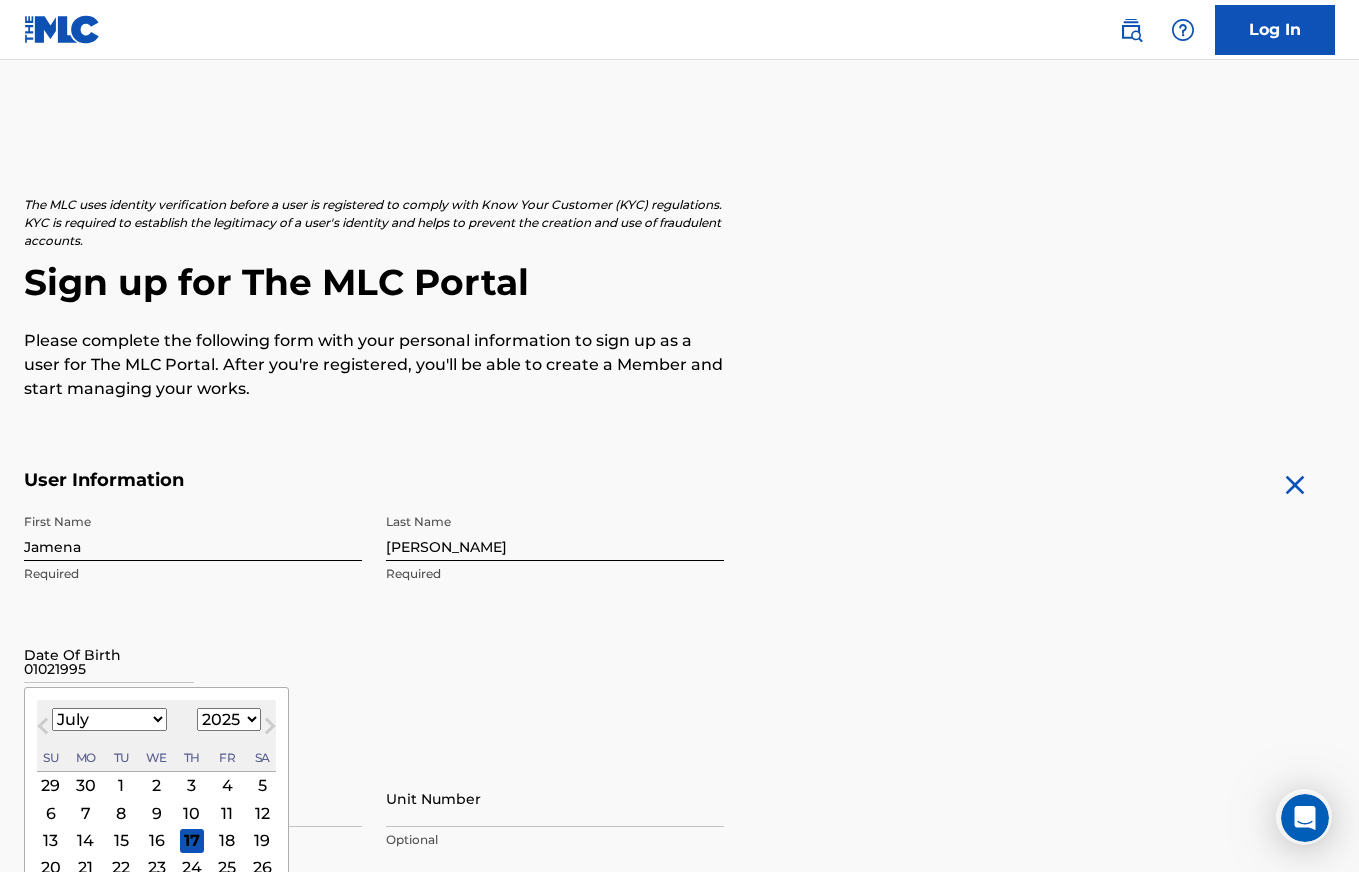 click on "Date Of Birth 01021995 Previous Month Next Month July [DATE] February March April May June July August September October November [DATE] 1900 1901 1902 1903 1904 1905 1906 1907 1908 1909 1910 1911 1912 1913 1914 1915 1916 1917 1918 1919 1920 1921 1922 1923 1924 1925 1926 1927 1928 1929 1930 1931 1932 1933 1934 1935 1936 1937 1938 1939 1940 1941 1942 1943 1944 1945 1946 1947 1948 1949 1950 1951 1952 1953 1954 1955 1956 1957 1958 1959 1960 1961 1962 1963 1964 1965 1966 1967 1968 1969 1970 1971 1972 1973 1974 1975 1976 1977 1978 1979 1980 1981 1982 1983 1984 1985 1986 1987 1988 1989 1990 1991 1992 1993 1994 1995 1996 1997 1998 1999 2000 2001 2002 2003 2004 2005 2006 2007 2008 2009 2010 2011 2012 2013 2014 2015 2016 2017 2018 2019 2020 2021 2022 2023 2024 2025 2026 2027 2028 2029 2030 2031 2032 2033 2034 2035 2036 2037 2038 2039 2040 2041 2042 2043 2044 2045 2046 2047 2048 2049 2050 2051 2052 2053 2054 2055 2056 2057 2058 2059 2060 2061 2062 2063 2064 2065 2066 2067 2068 2069 2070 2071 2072 2073 2074" at bounding box center [193, 671] 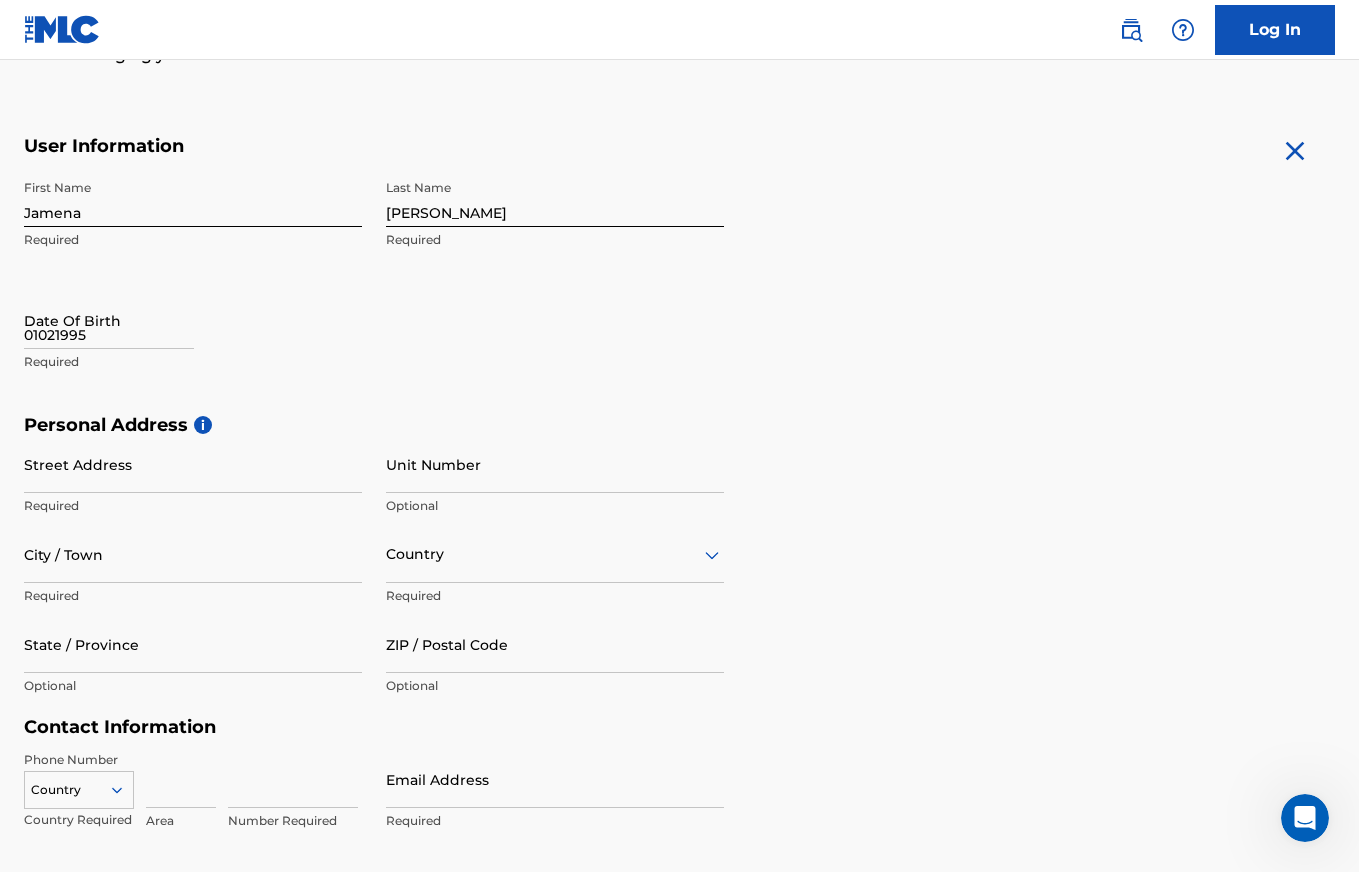 scroll, scrollTop: 351, scrollLeft: 0, axis: vertical 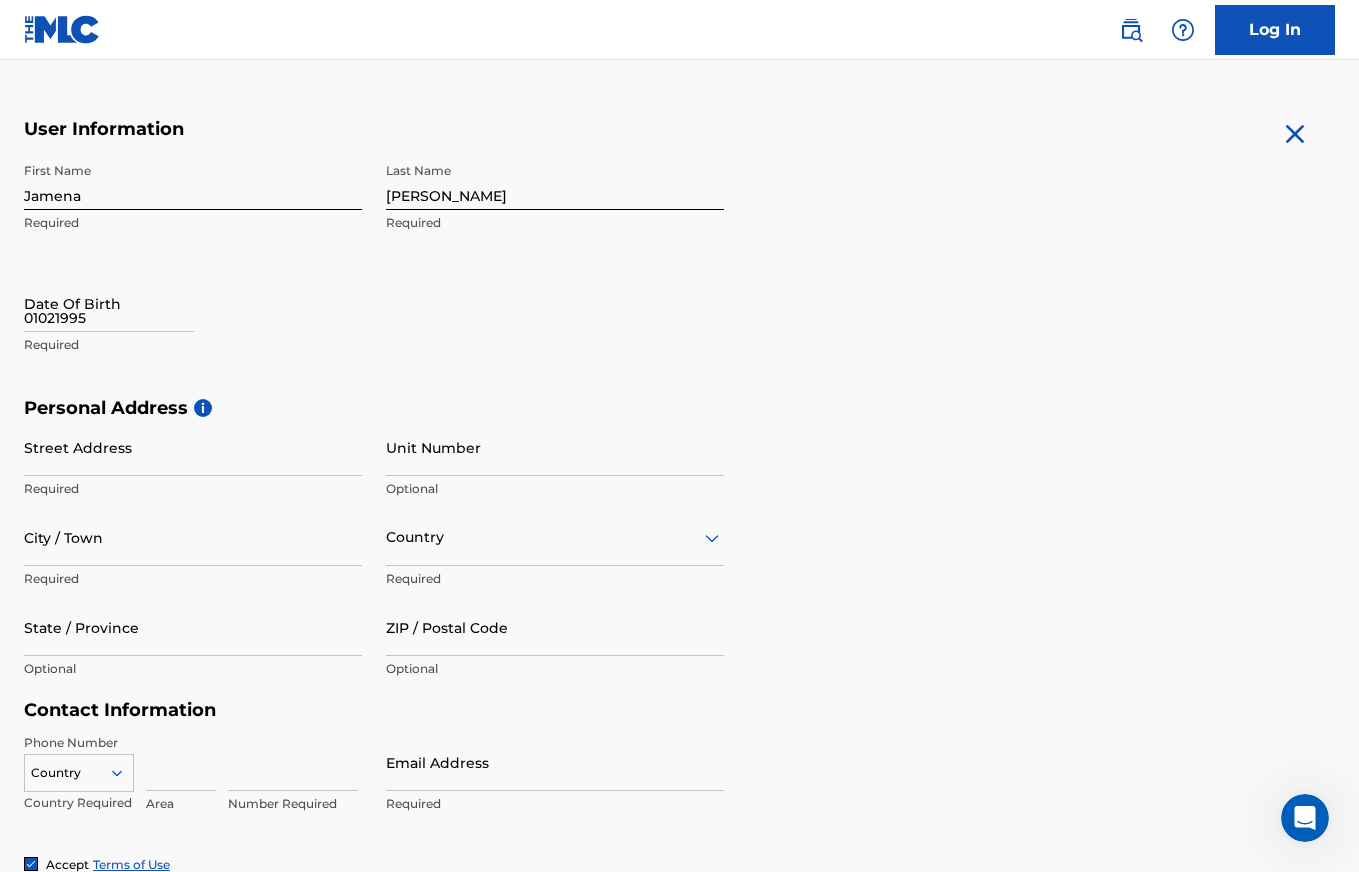 select on "6" 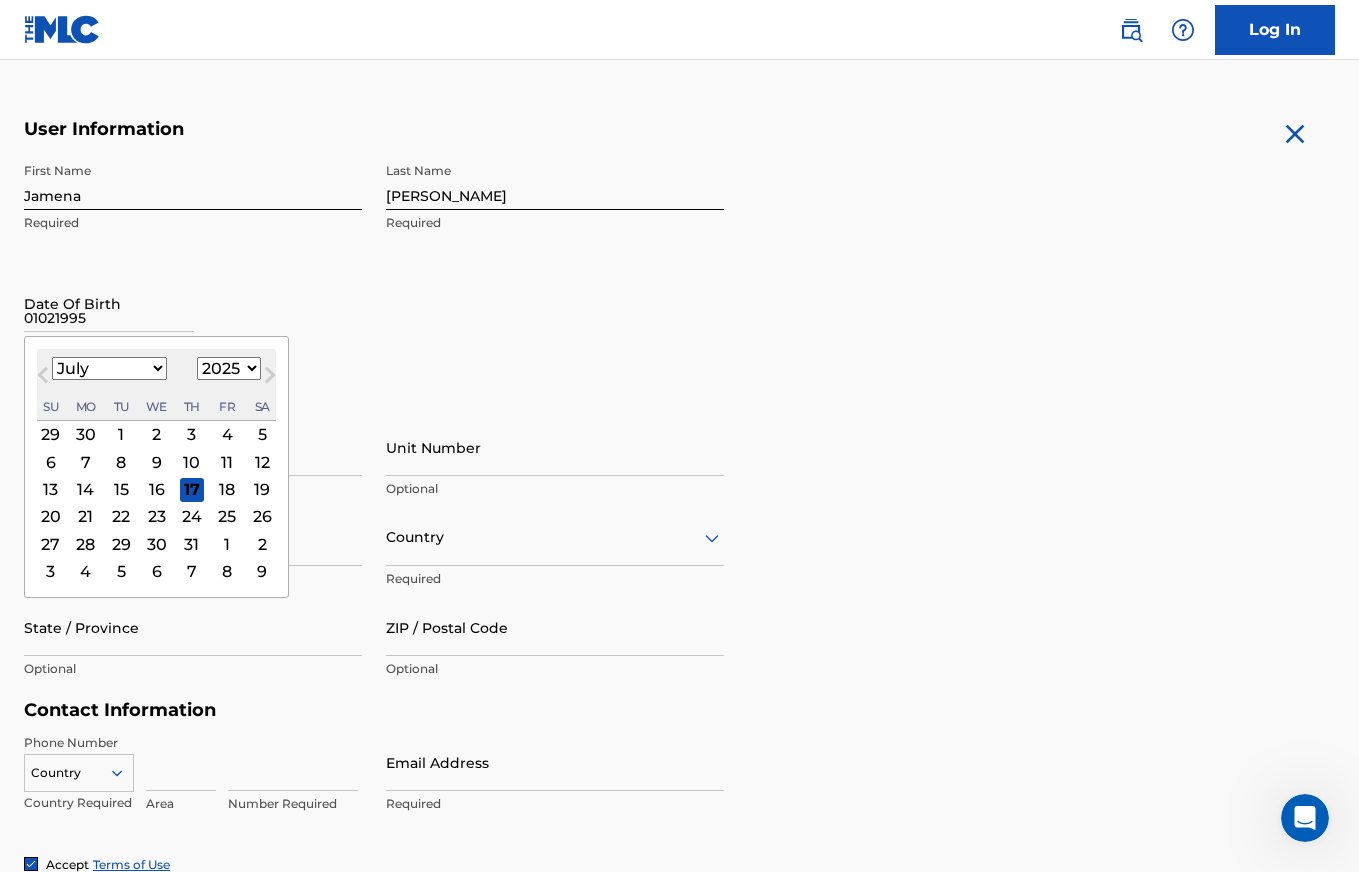 click on "01021995" at bounding box center (109, 303) 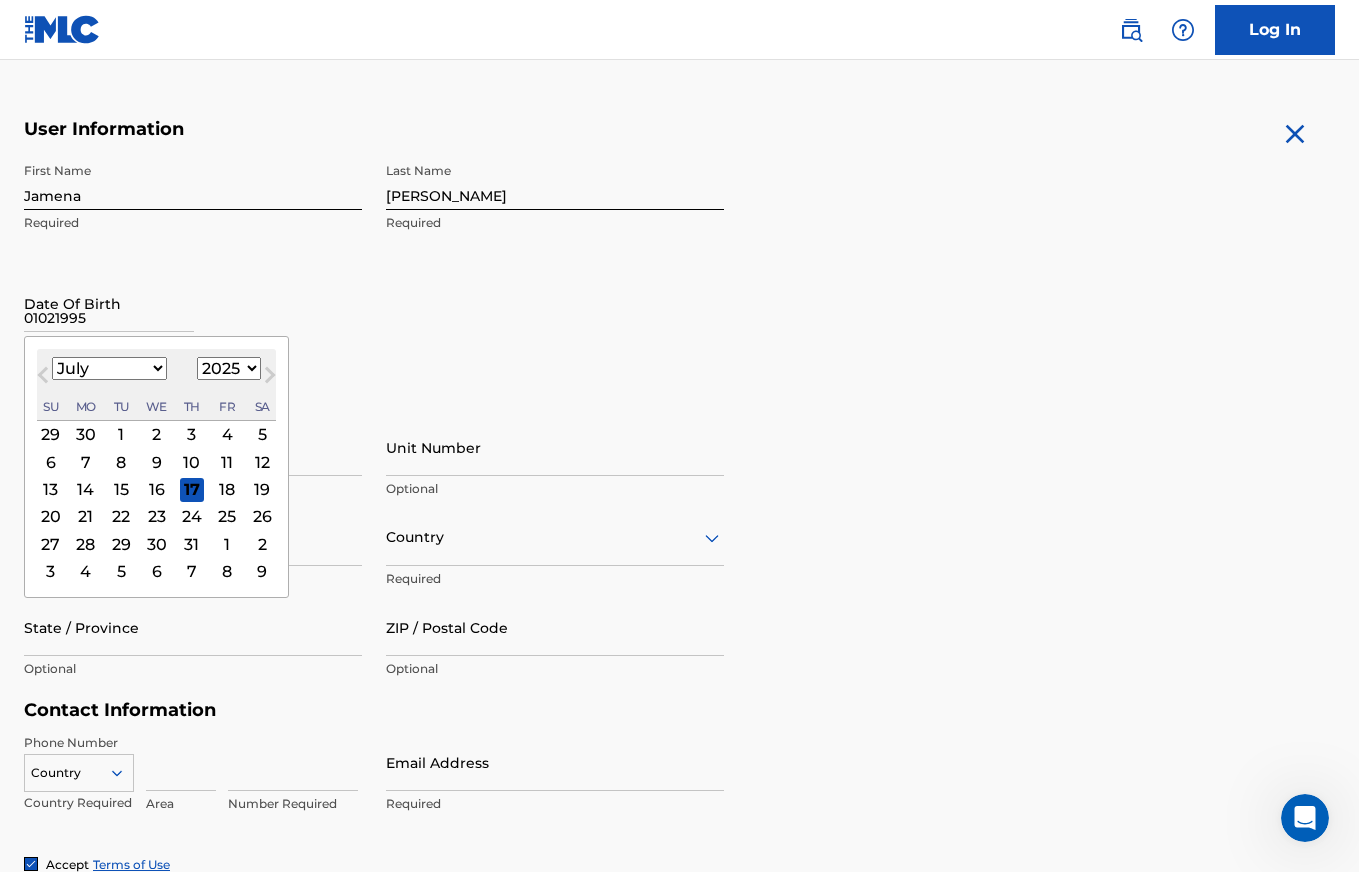 select on "0" 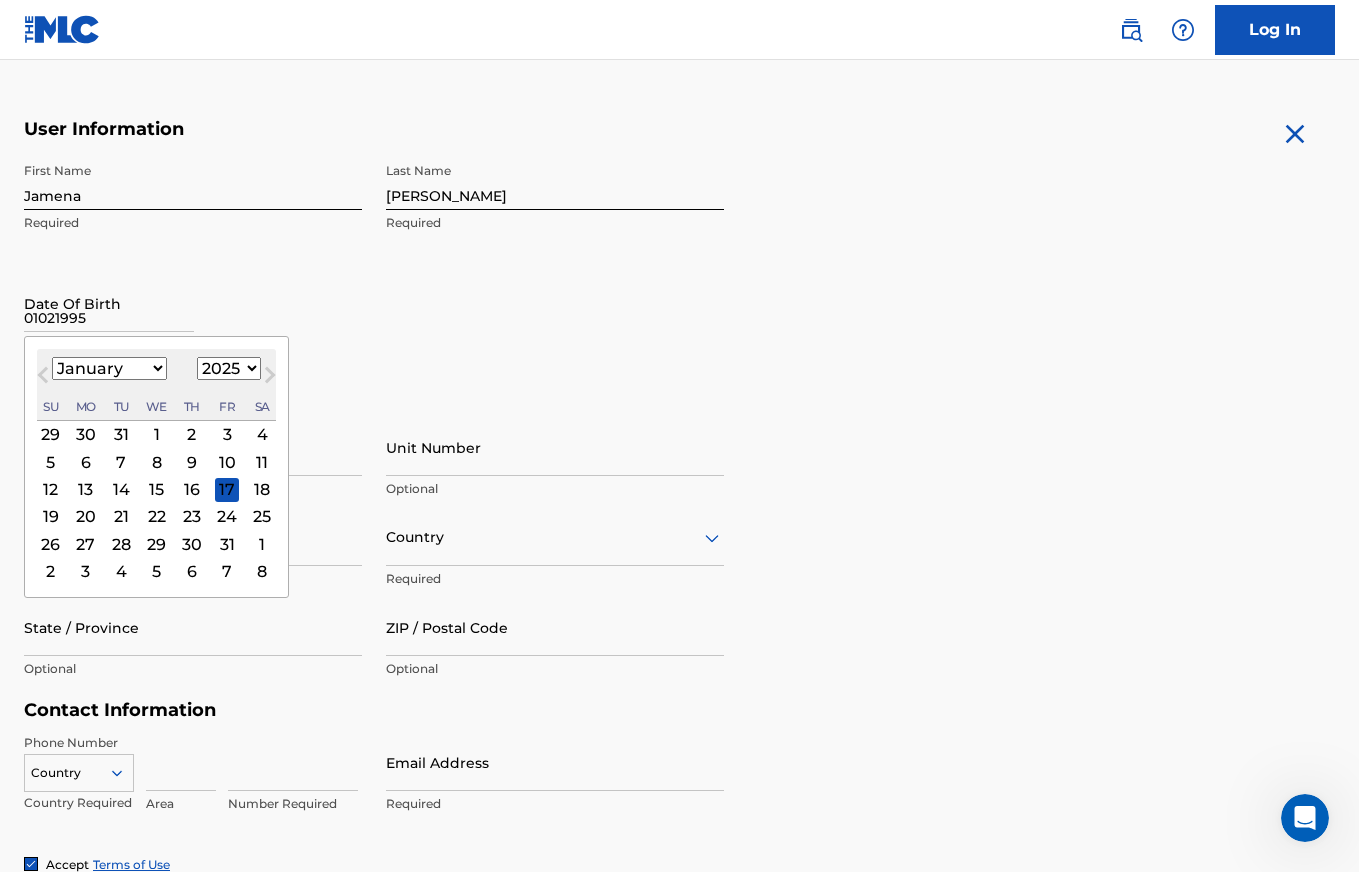 select on "1995" 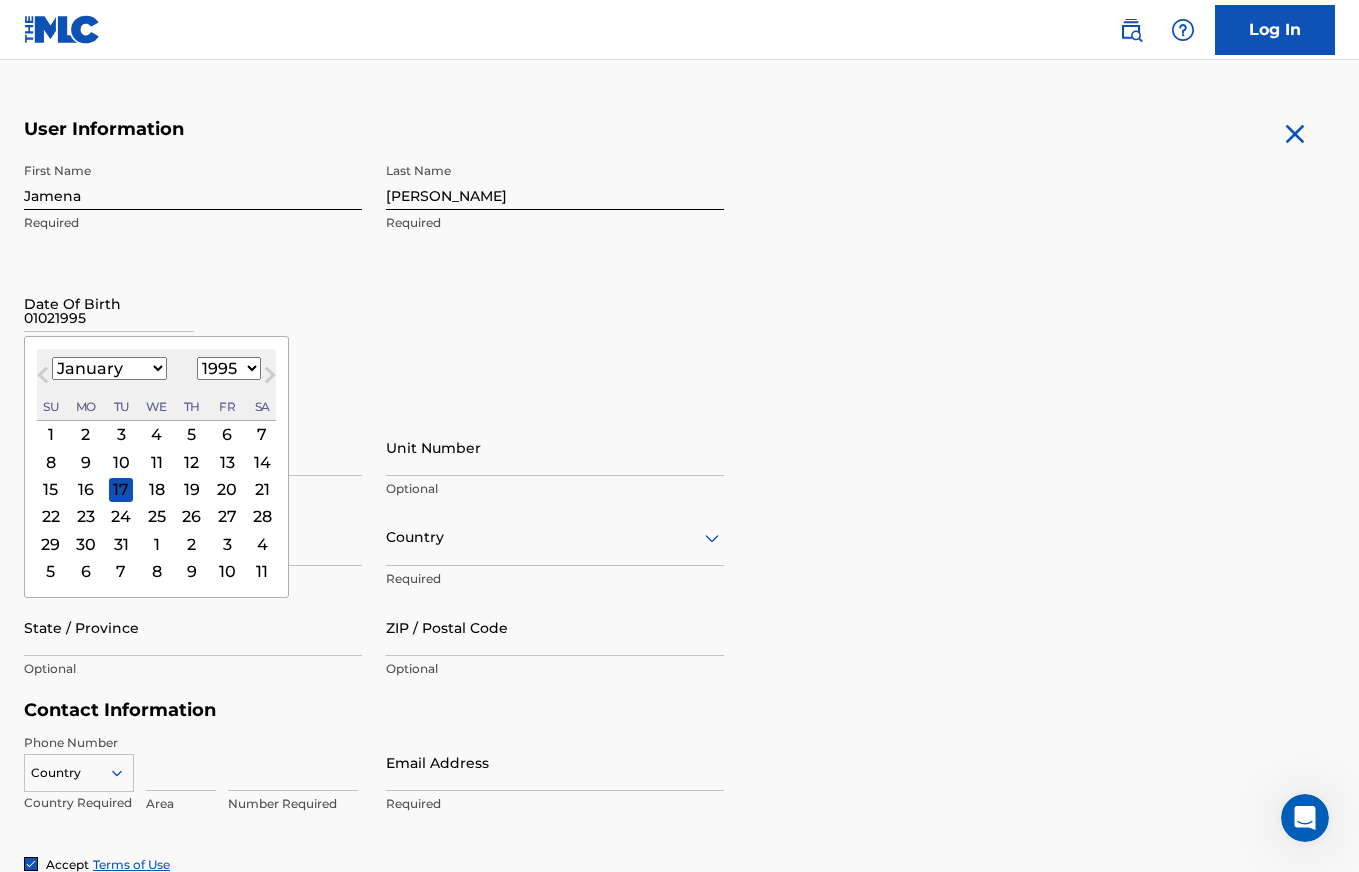 click on "2" at bounding box center (86, 434) 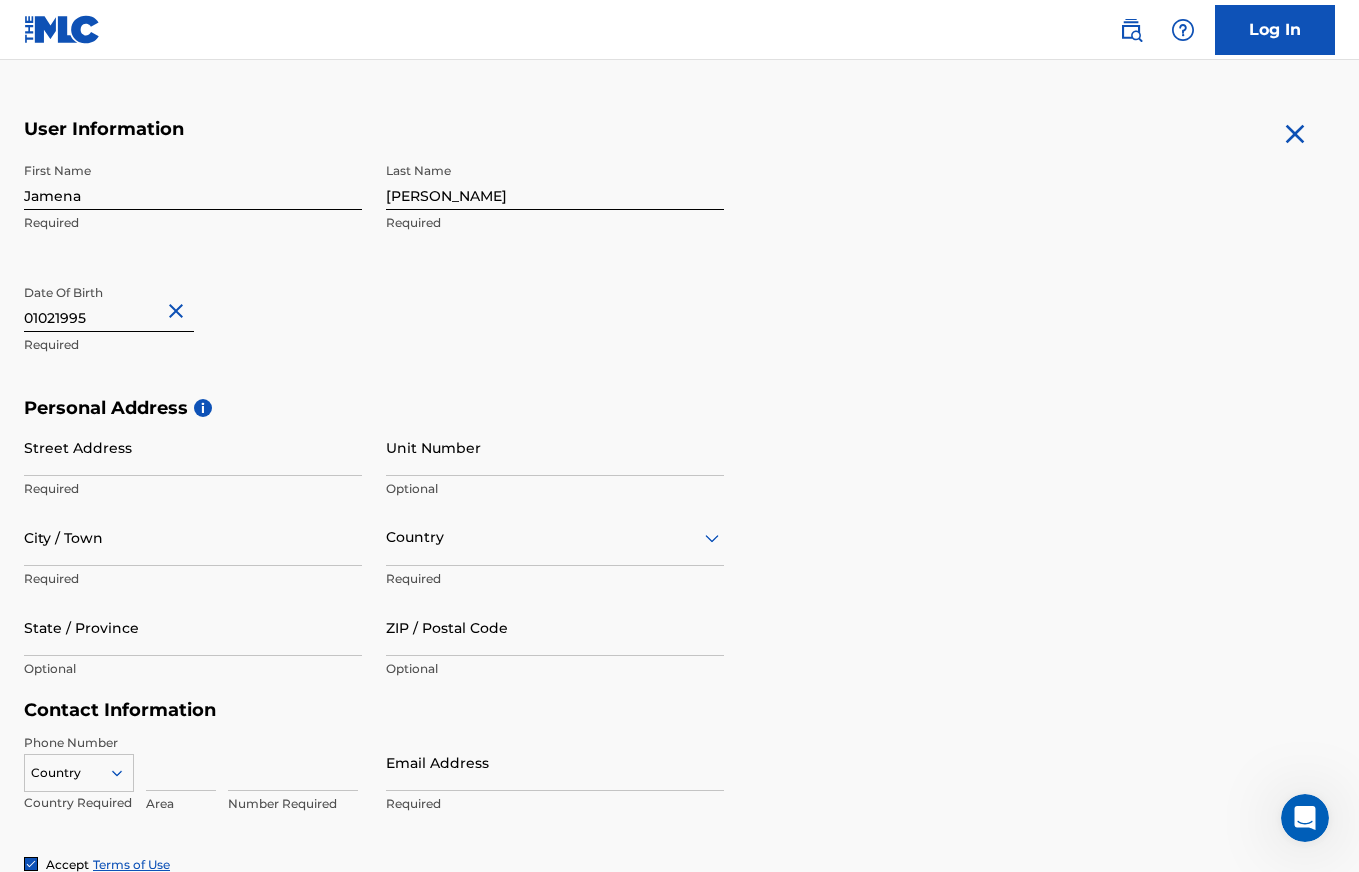 click on "Street Address Required" at bounding box center [193, 464] 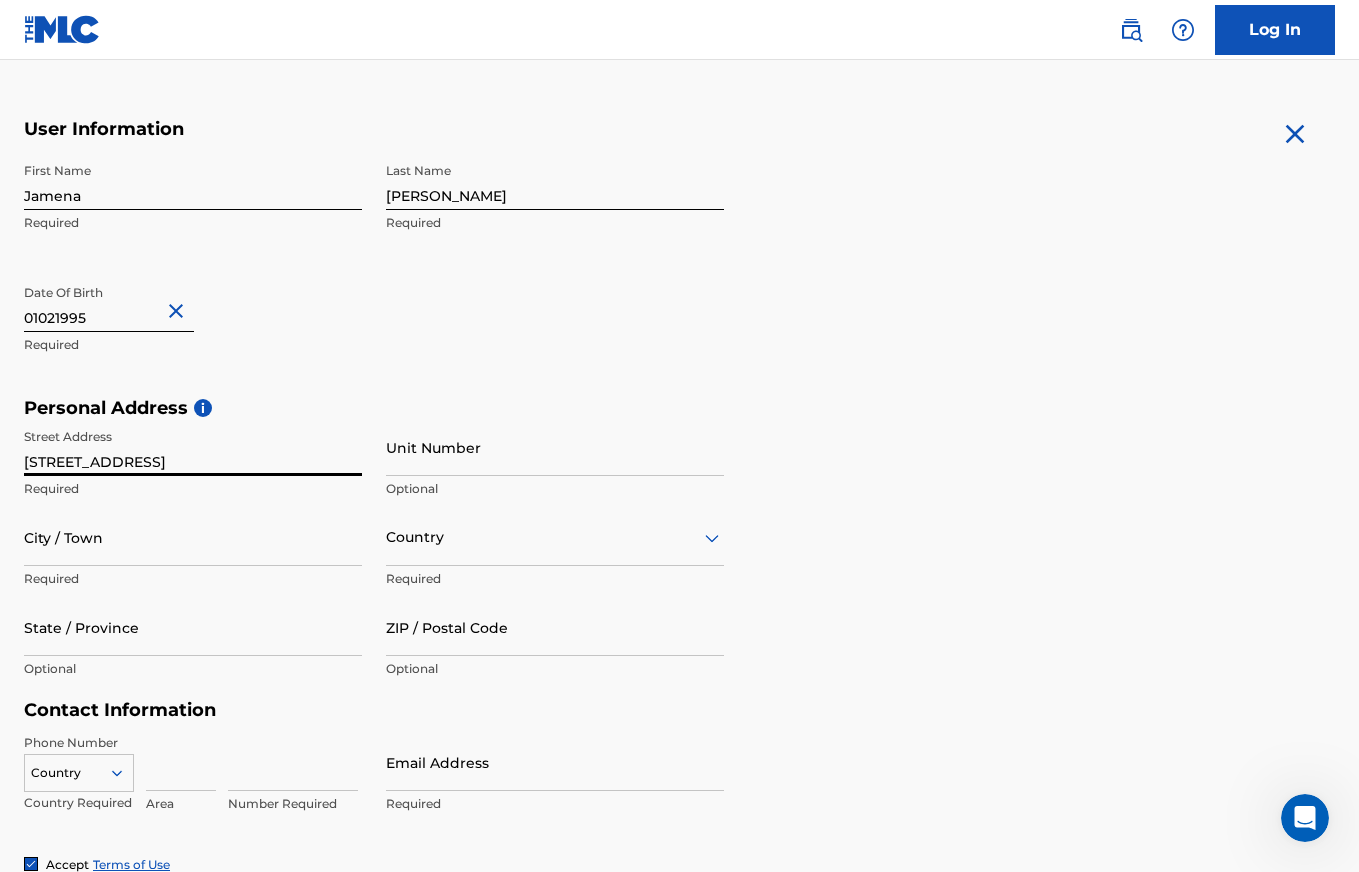 type on "[STREET_ADDRESS]" 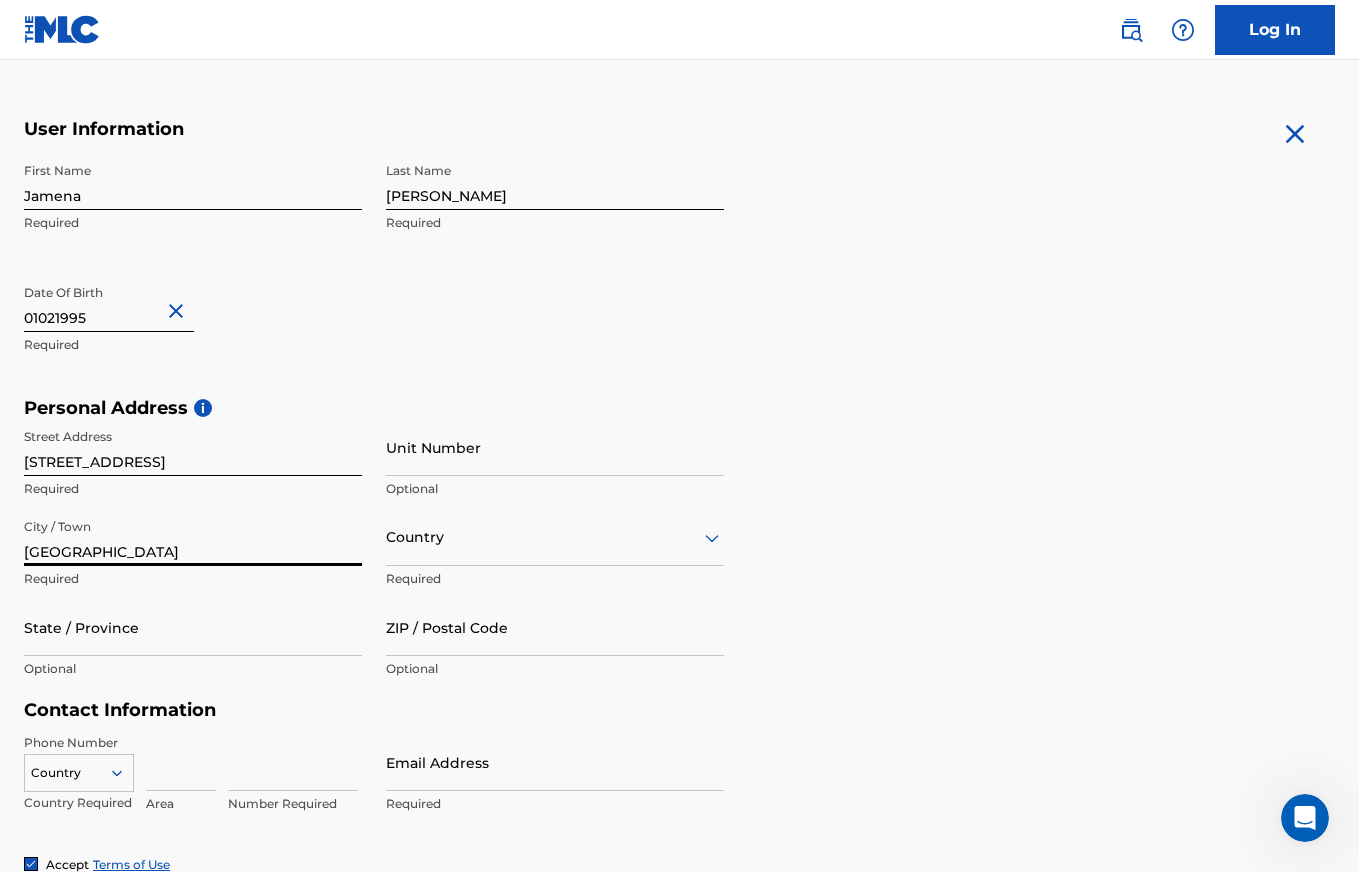 type on "[GEOGRAPHIC_DATA]" 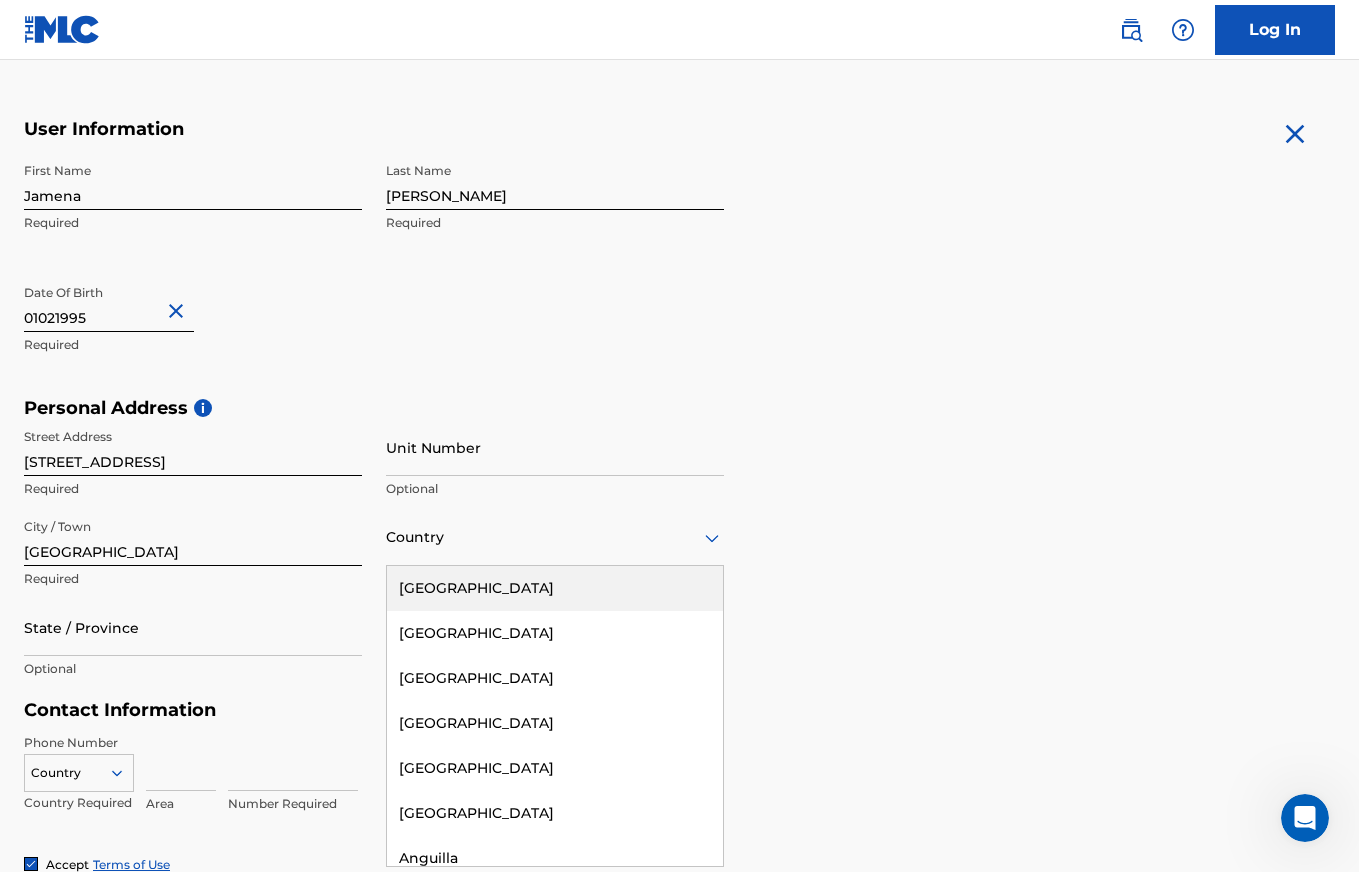 click on "[GEOGRAPHIC_DATA]" at bounding box center (555, 588) 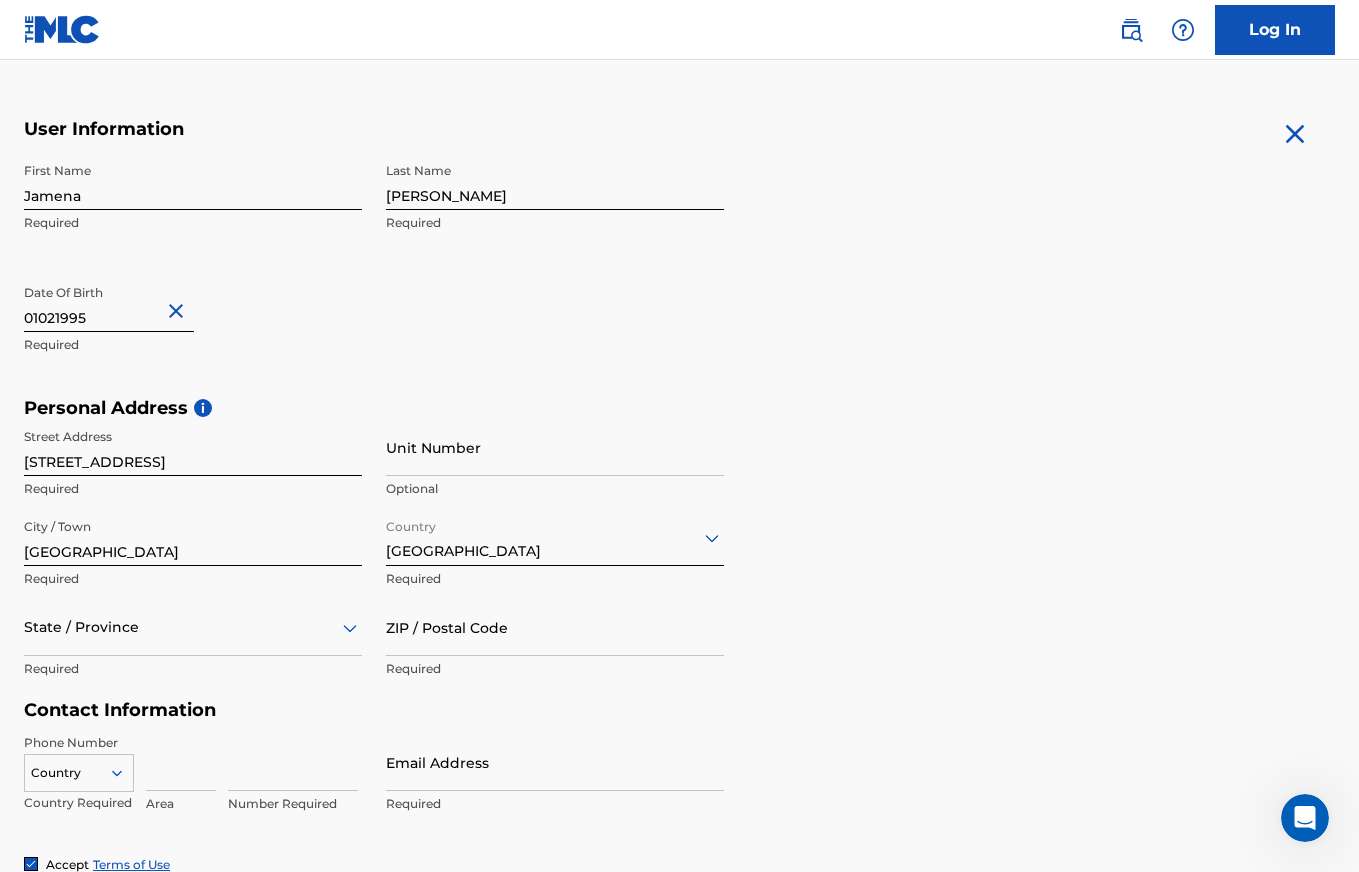 scroll, scrollTop: 435, scrollLeft: 0, axis: vertical 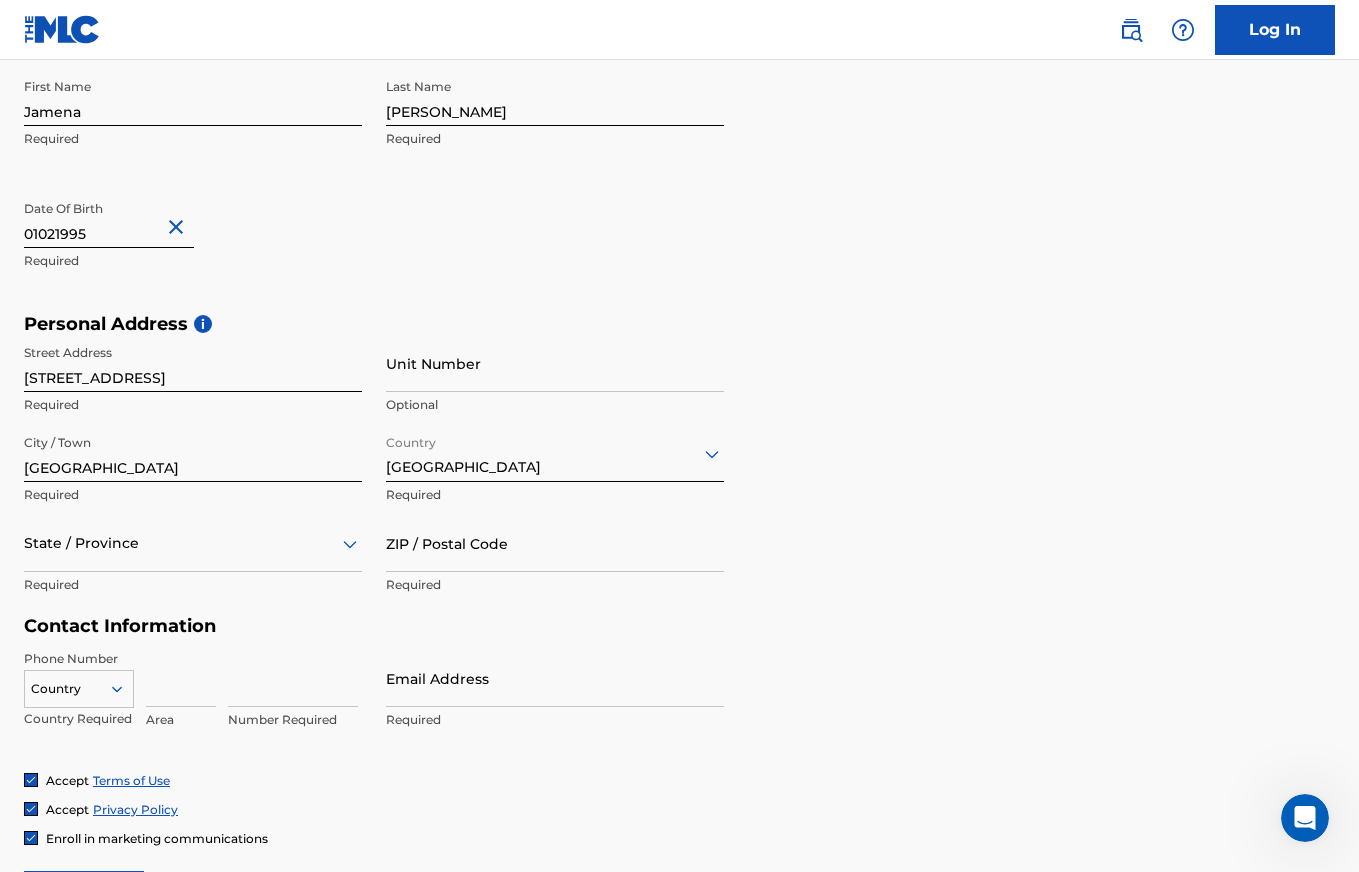 click on "State / Province" at bounding box center [193, 543] 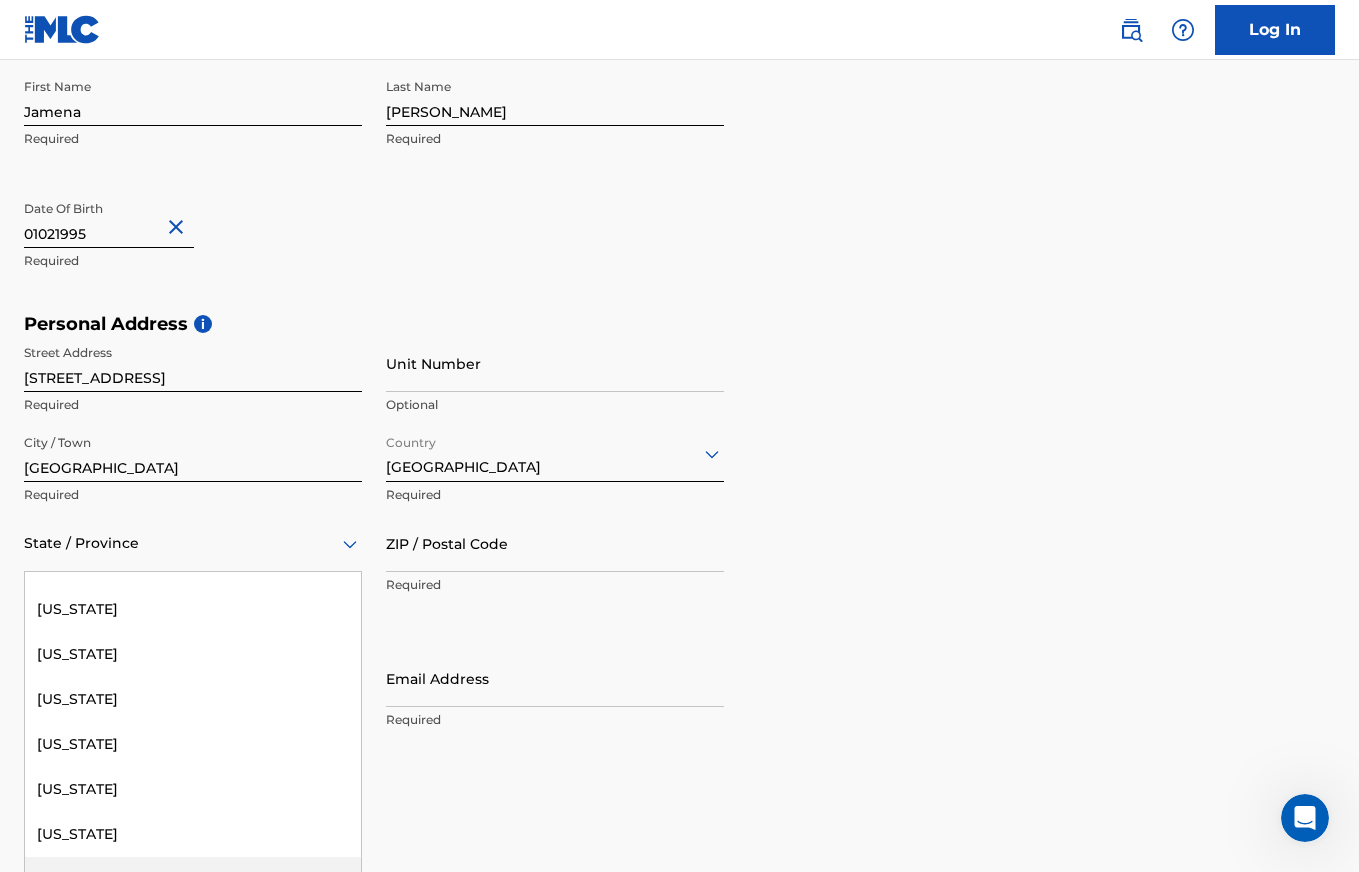 scroll, scrollTop: 345, scrollLeft: 0, axis: vertical 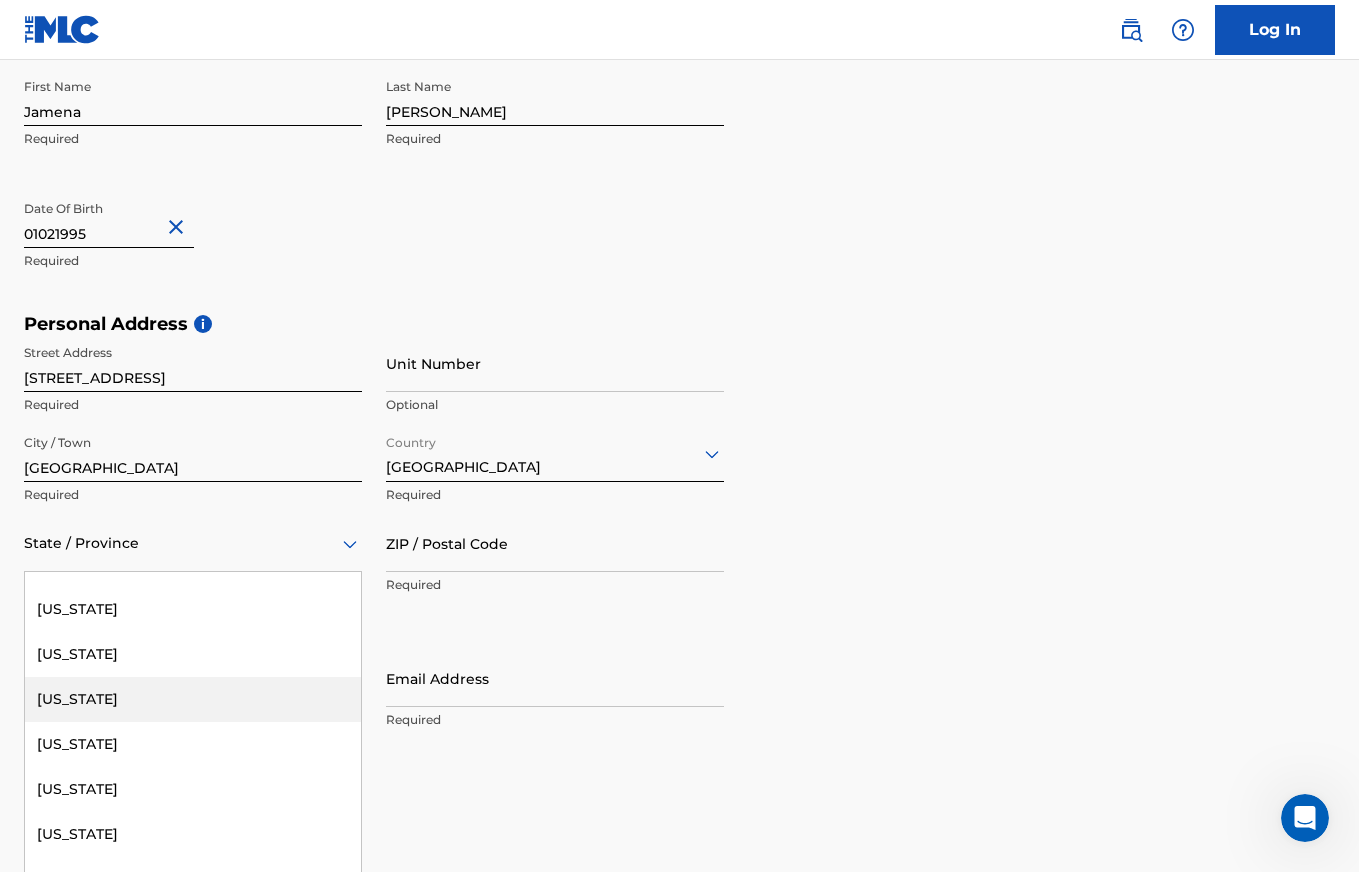click on "[US_STATE]" at bounding box center [193, 699] 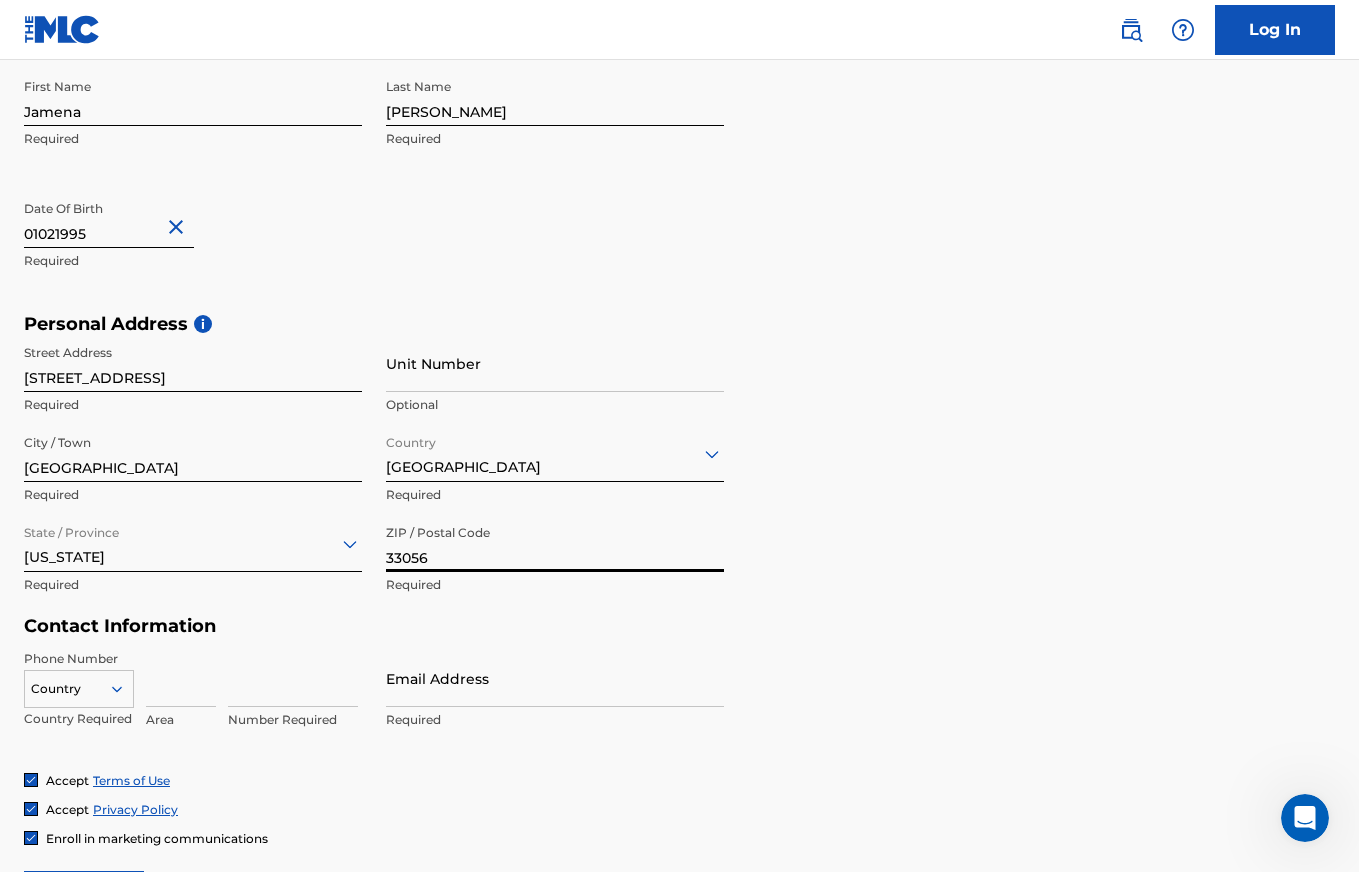 type on "33056" 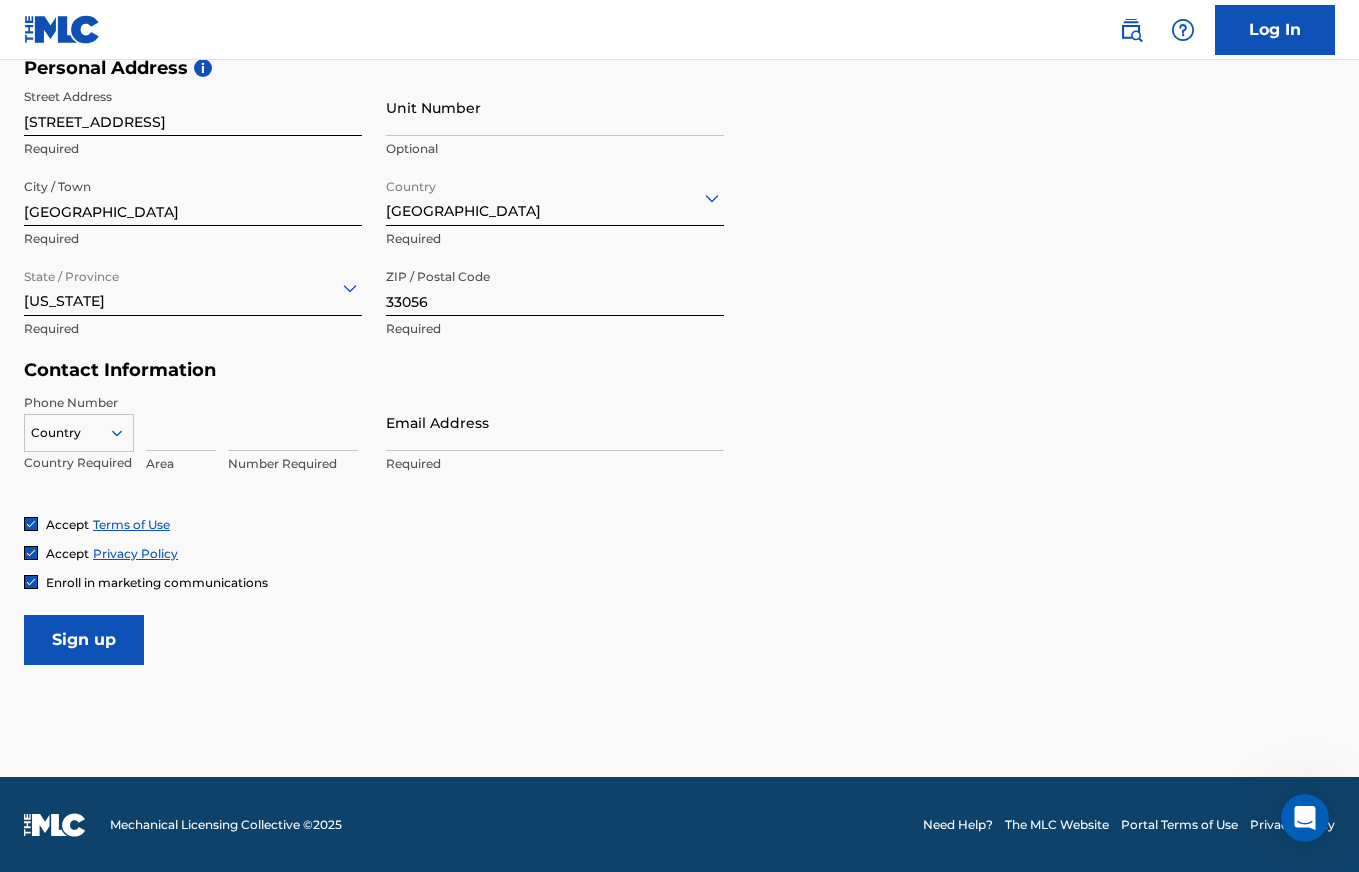 scroll, scrollTop: 690, scrollLeft: 0, axis: vertical 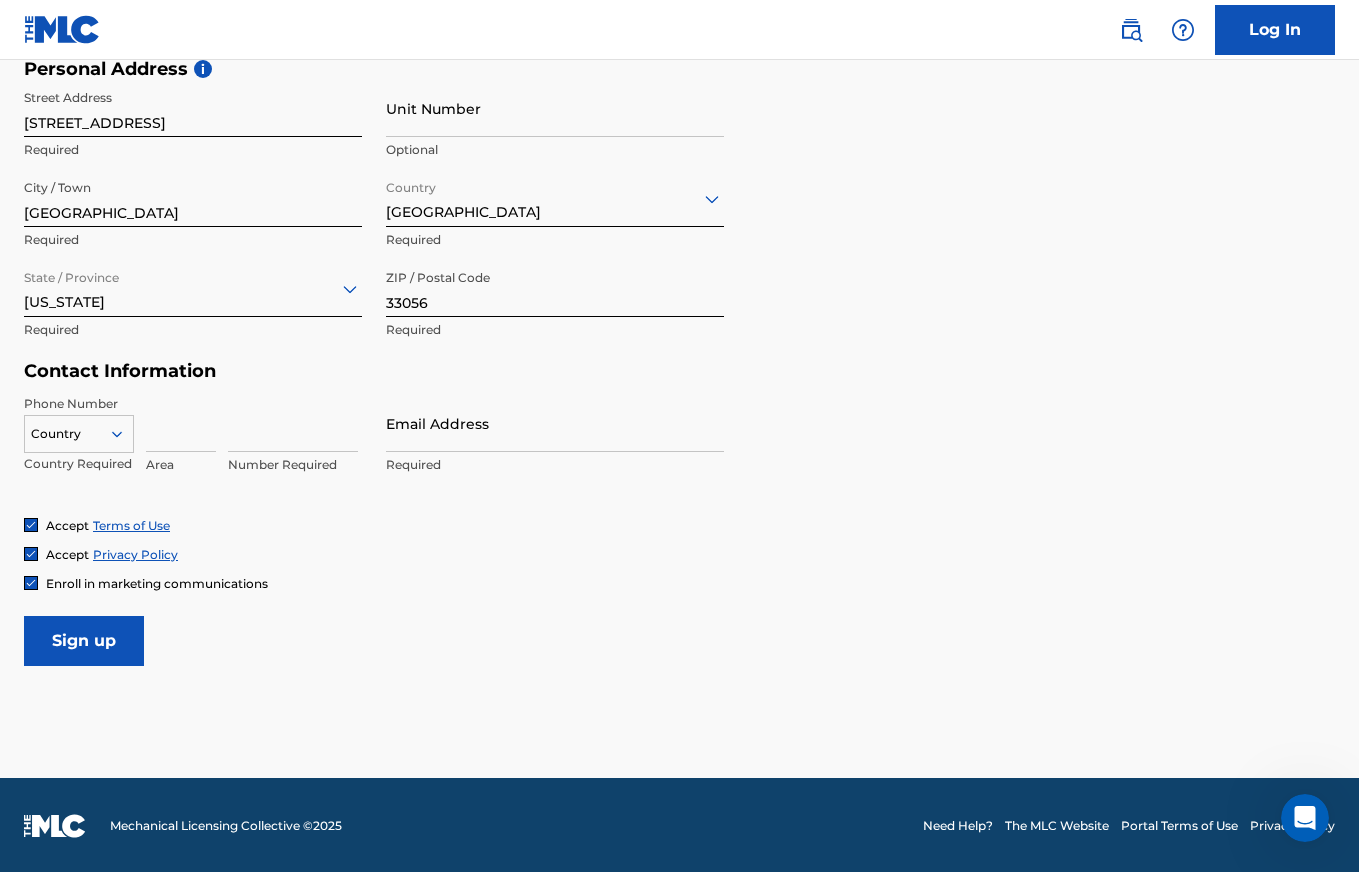 click at bounding box center [181, 423] 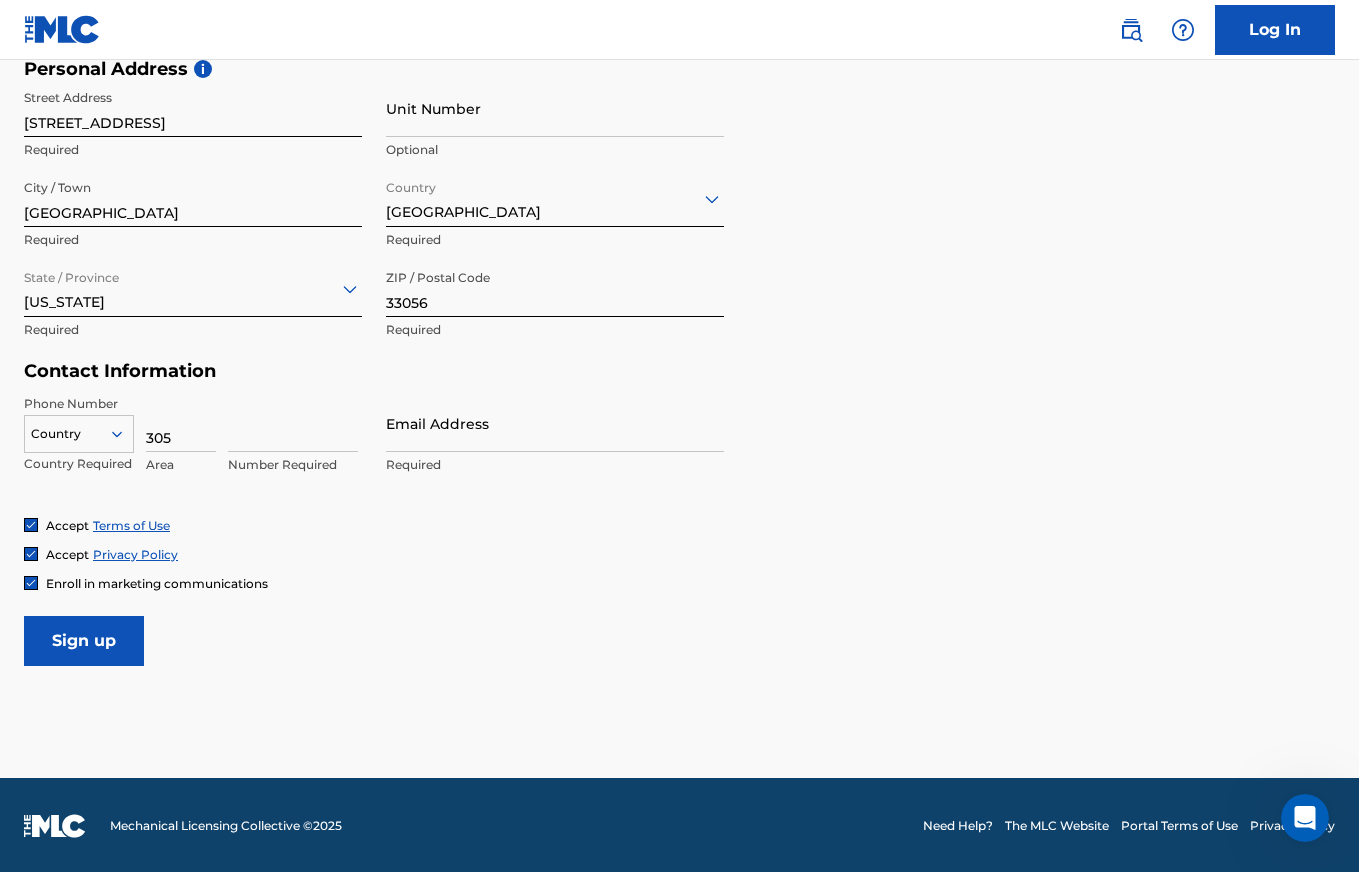 type on "305" 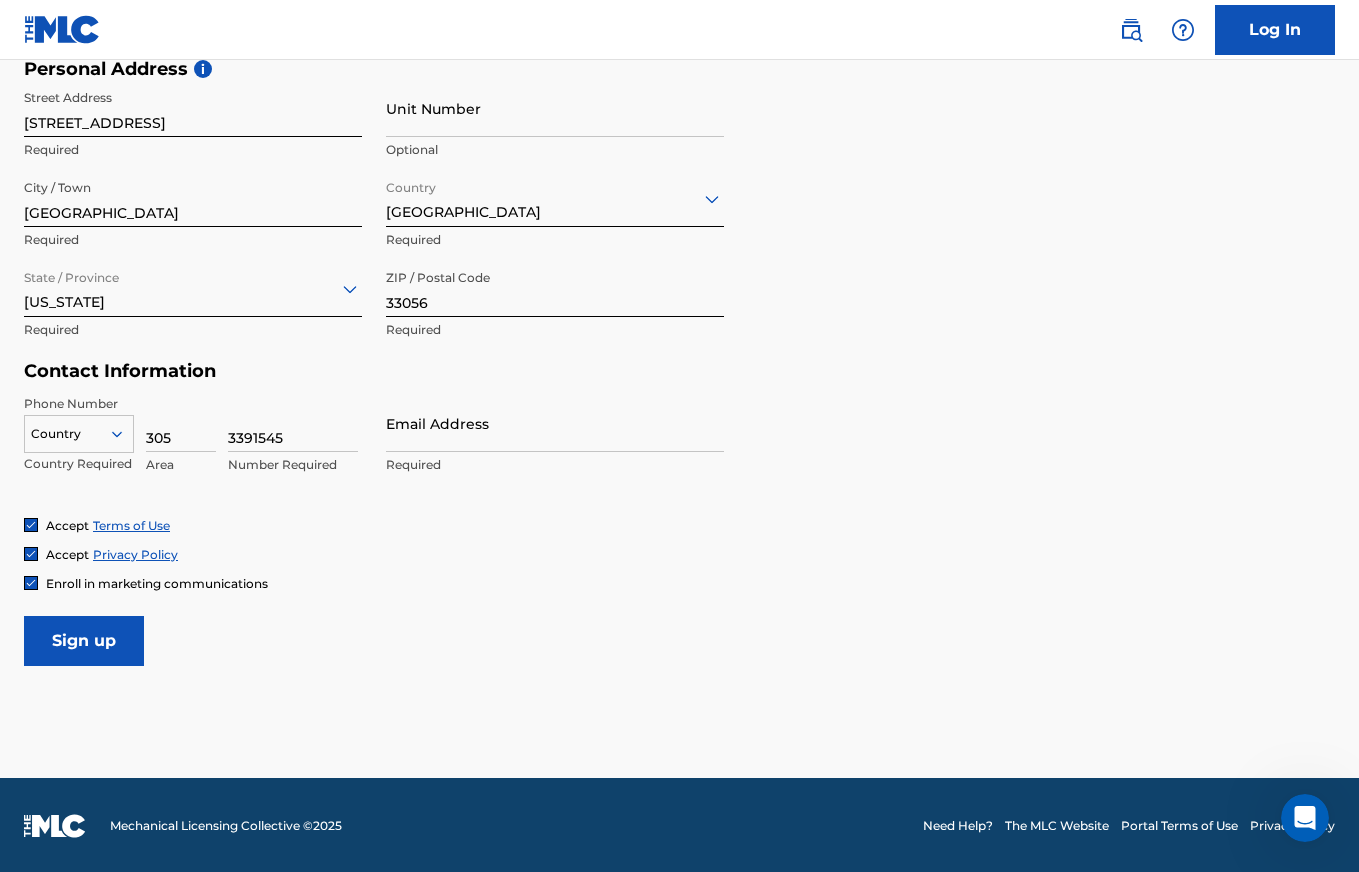 type on "3391545" 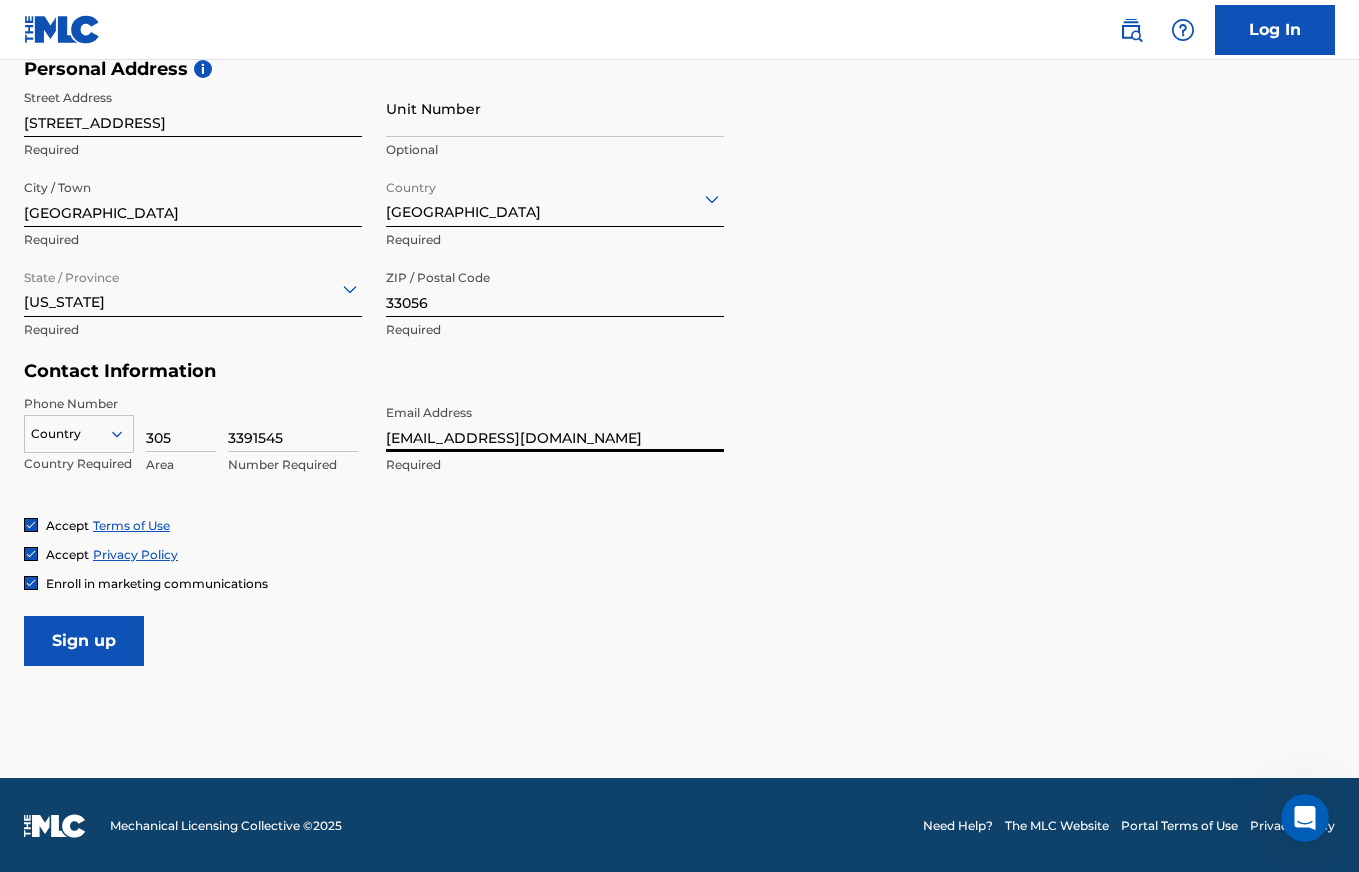type on "[EMAIL_ADDRESS][DOMAIN_NAME]" 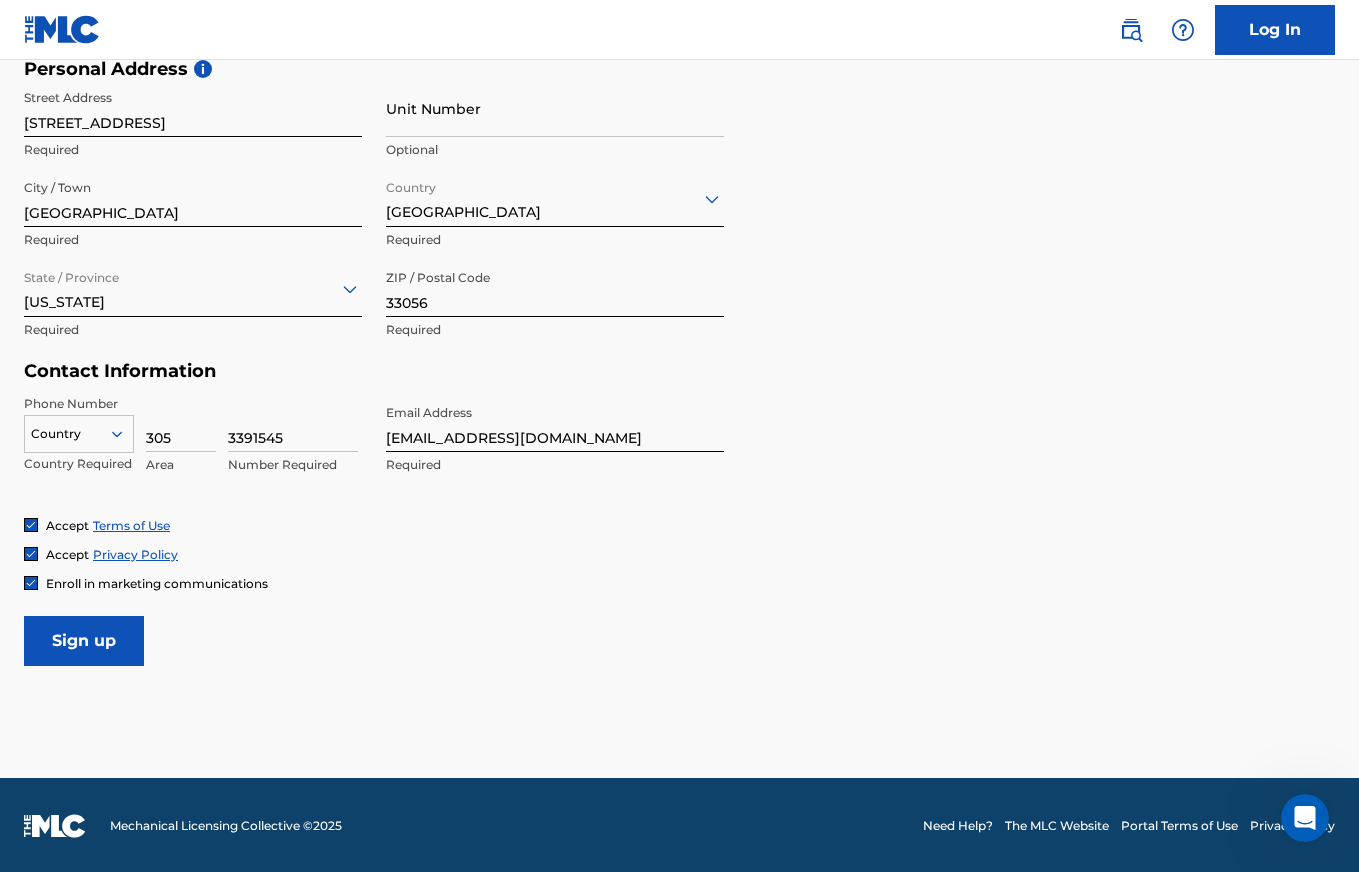 click on "Sign up" at bounding box center (84, 641) 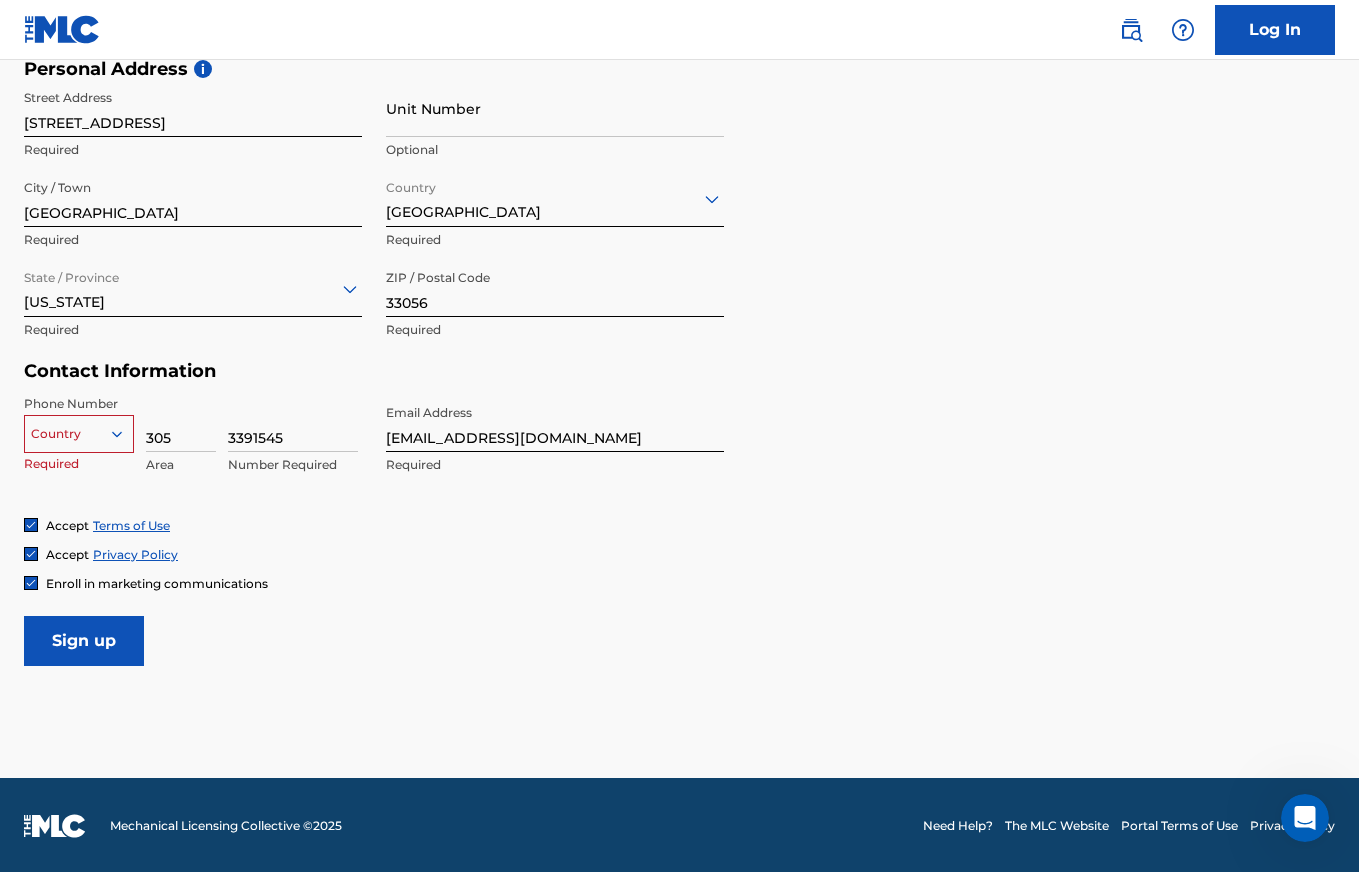 click on "Country" at bounding box center (79, 434) 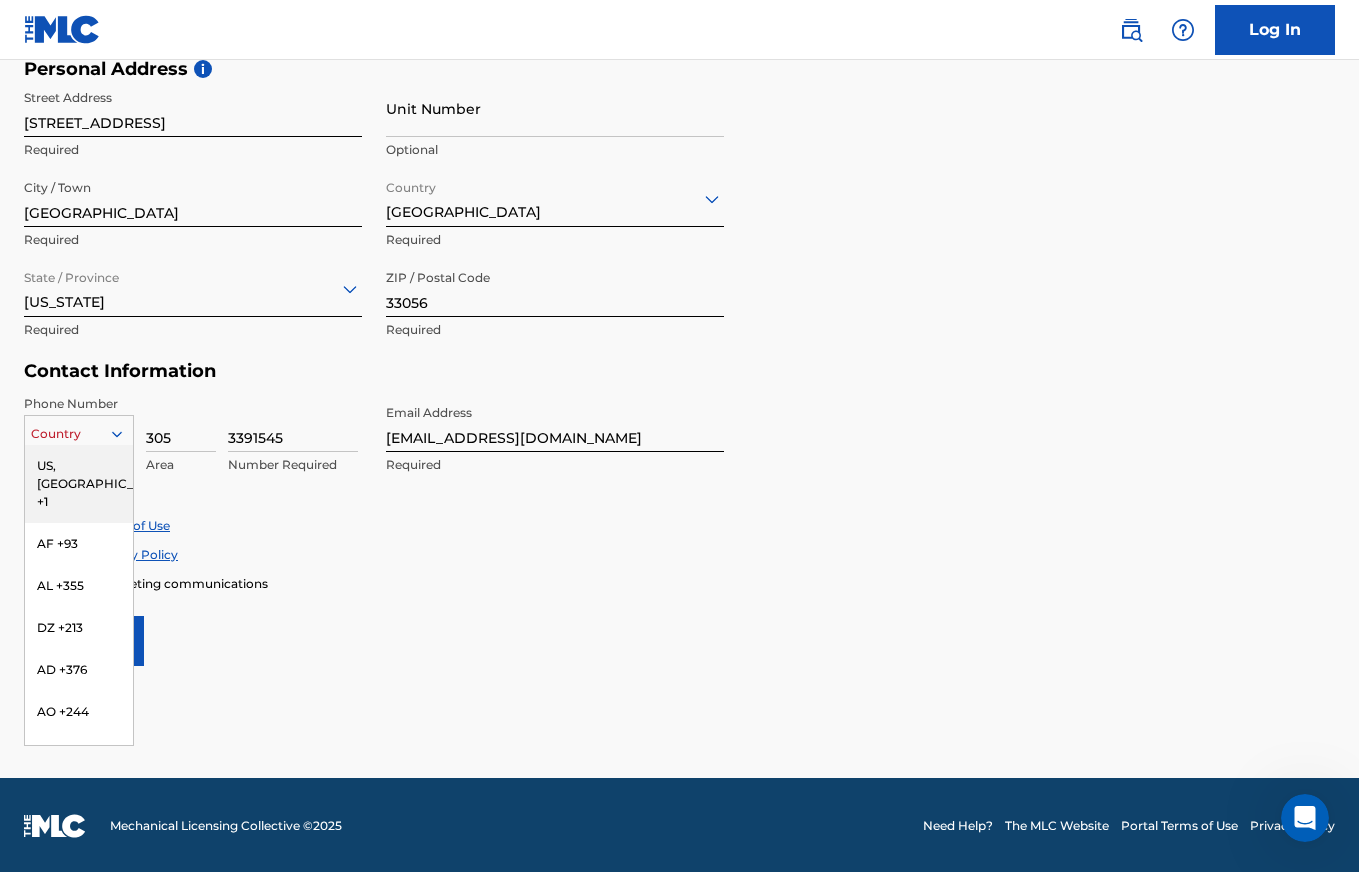 click on "US, [GEOGRAPHIC_DATA] +1" at bounding box center (79, 484) 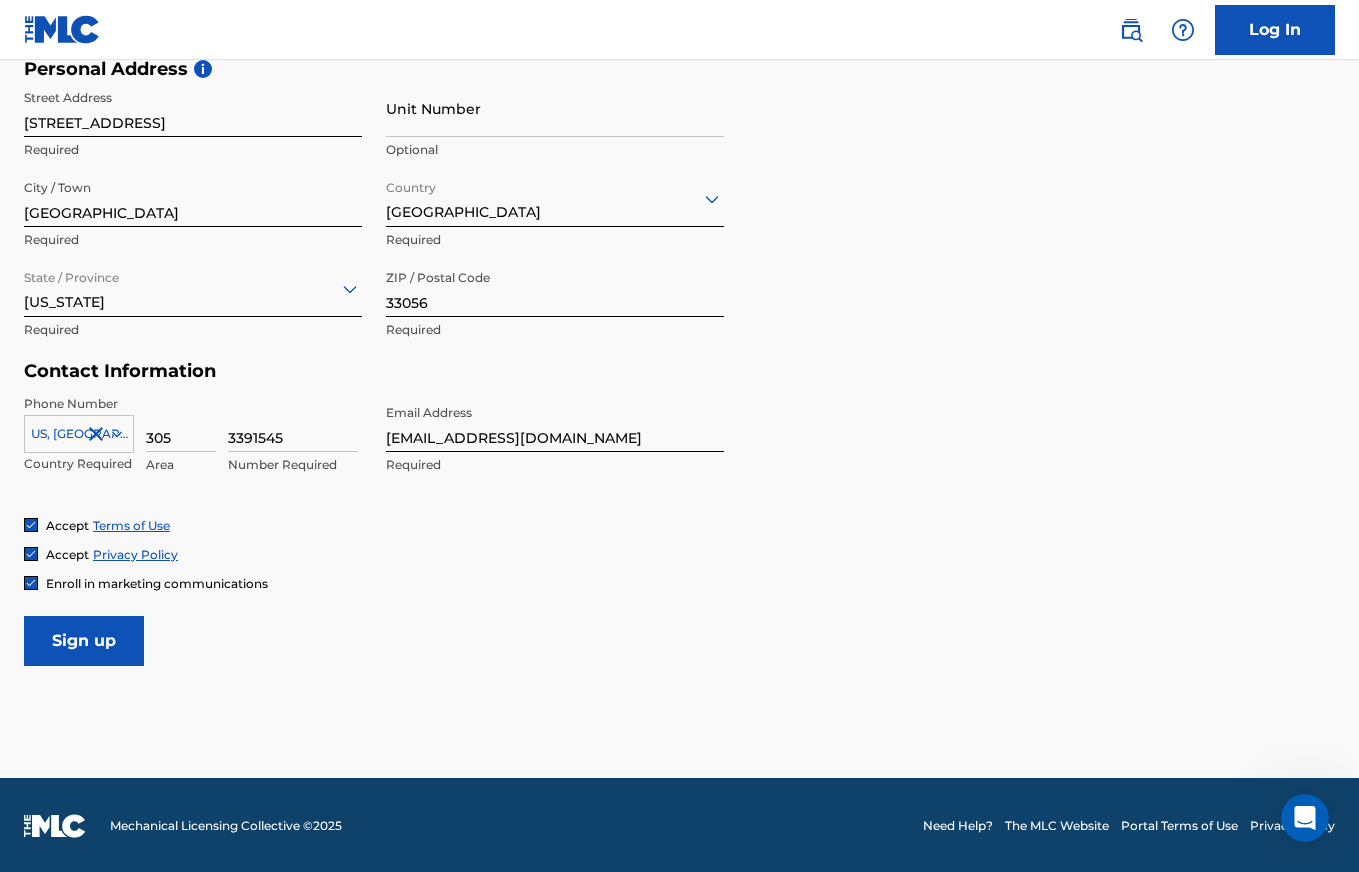 click on "Sign up" at bounding box center [84, 641] 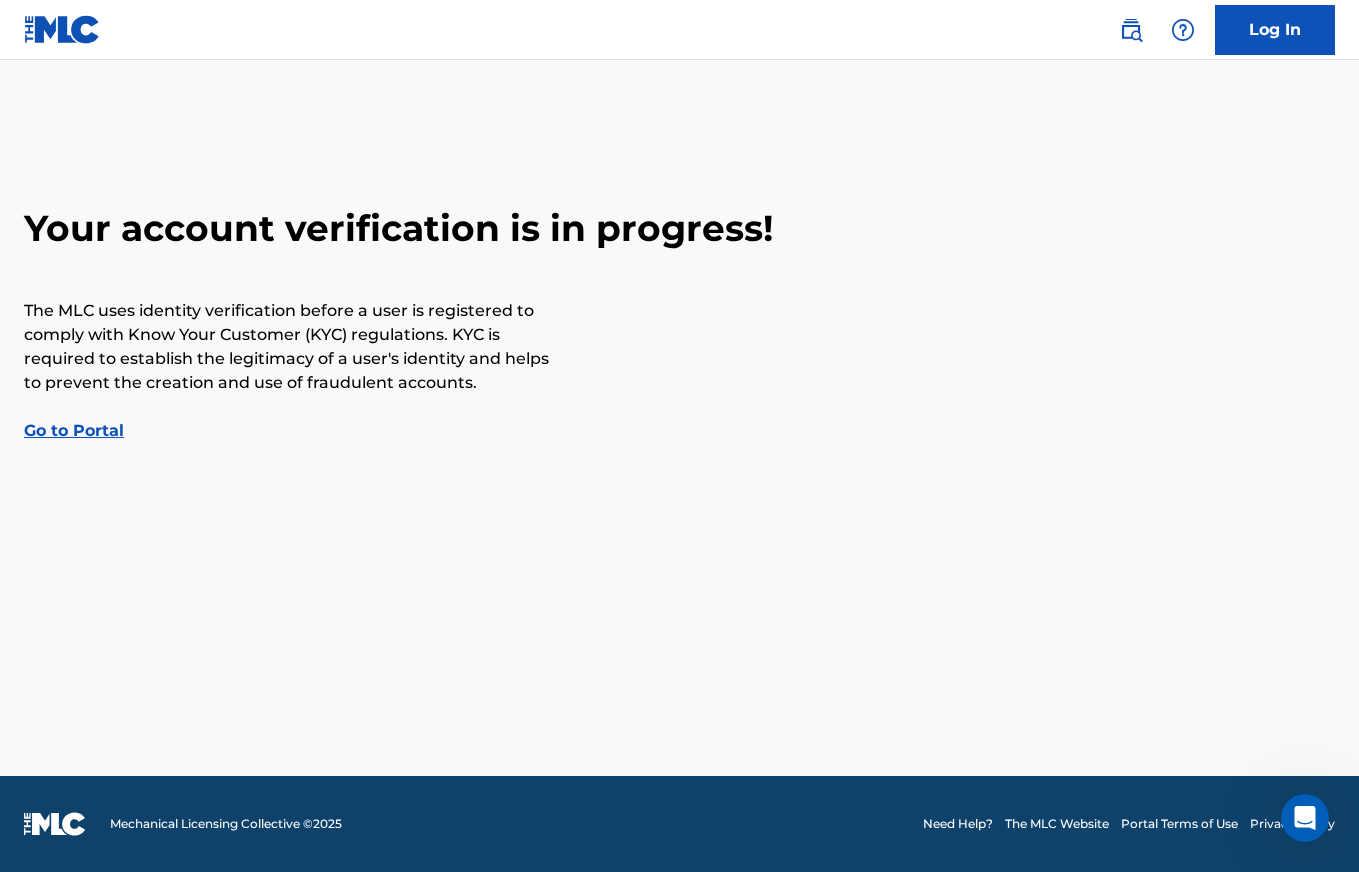 click on "Go to Portal" at bounding box center [74, 430] 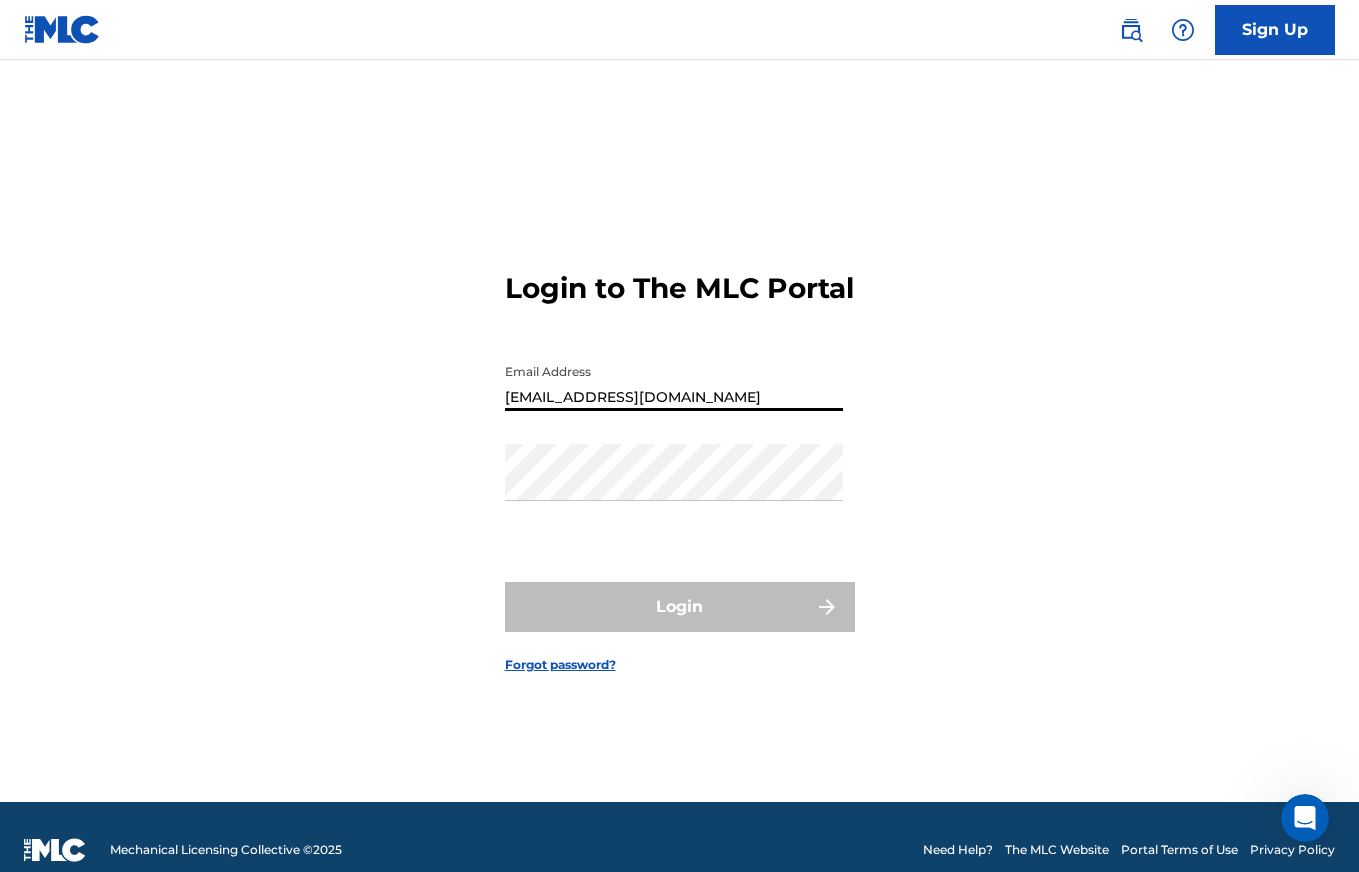 type on "[EMAIL_ADDRESS][DOMAIN_NAME]" 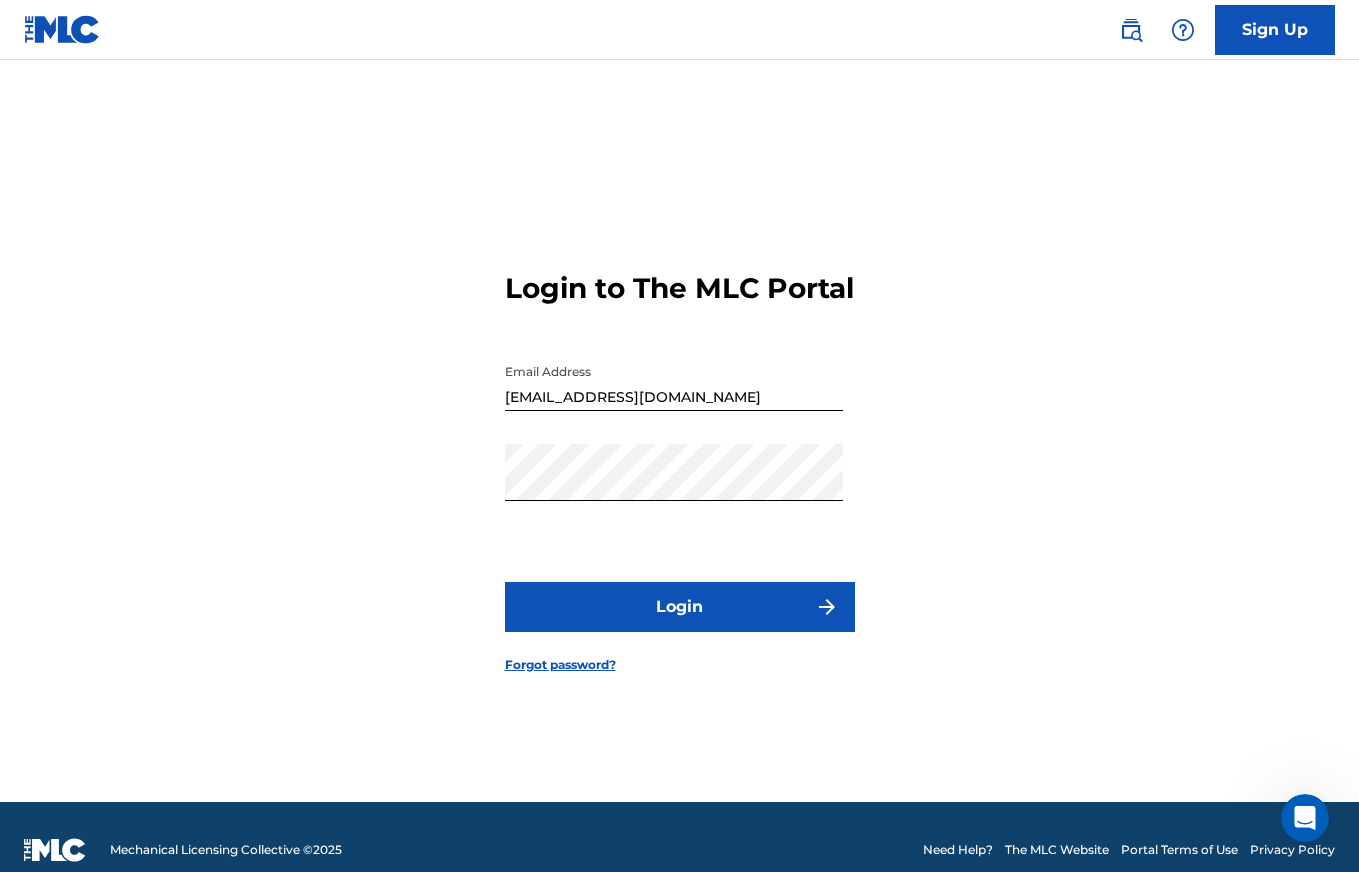 click on "Login" at bounding box center (680, 607) 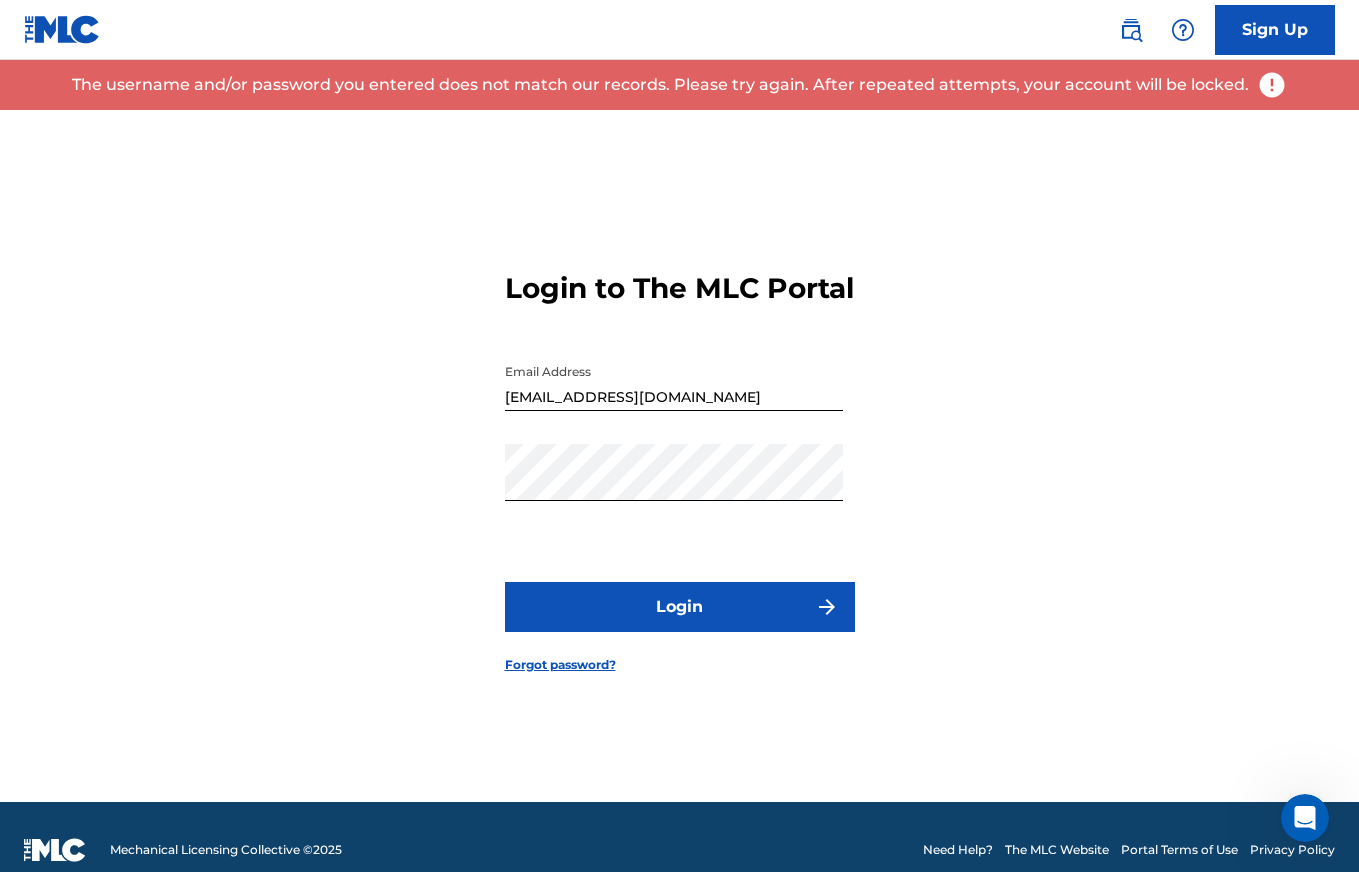 click on "Sign Up" at bounding box center (1275, 30) 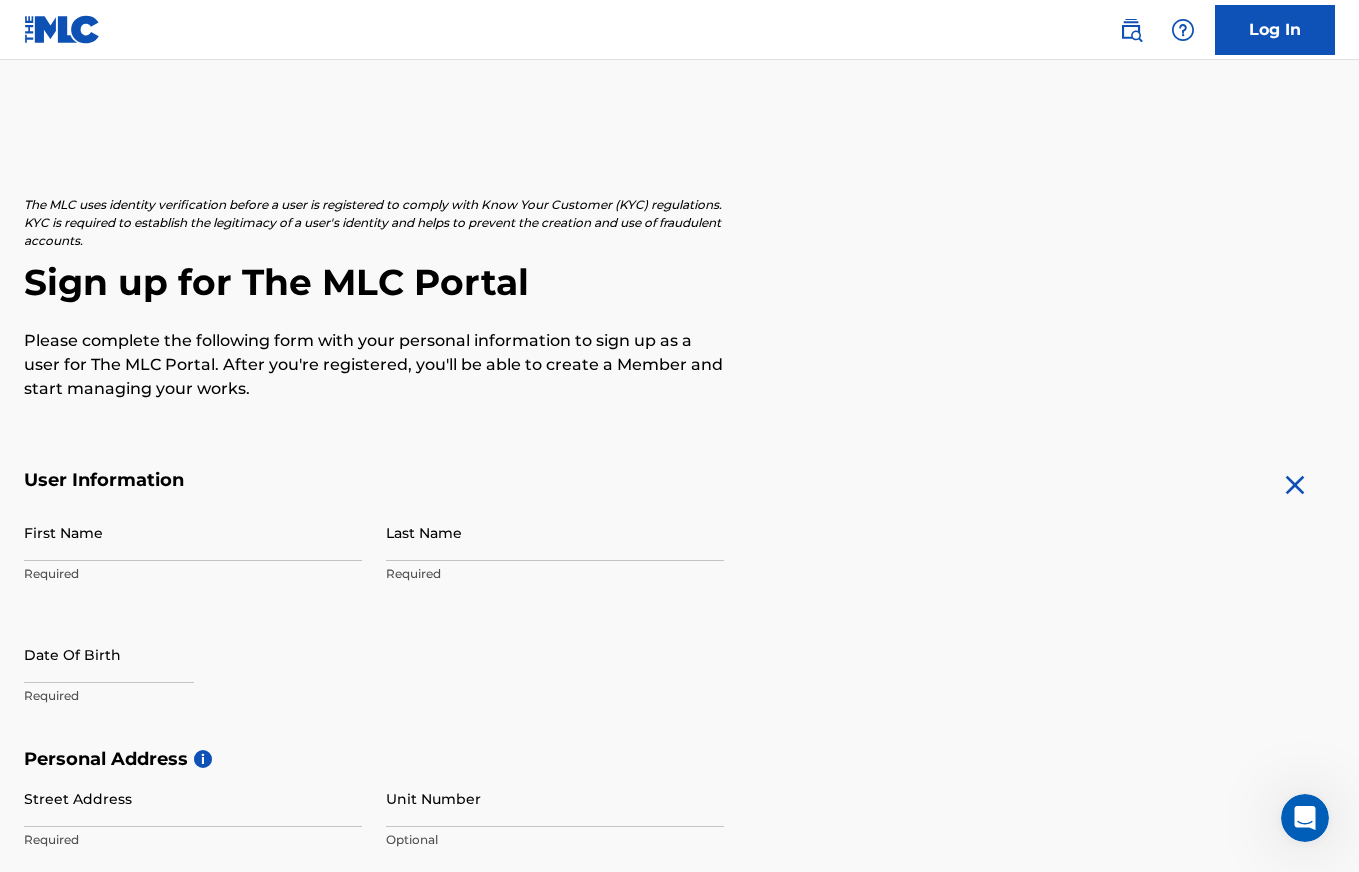 click on "User Information First Name Required Last Name Required Date Of Birth Required Personal Address i Street Address Required Unit Number Optional City / Town Required Country Required State / Province Optional ZIP / Postal Code Optional Contact Information Phone Number Country Country Required Area Number Required Email Address Required Accept Terms of Use Accept Privacy Policy Enroll in marketing communications Sign up" at bounding box center [679, 912] 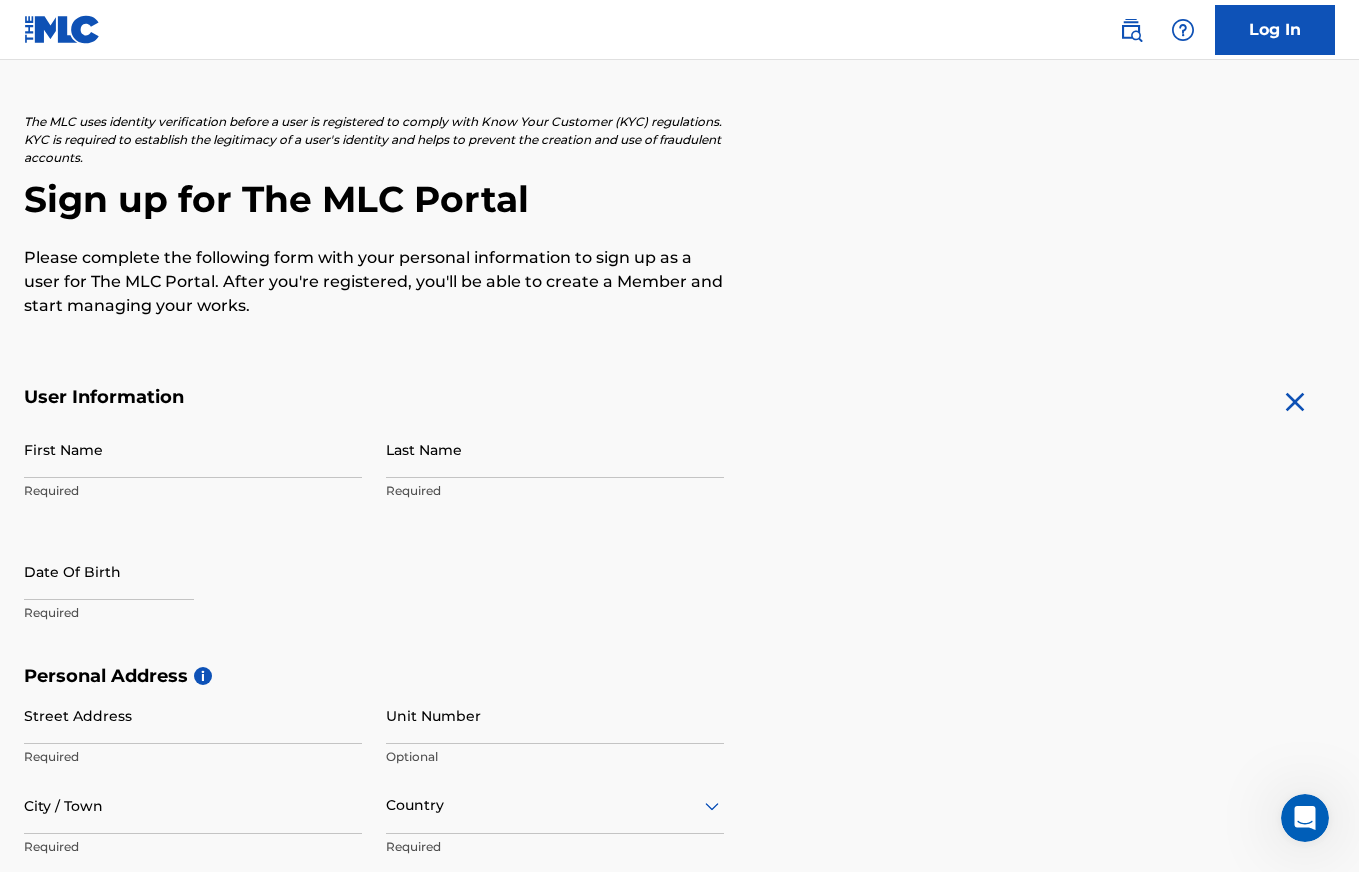 scroll, scrollTop: 75, scrollLeft: 0, axis: vertical 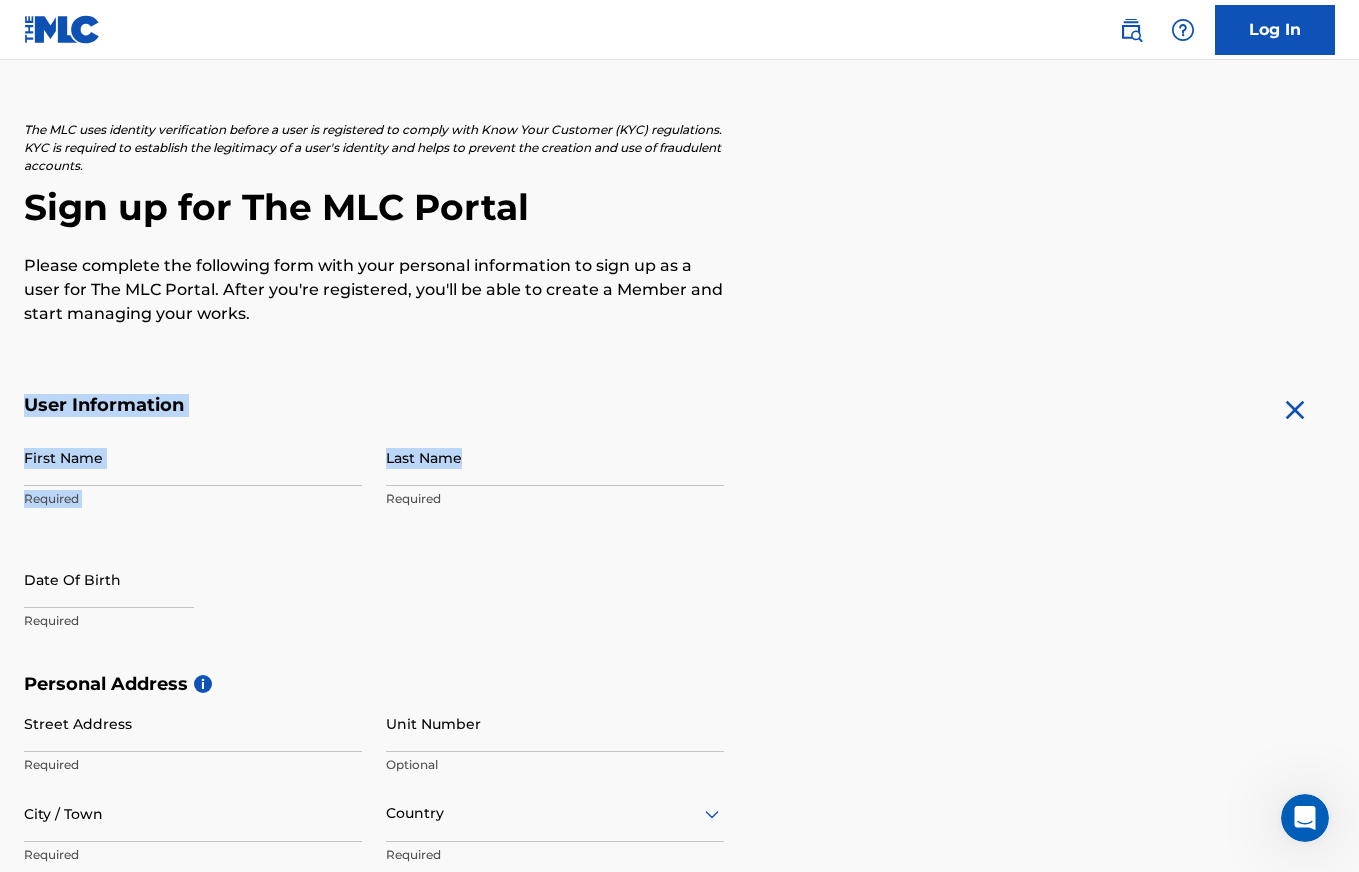 drag, startPoint x: 814, startPoint y: 484, endPoint x: 78, endPoint y: 314, distance: 755.37805 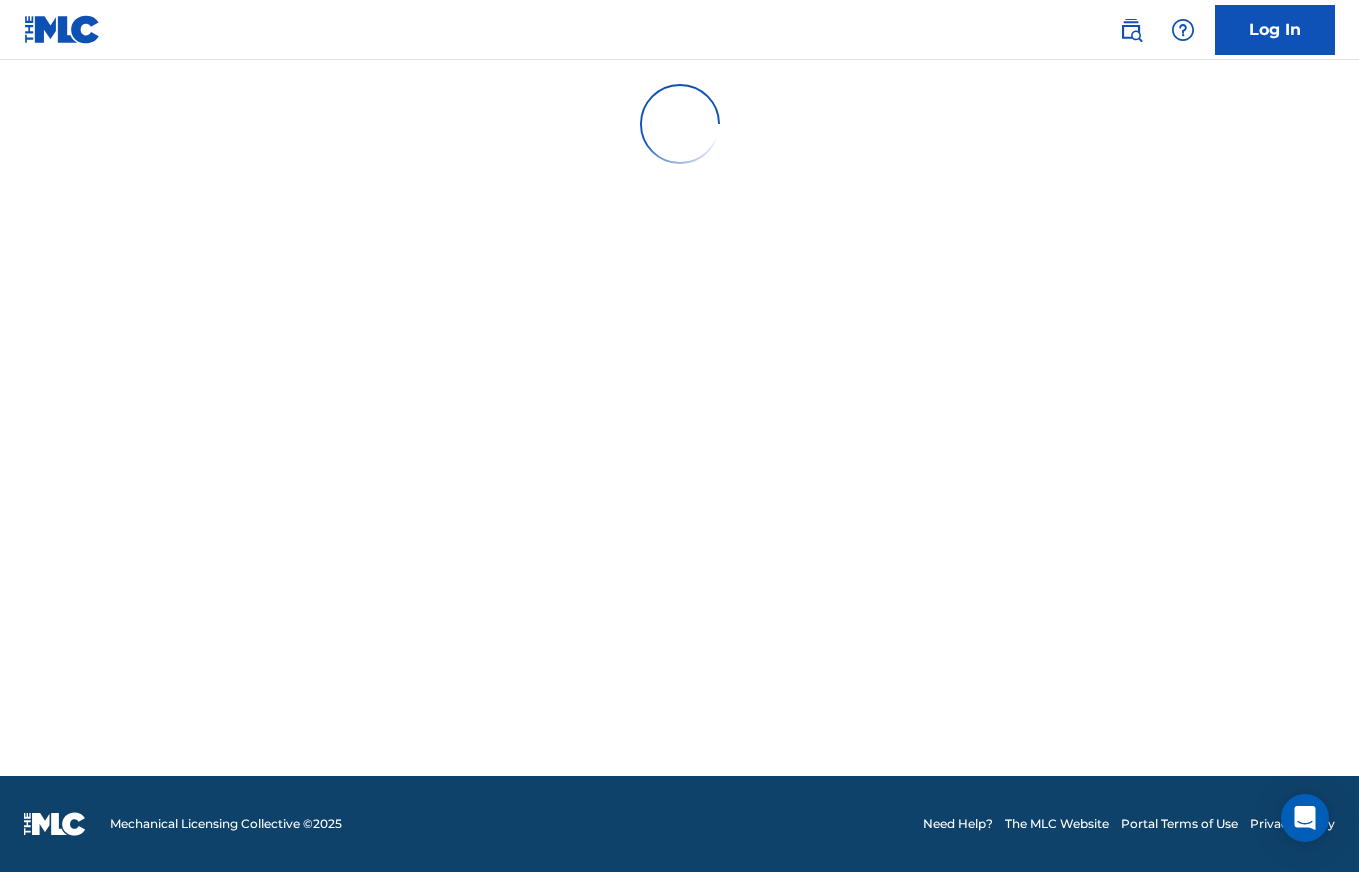 scroll, scrollTop: 0, scrollLeft: 0, axis: both 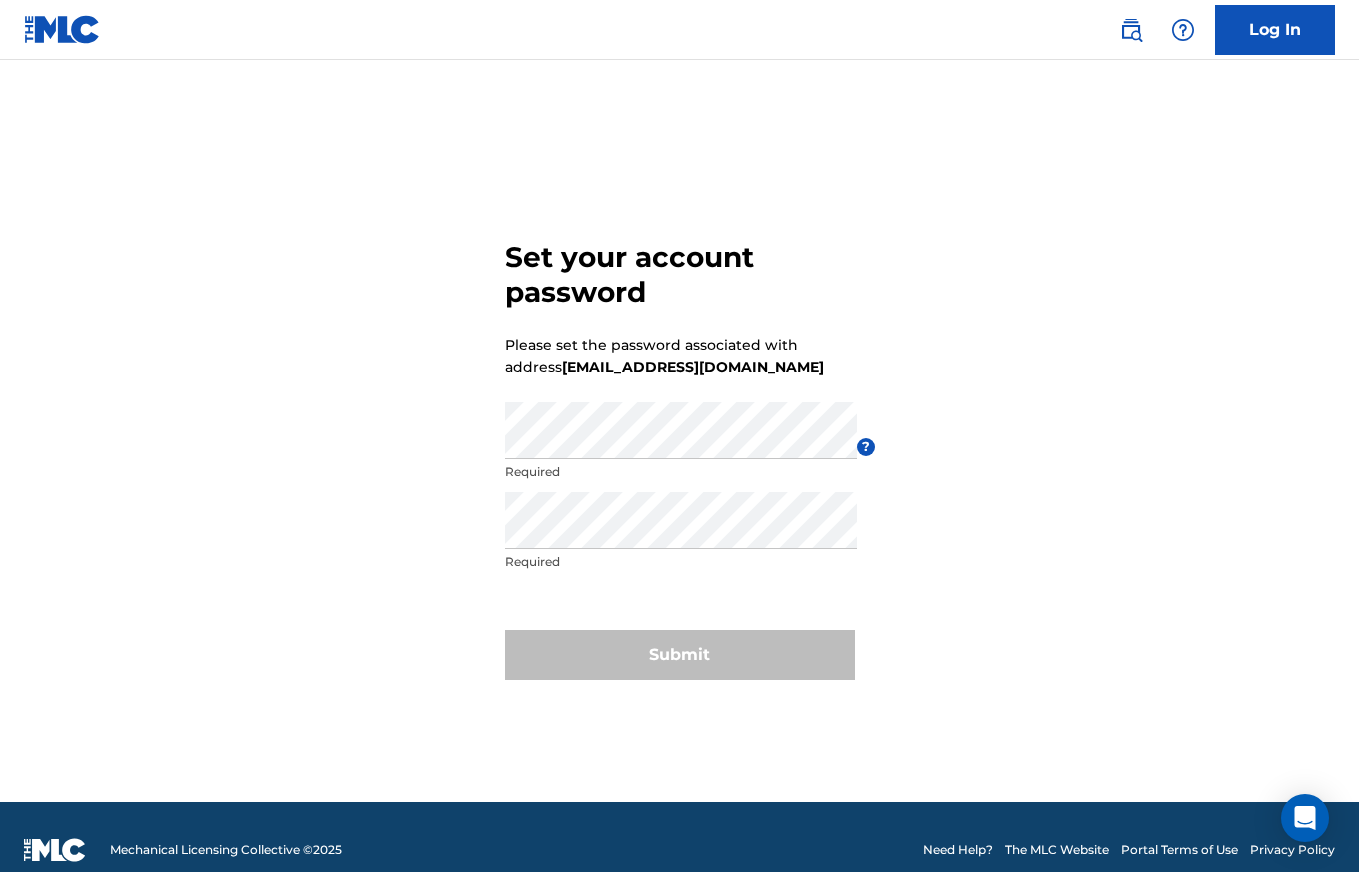 click on "Set your account password Please set the password associated with   address  [EMAIL_ADDRESS][DOMAIN_NAME] Password   Required ? Re enter password   Required Submit" at bounding box center [680, 456] 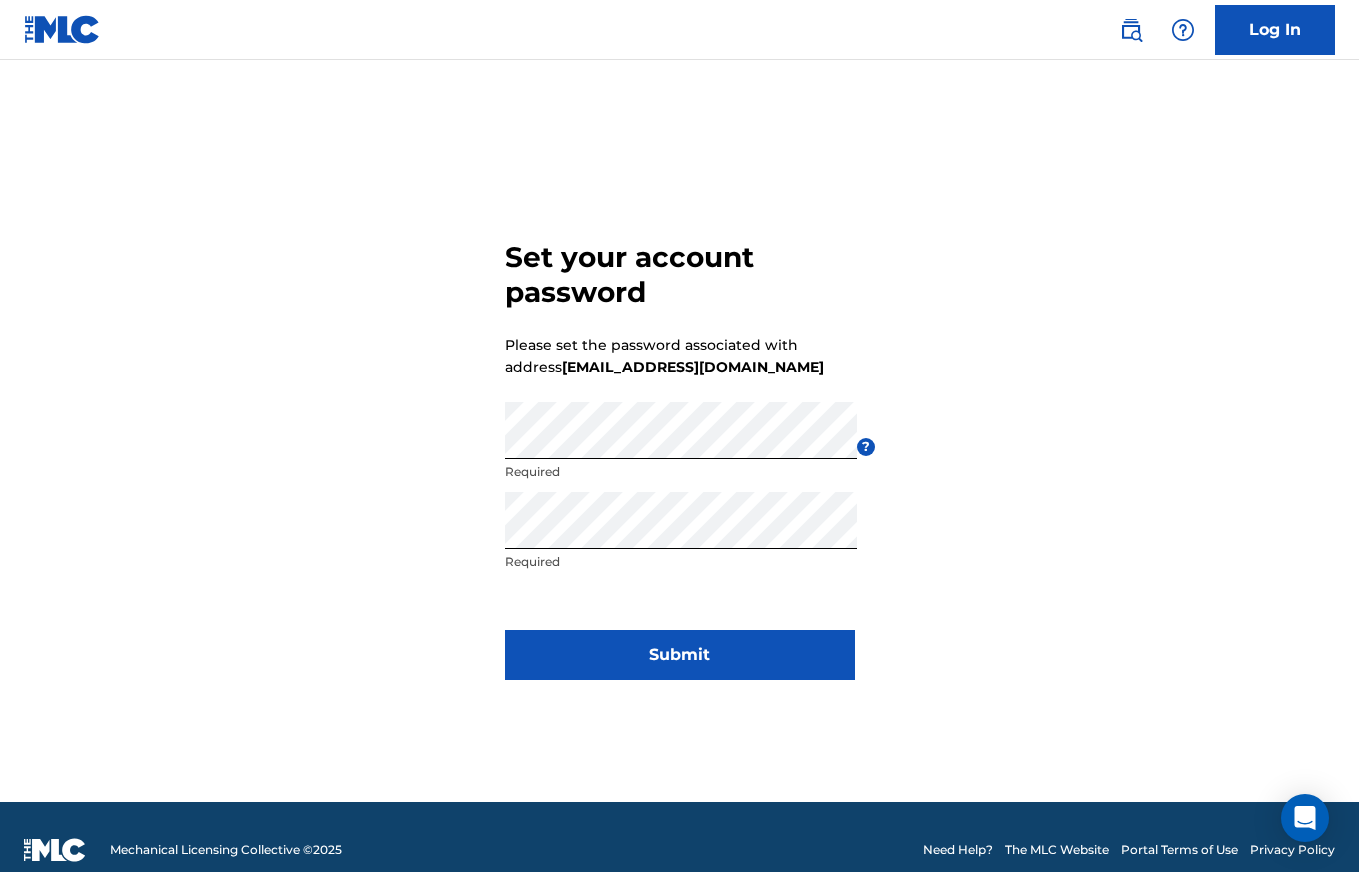 click on "Submit" at bounding box center (680, 655) 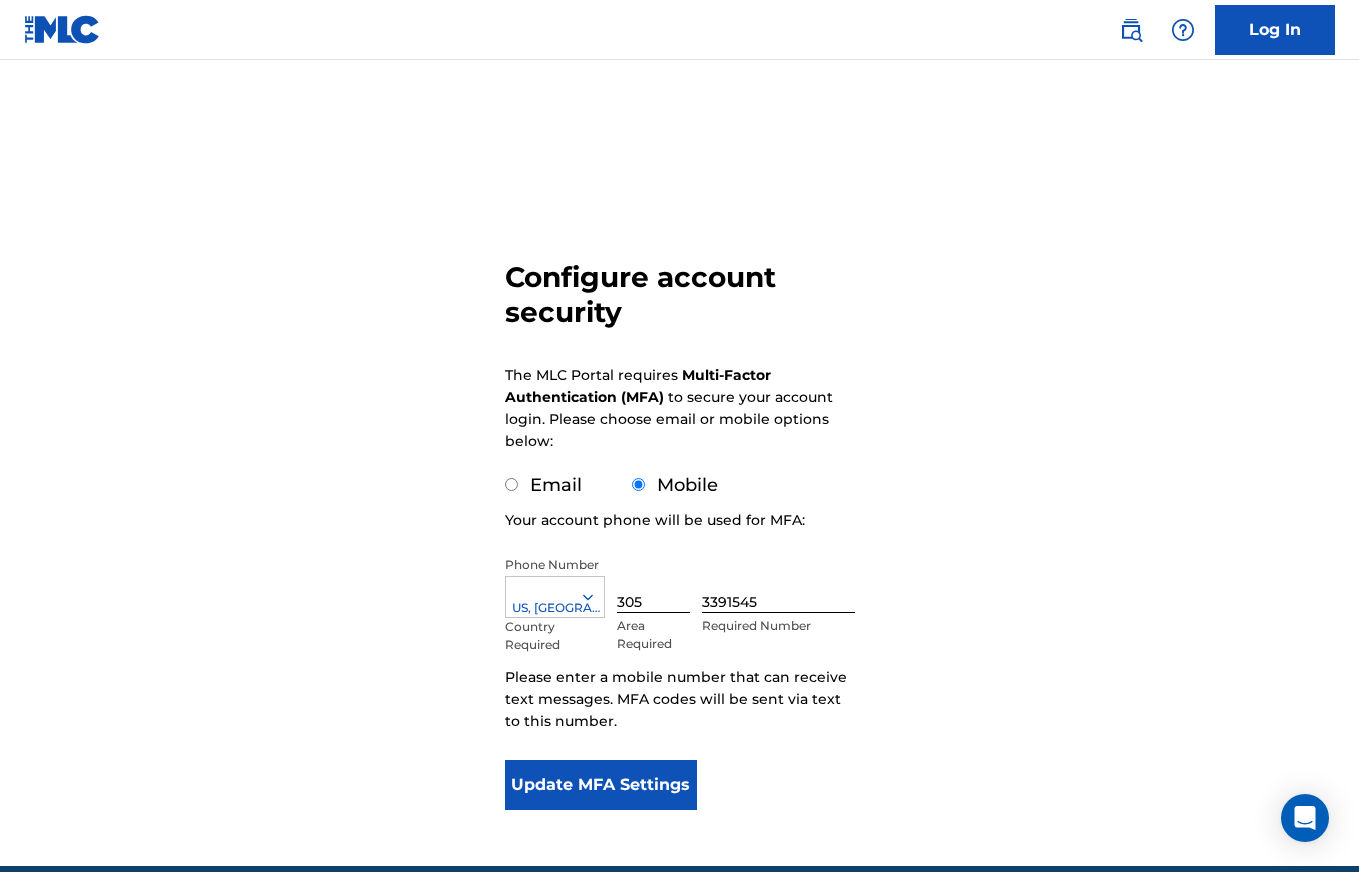 click on "Update MFA Settings" at bounding box center [601, 785] 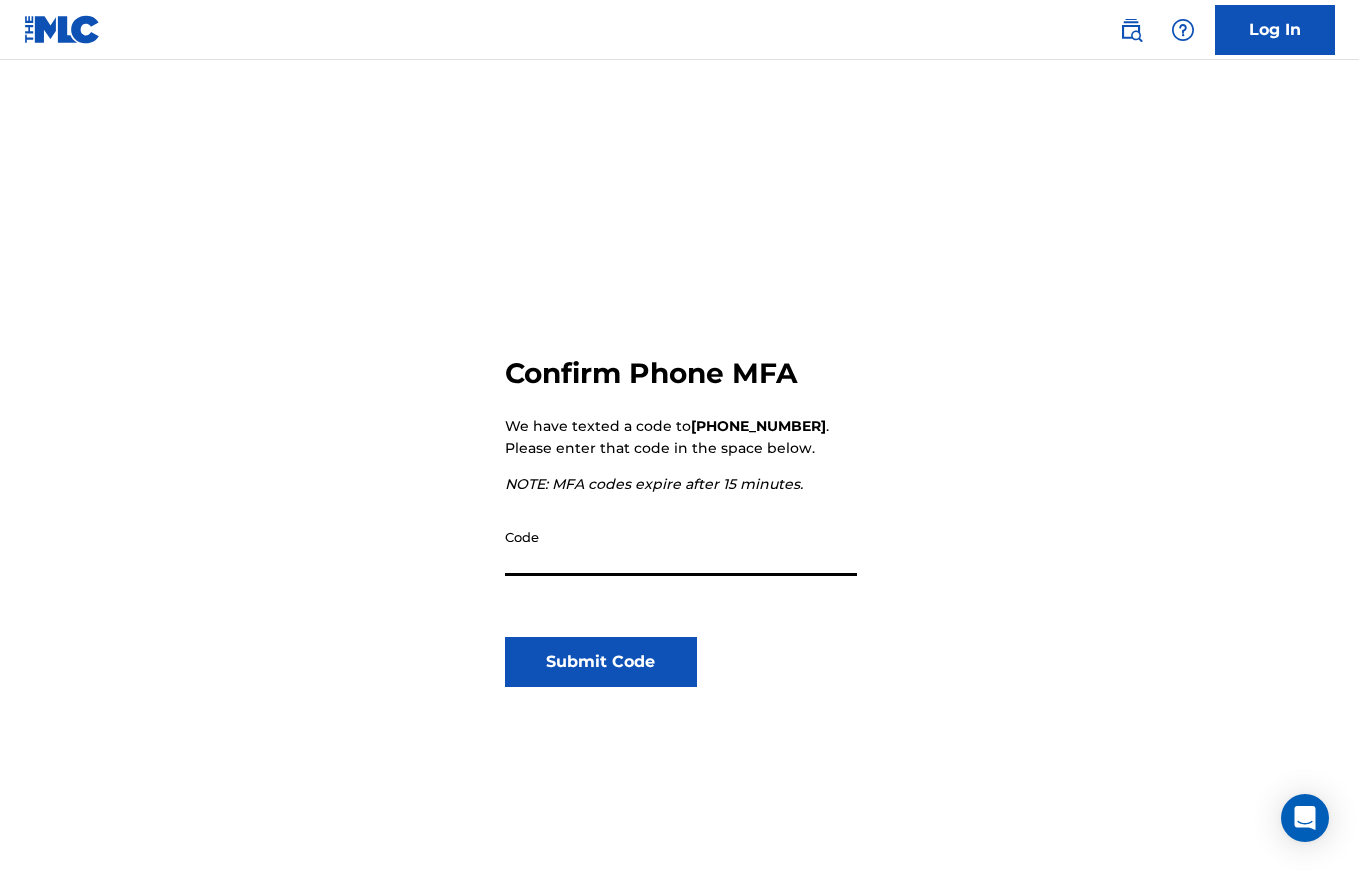 click on "Code" at bounding box center [681, 547] 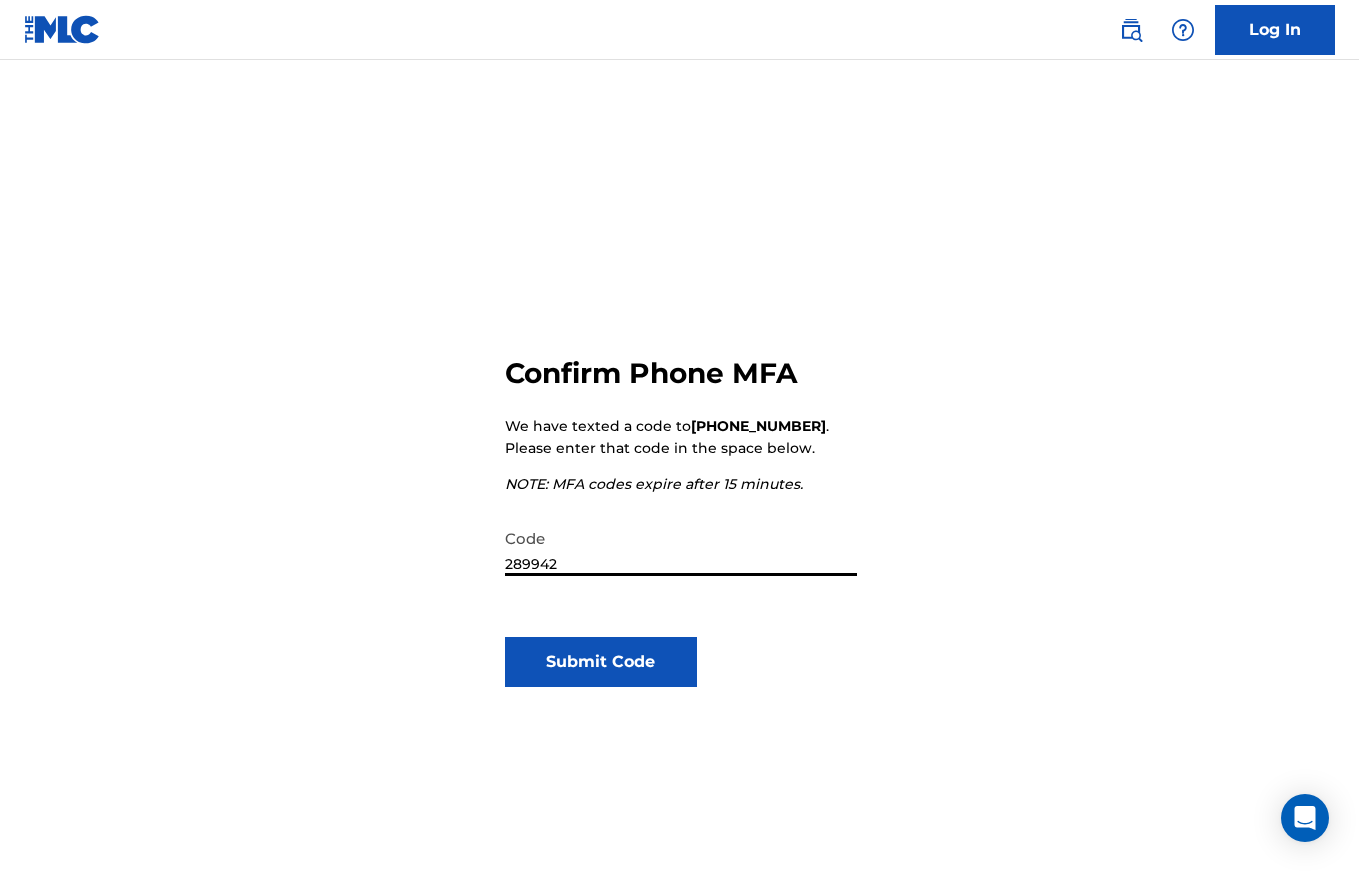 type on "289942" 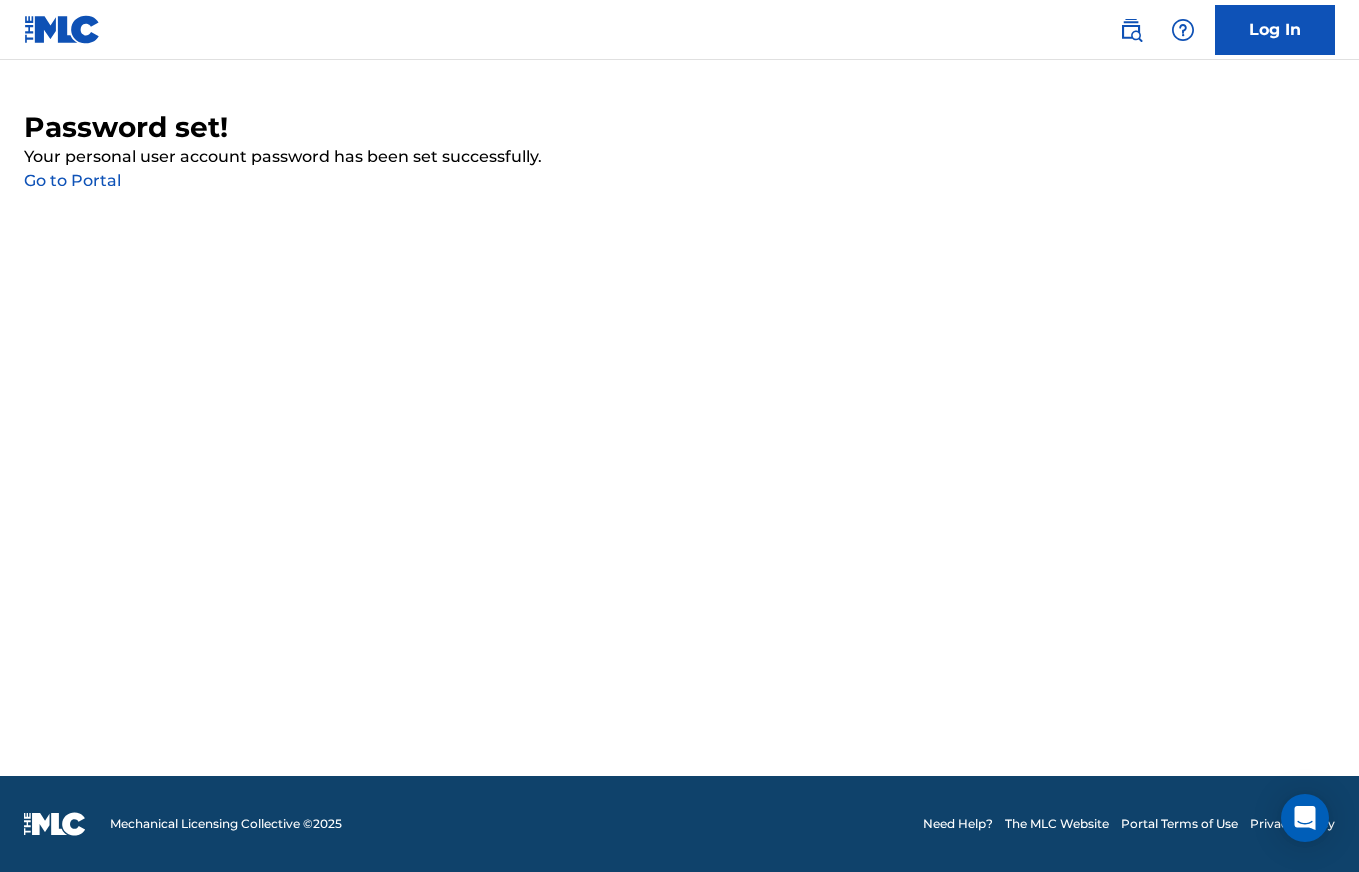 click on "Go to Portal" at bounding box center (72, 180) 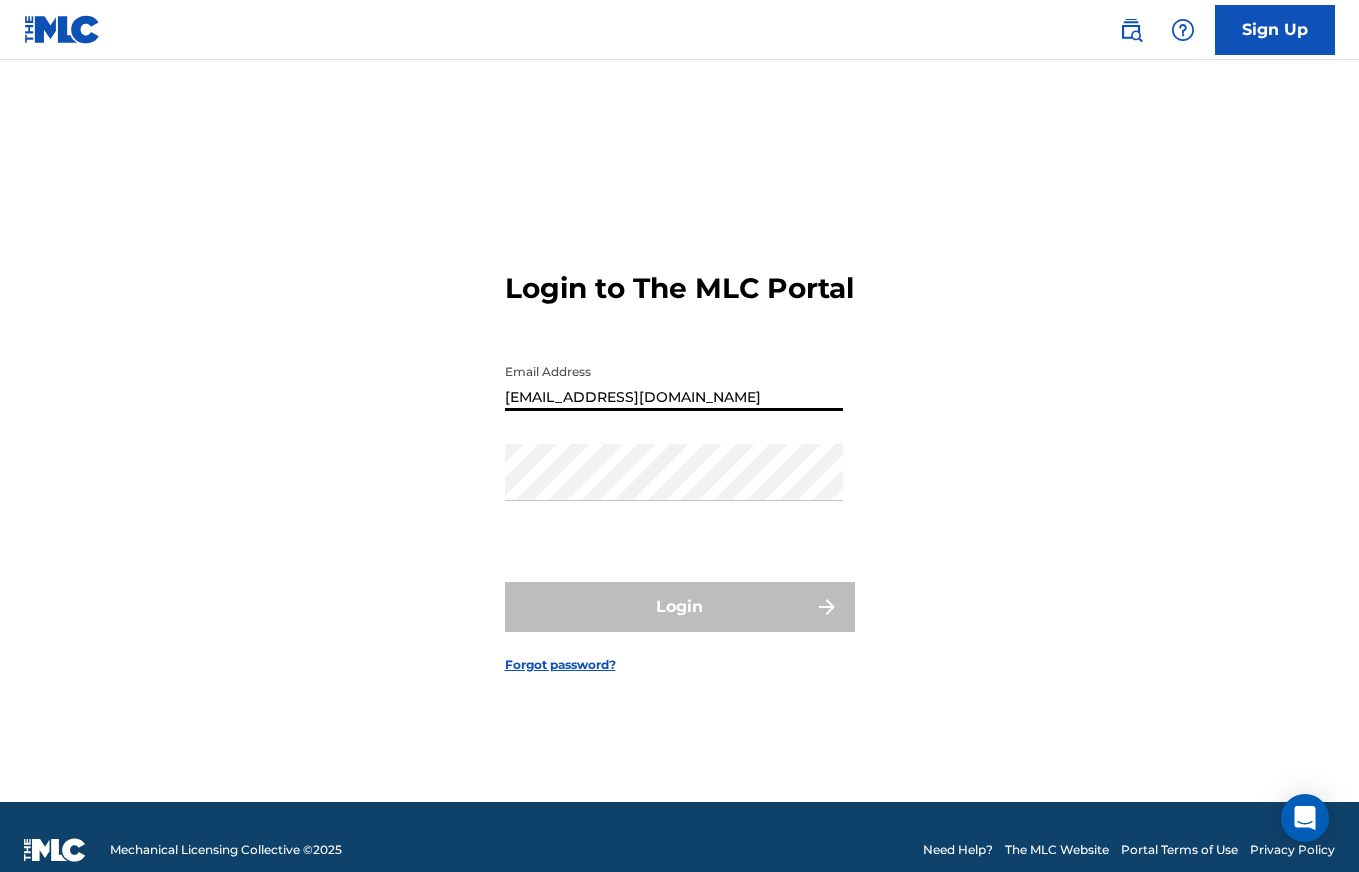 type on "jamenah01@gmail.com" 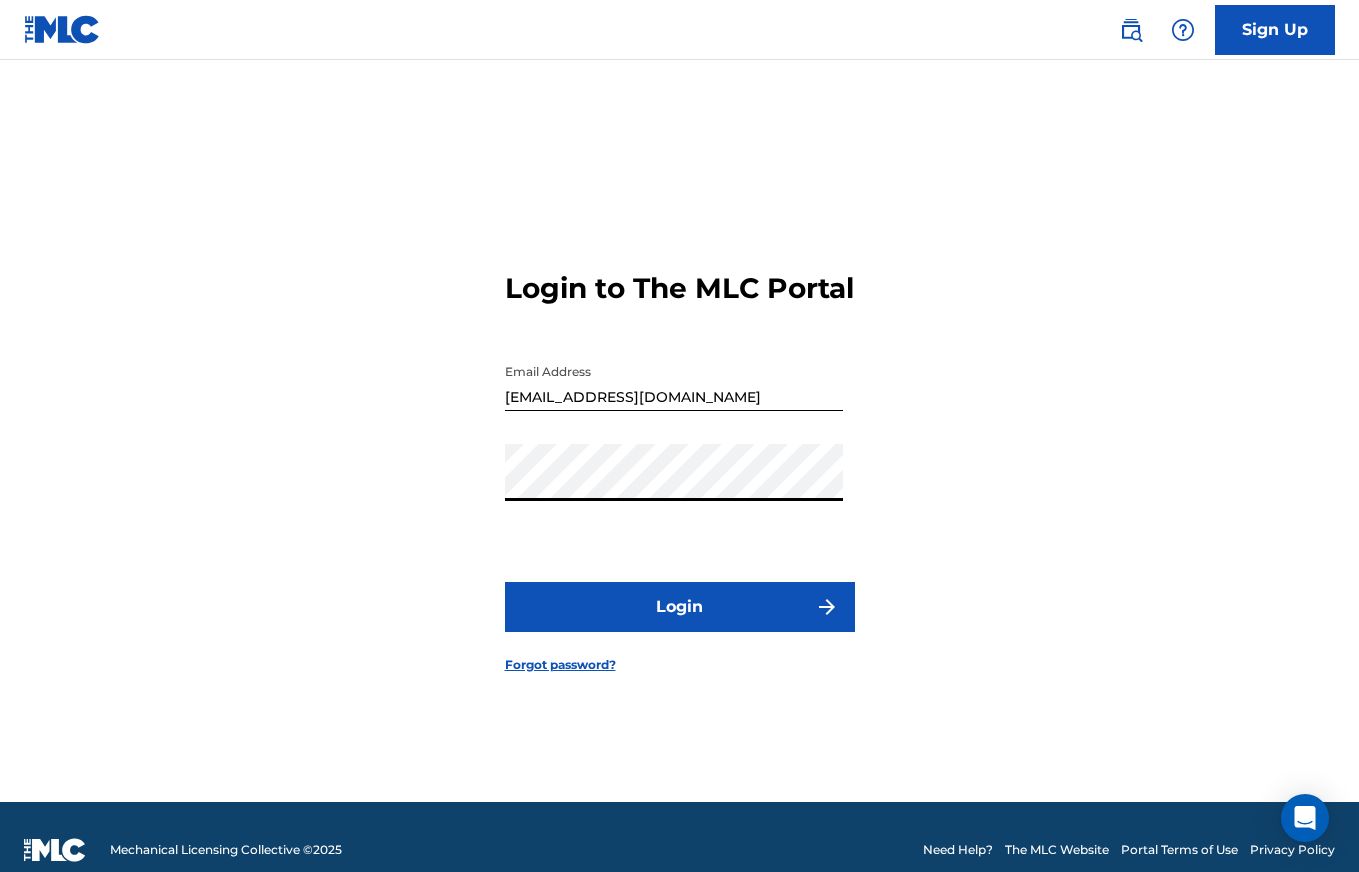 click on "Login" at bounding box center (680, 607) 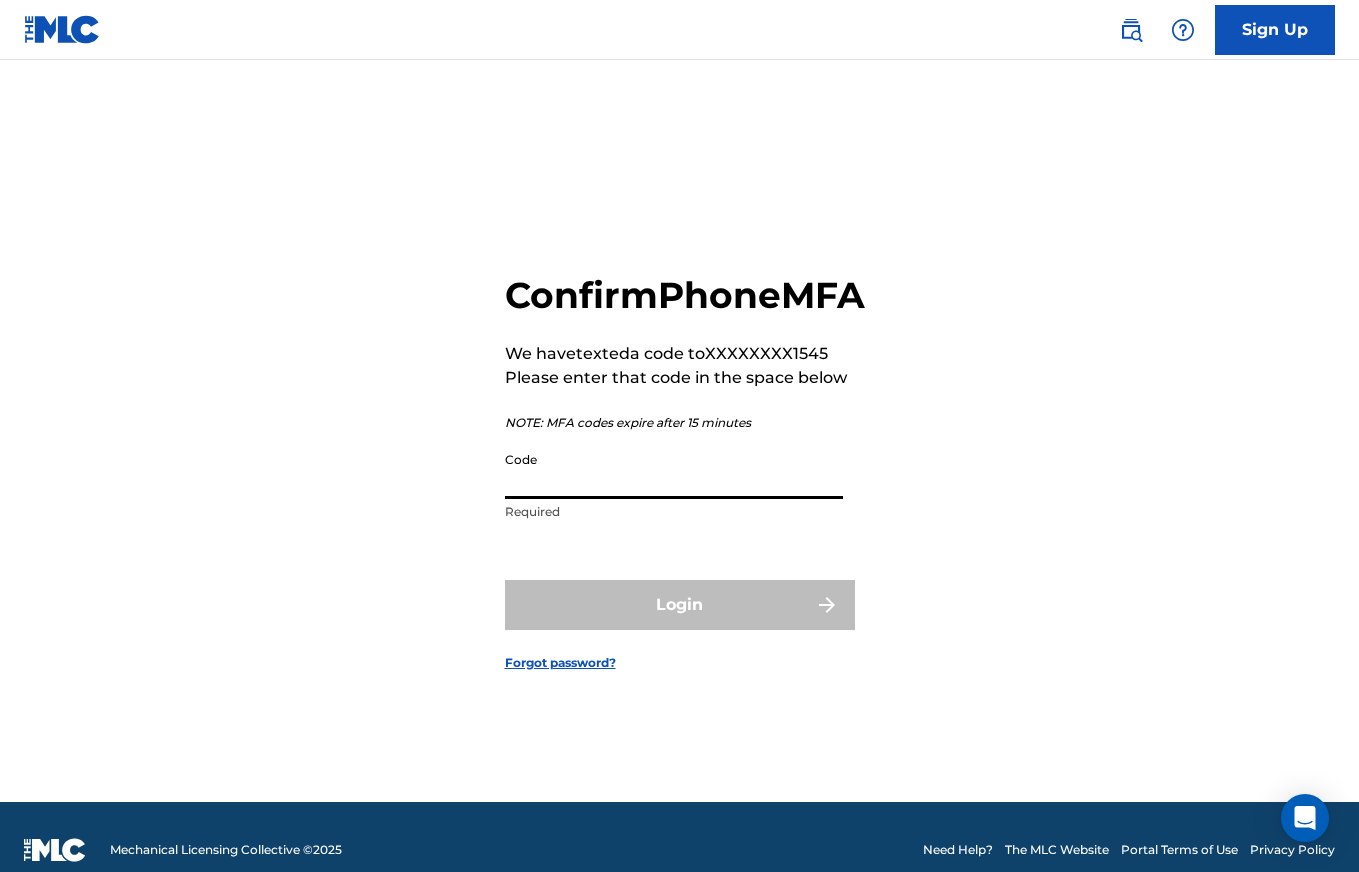 click on "Code" at bounding box center (674, 470) 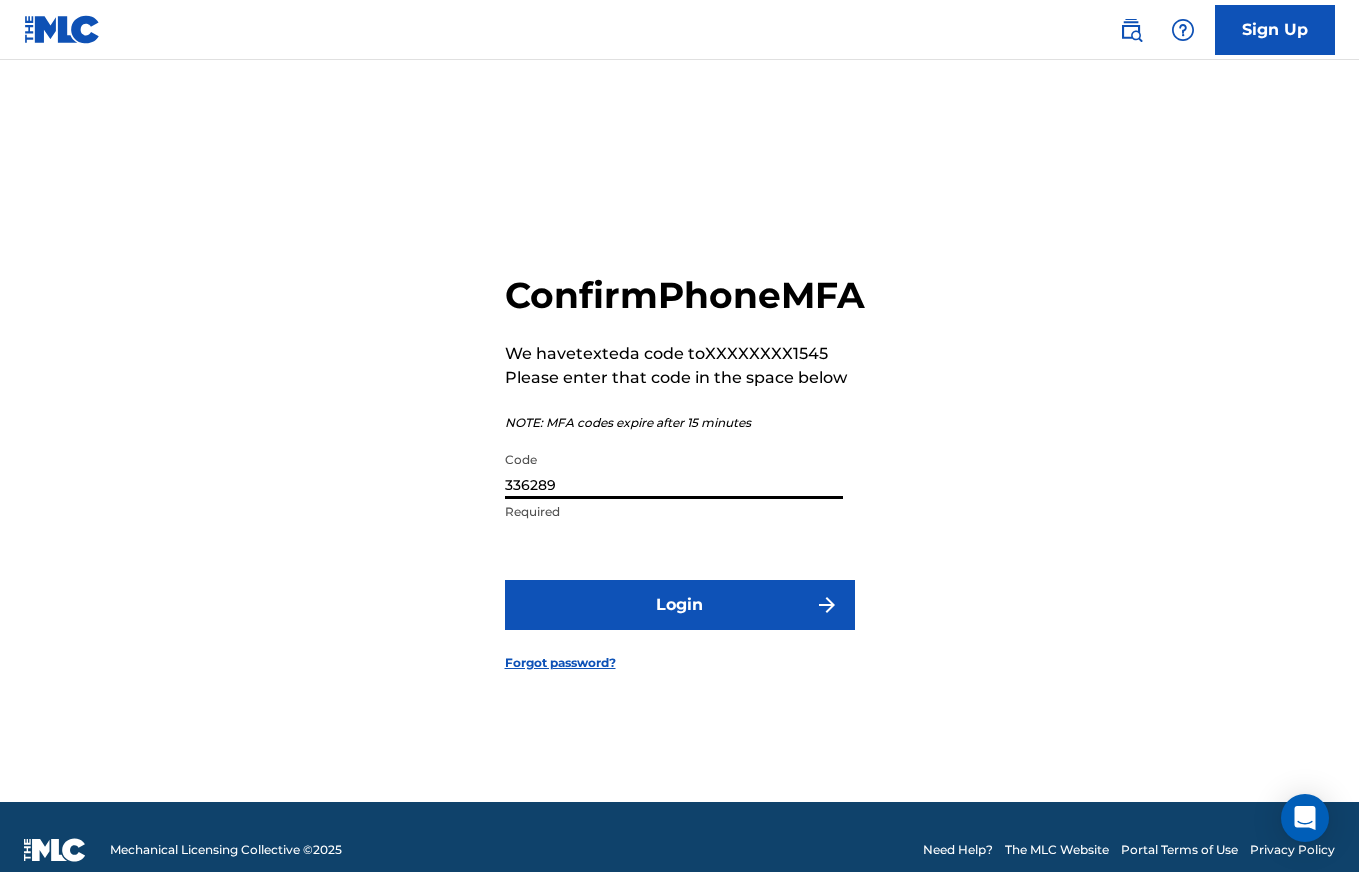 type on "336289" 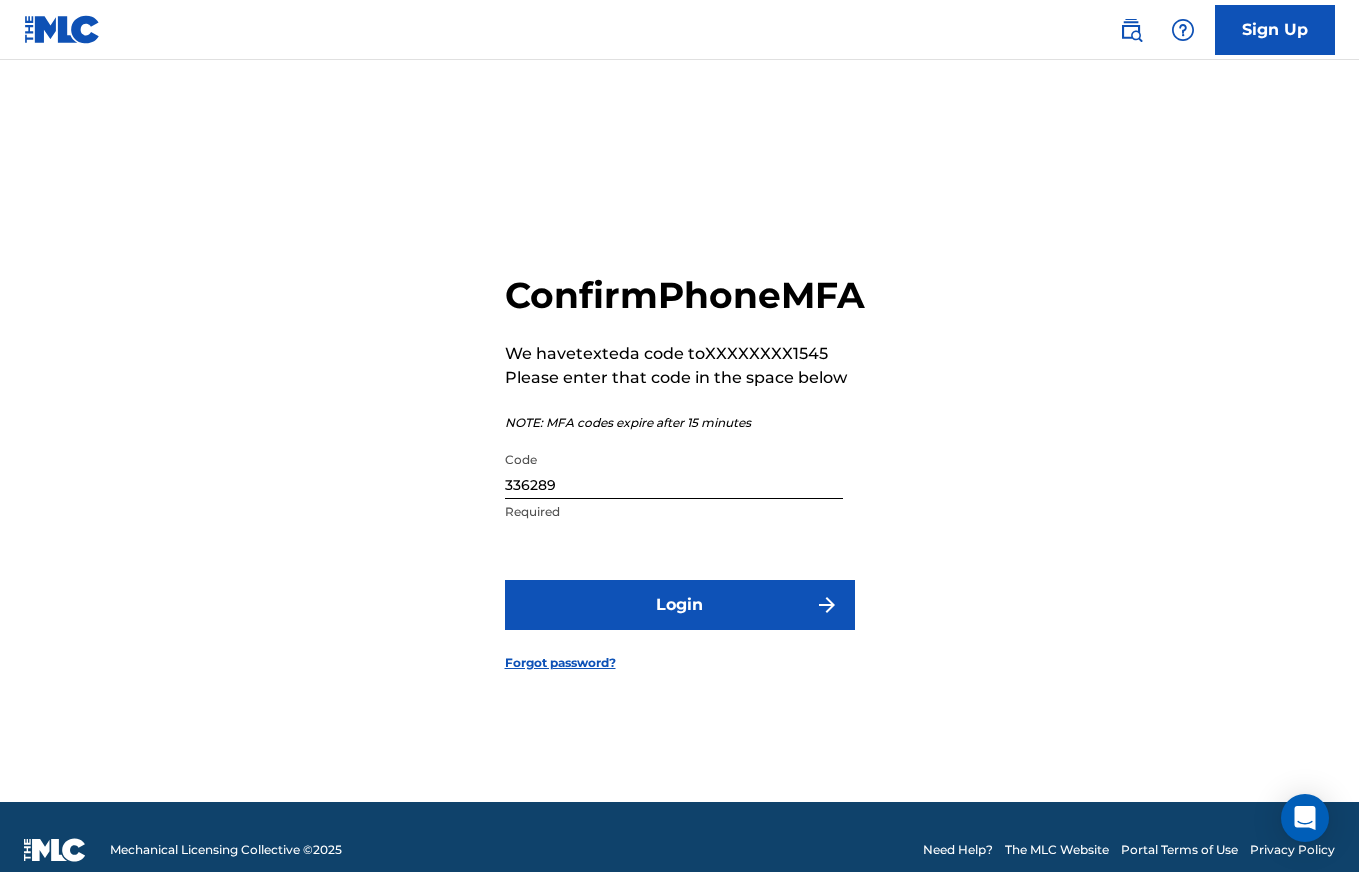 click on "Login" at bounding box center (680, 605) 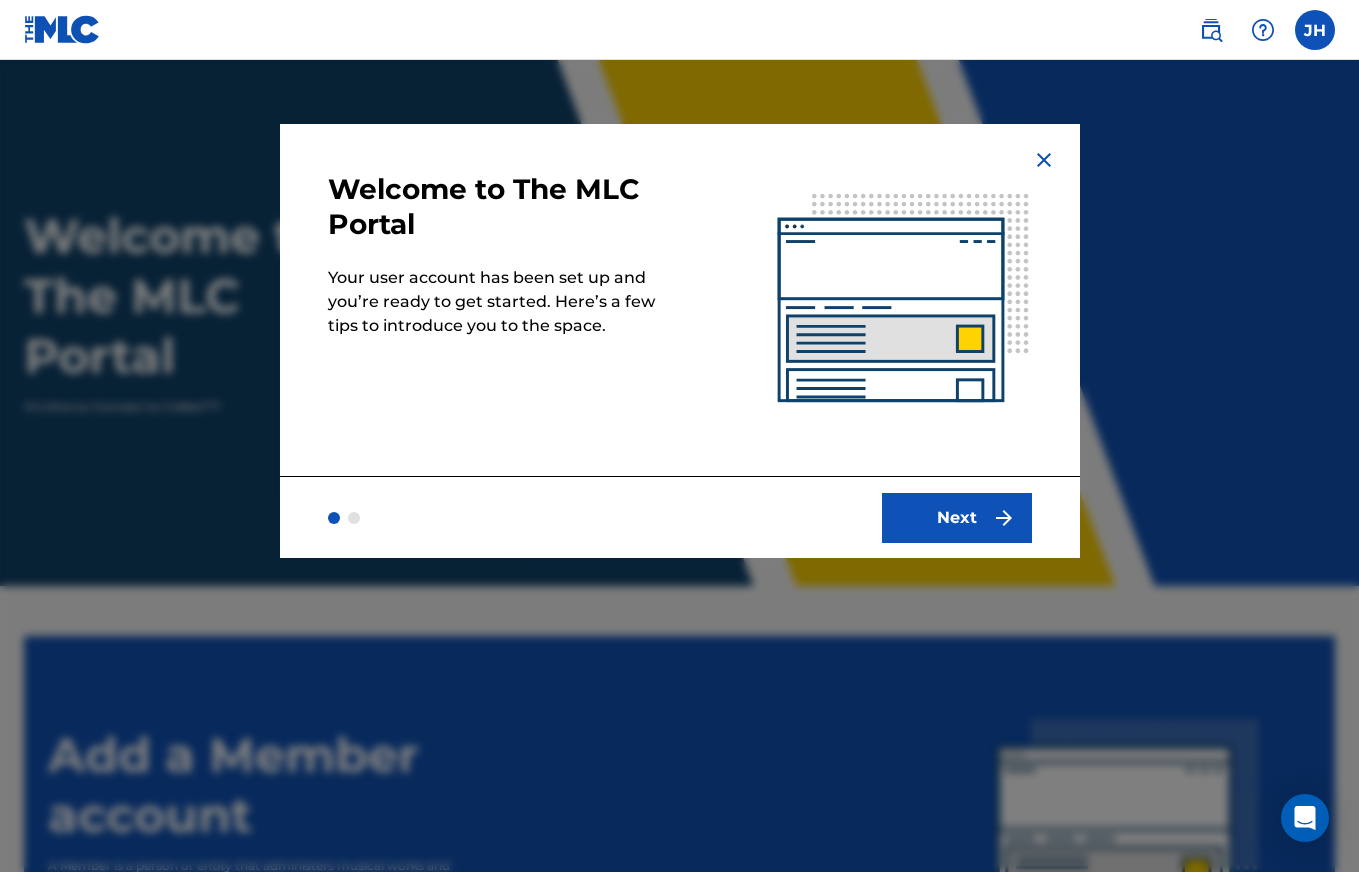scroll, scrollTop: 0, scrollLeft: 0, axis: both 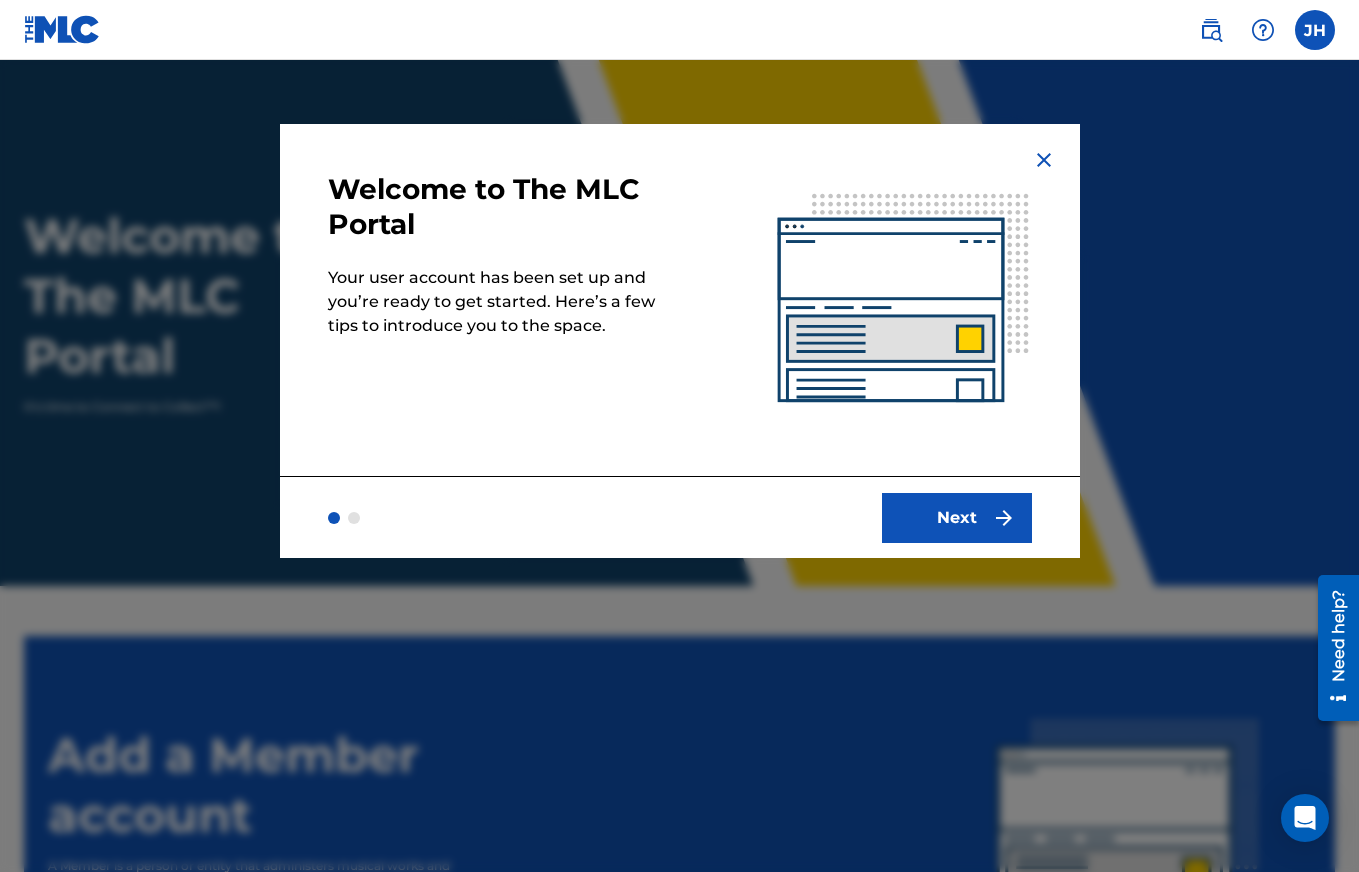 click at bounding box center [354, 518] 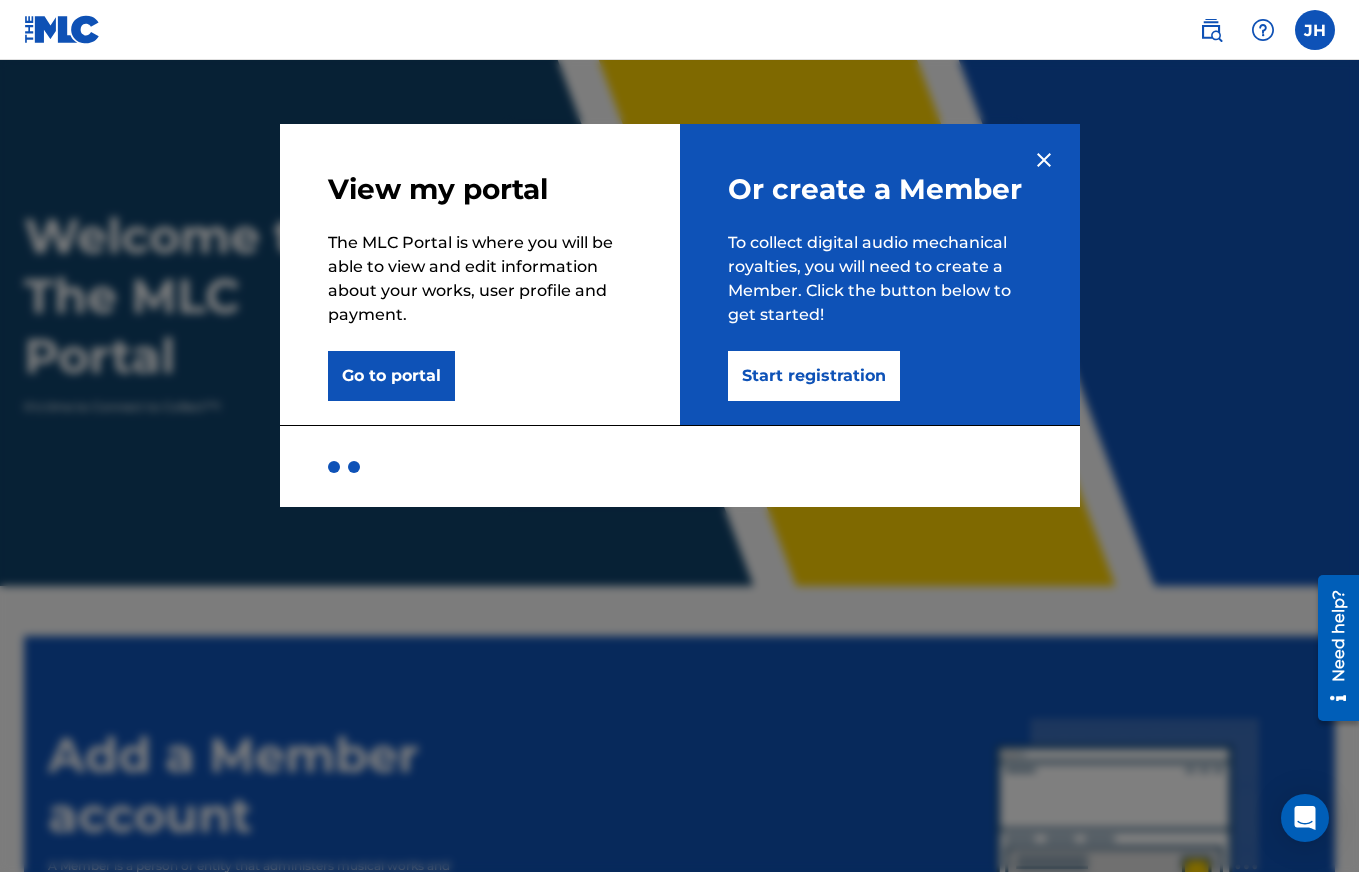 click on "Start registration" at bounding box center [814, 376] 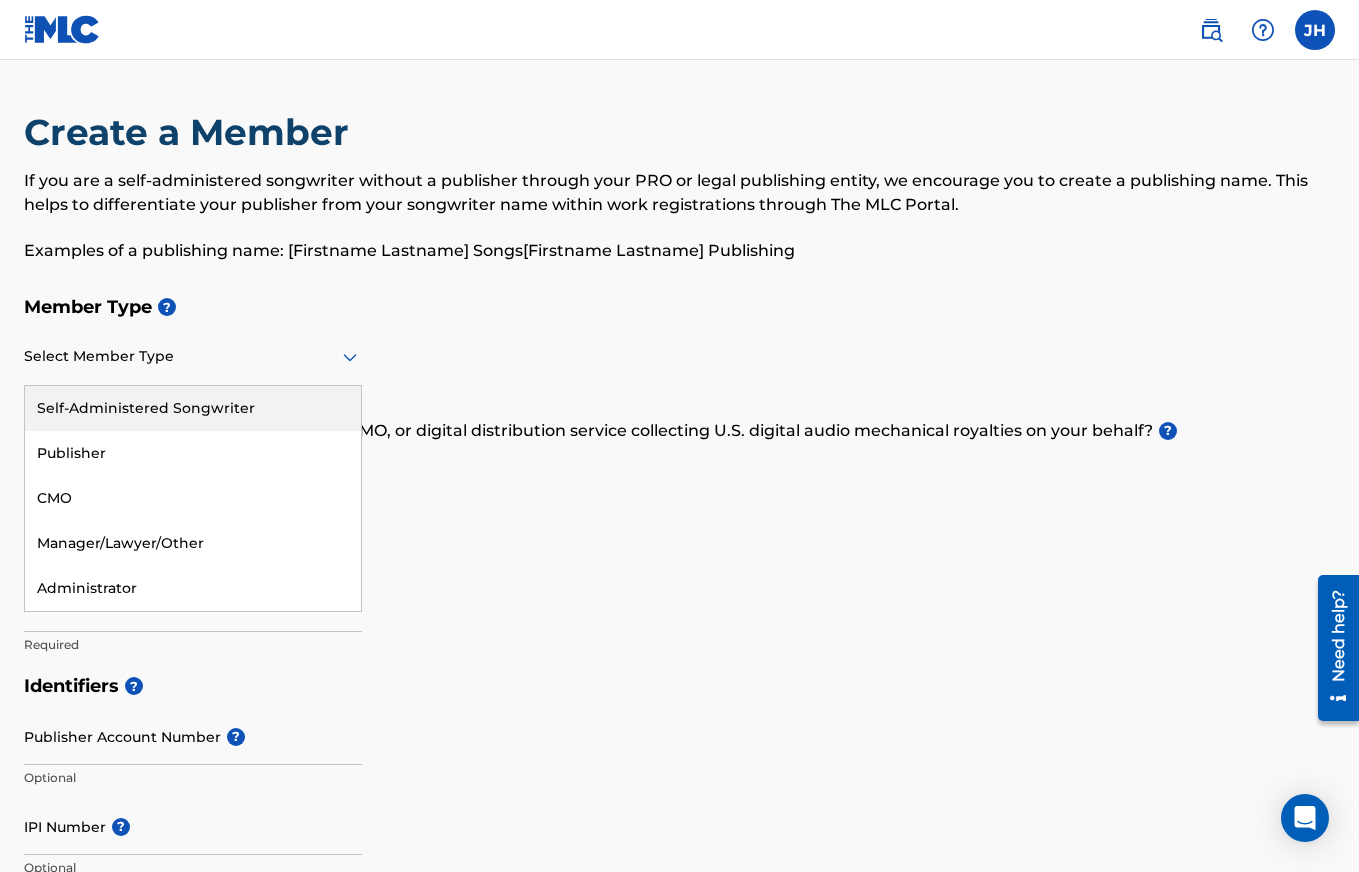 click at bounding box center [193, 356] 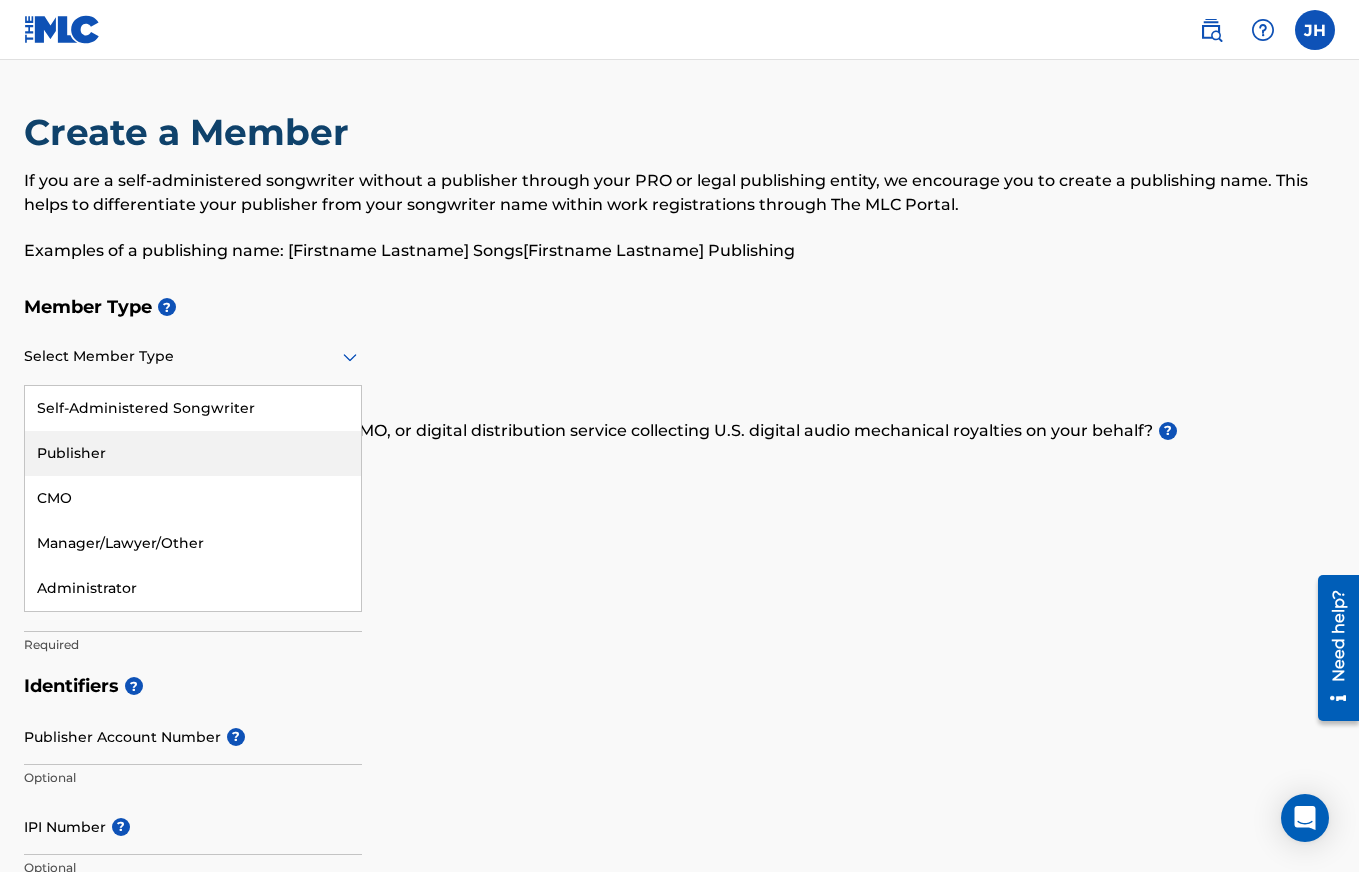 click on "Publisher" at bounding box center (193, 453) 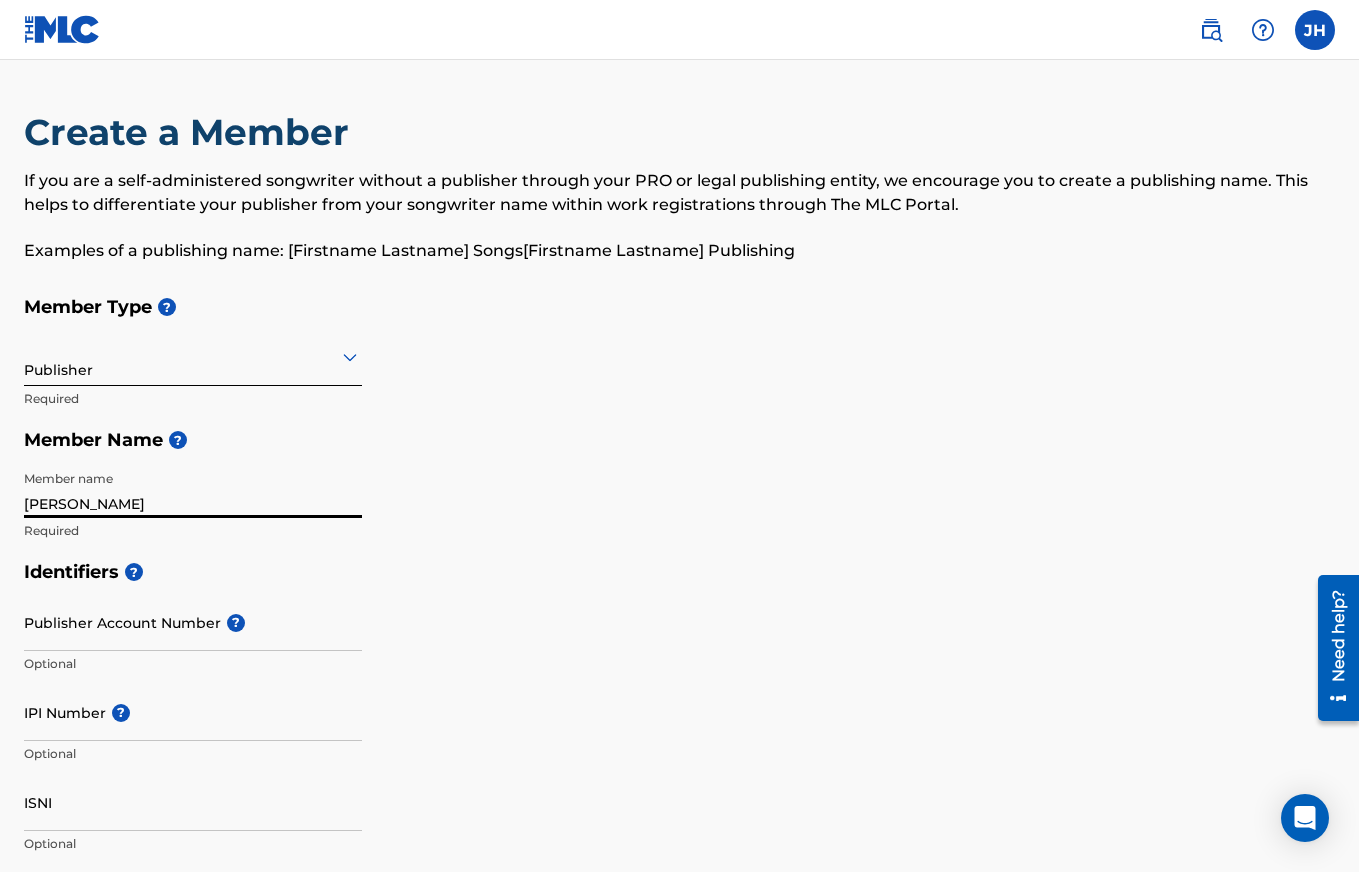 type on "Jamena Harvey" 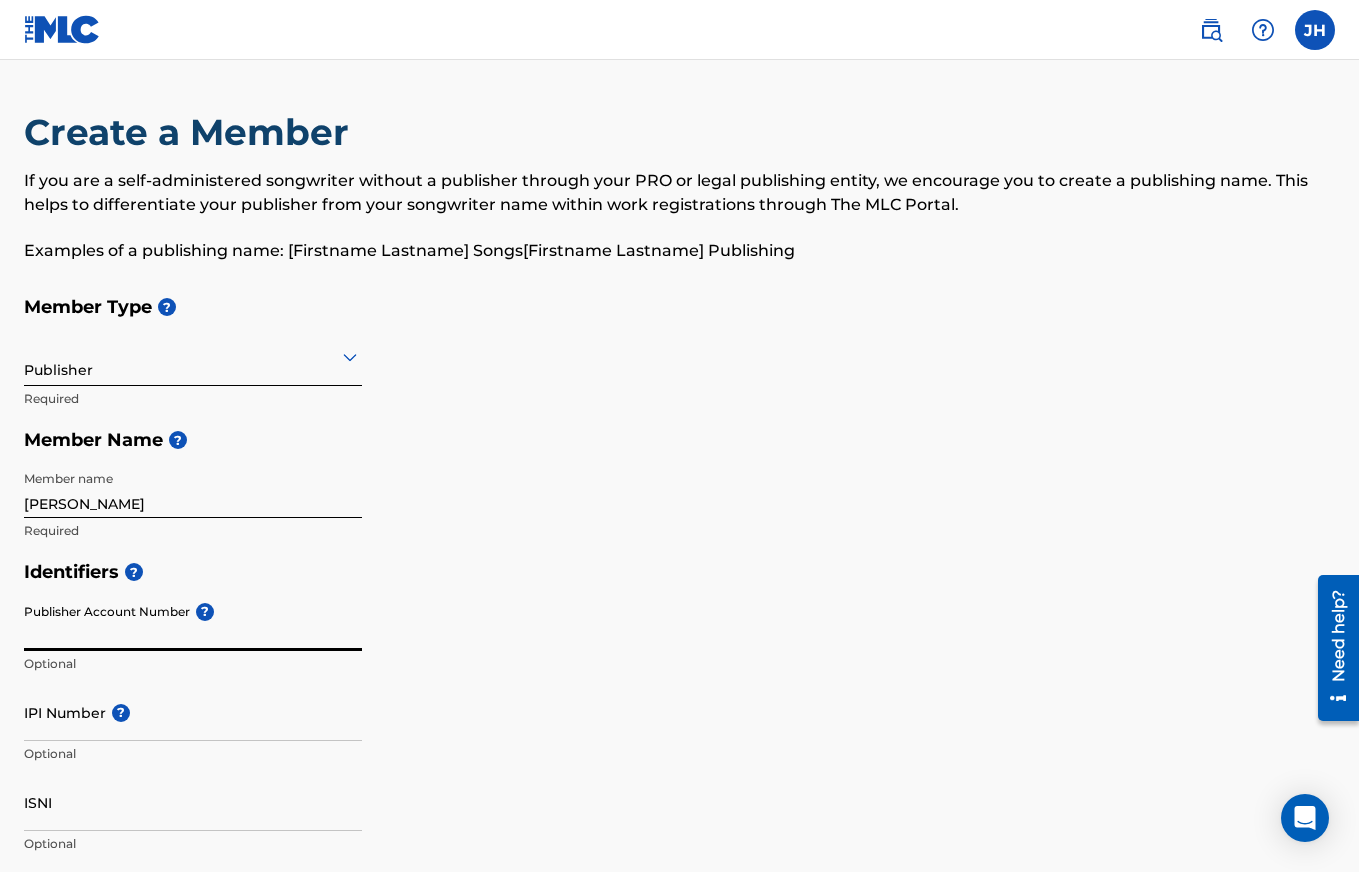click on "Publisher Account Number ?" at bounding box center (193, 622) 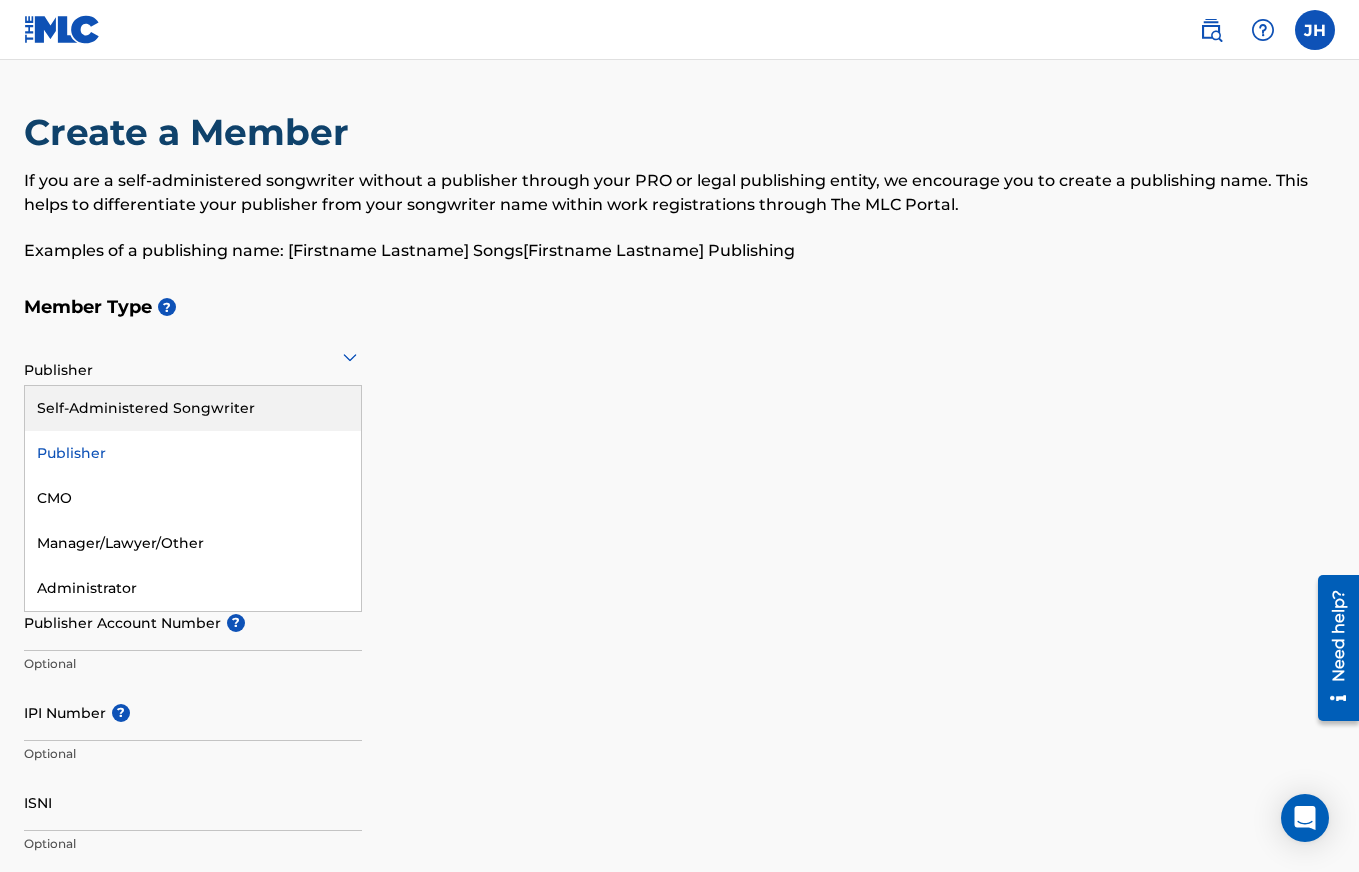 click on "Self-Administered Songwriter" at bounding box center [193, 408] 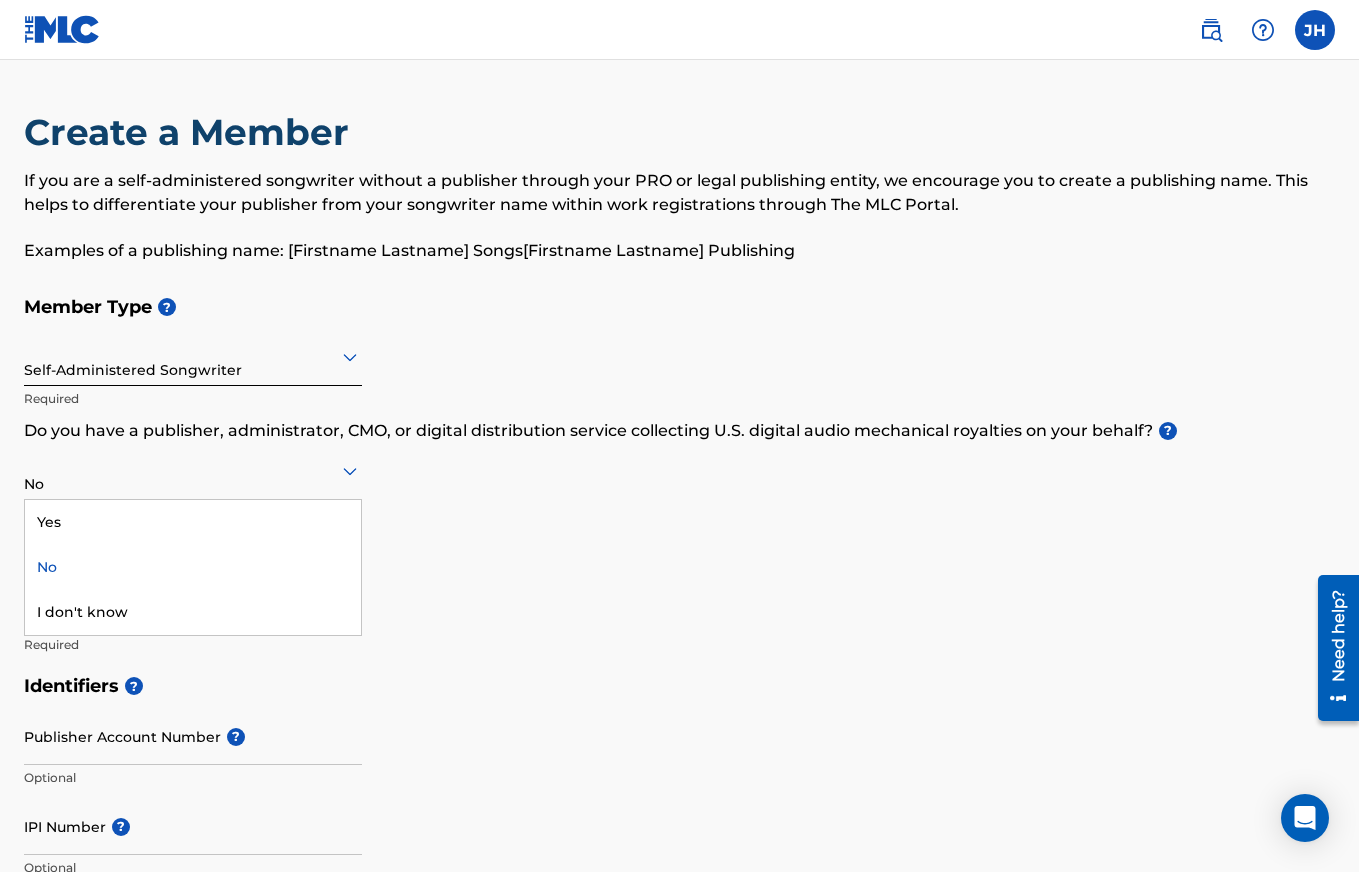 click at bounding box center (193, 470) 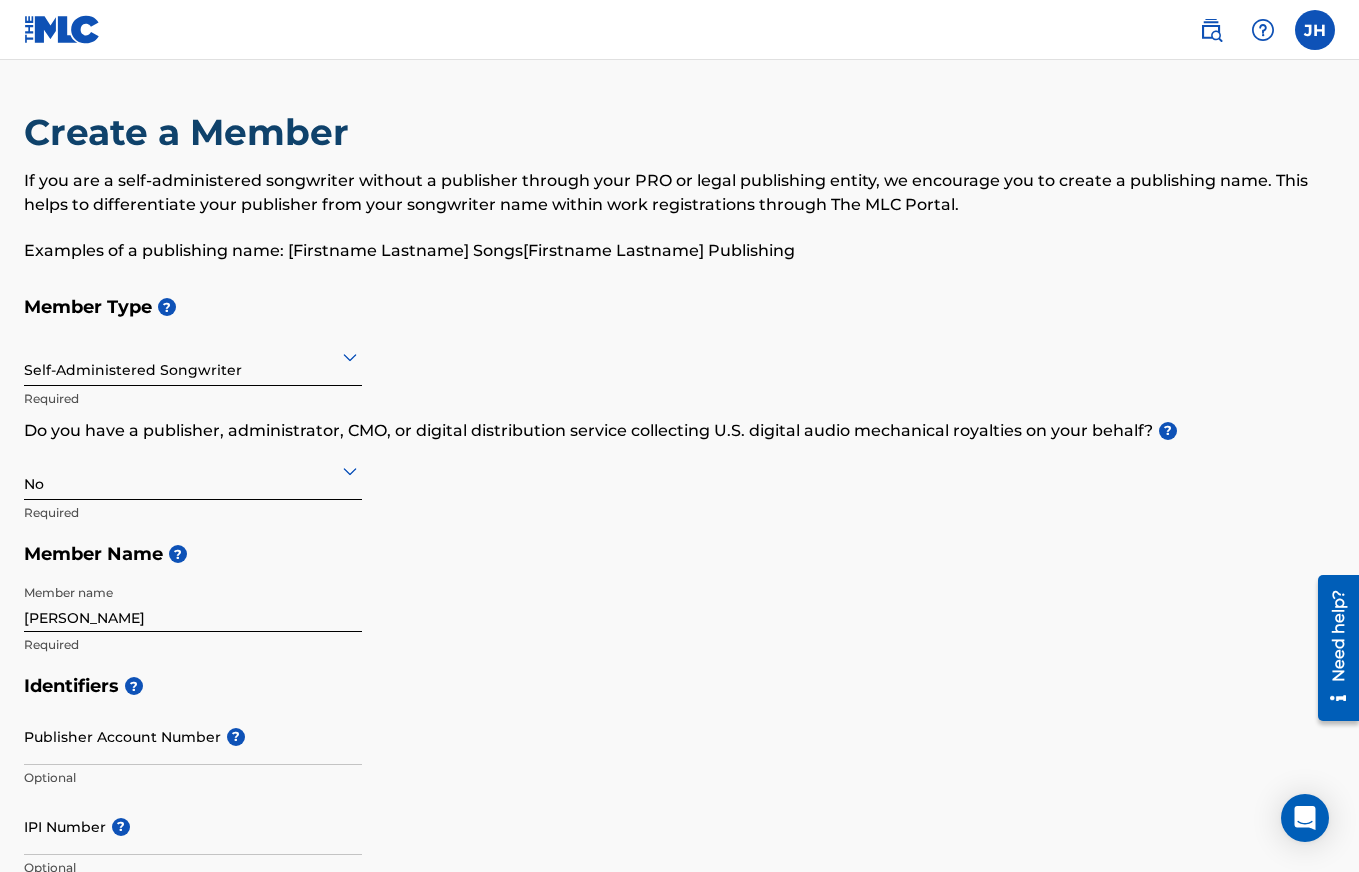 click at bounding box center [193, 470] 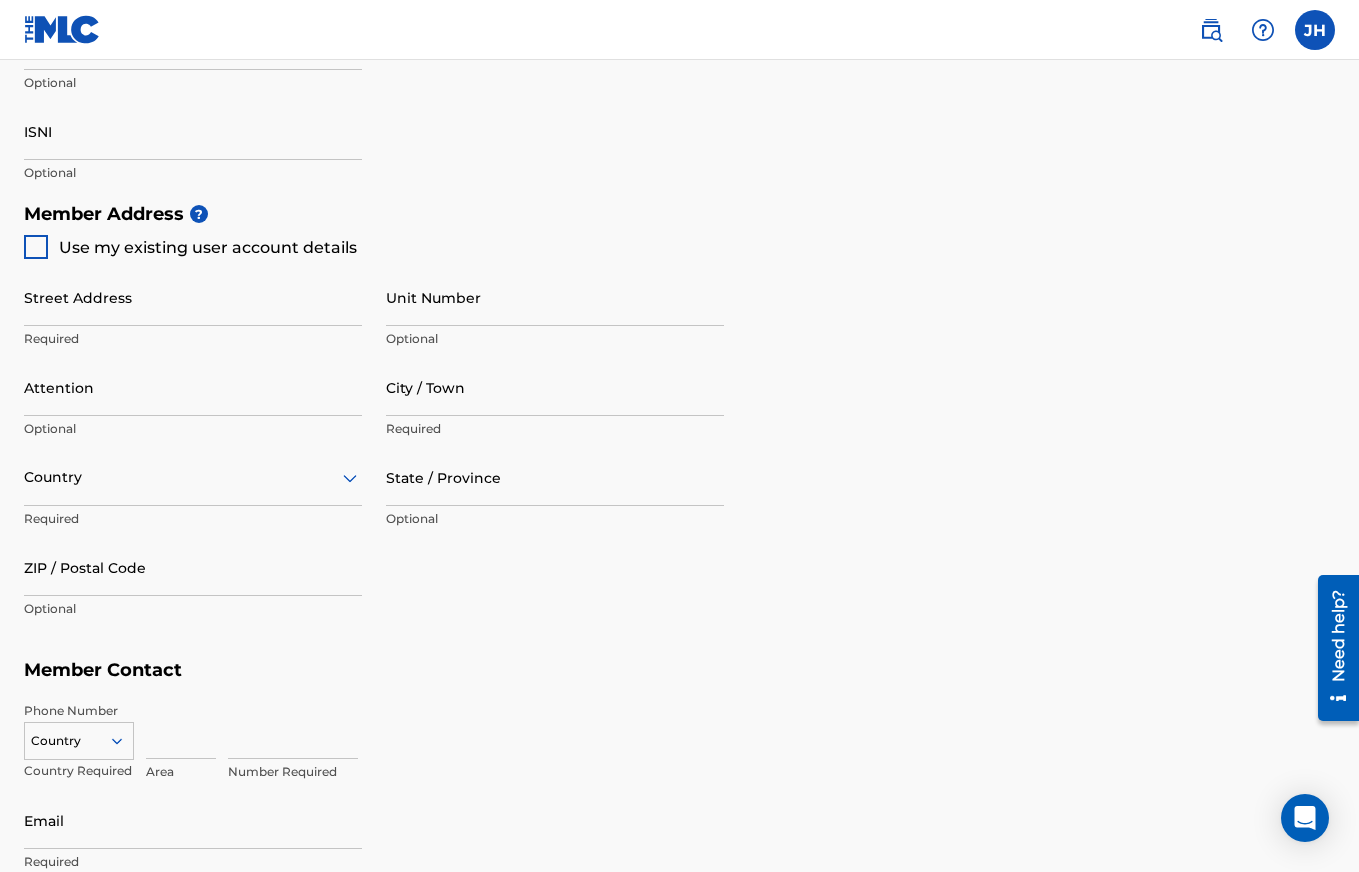 scroll, scrollTop: 793, scrollLeft: 0, axis: vertical 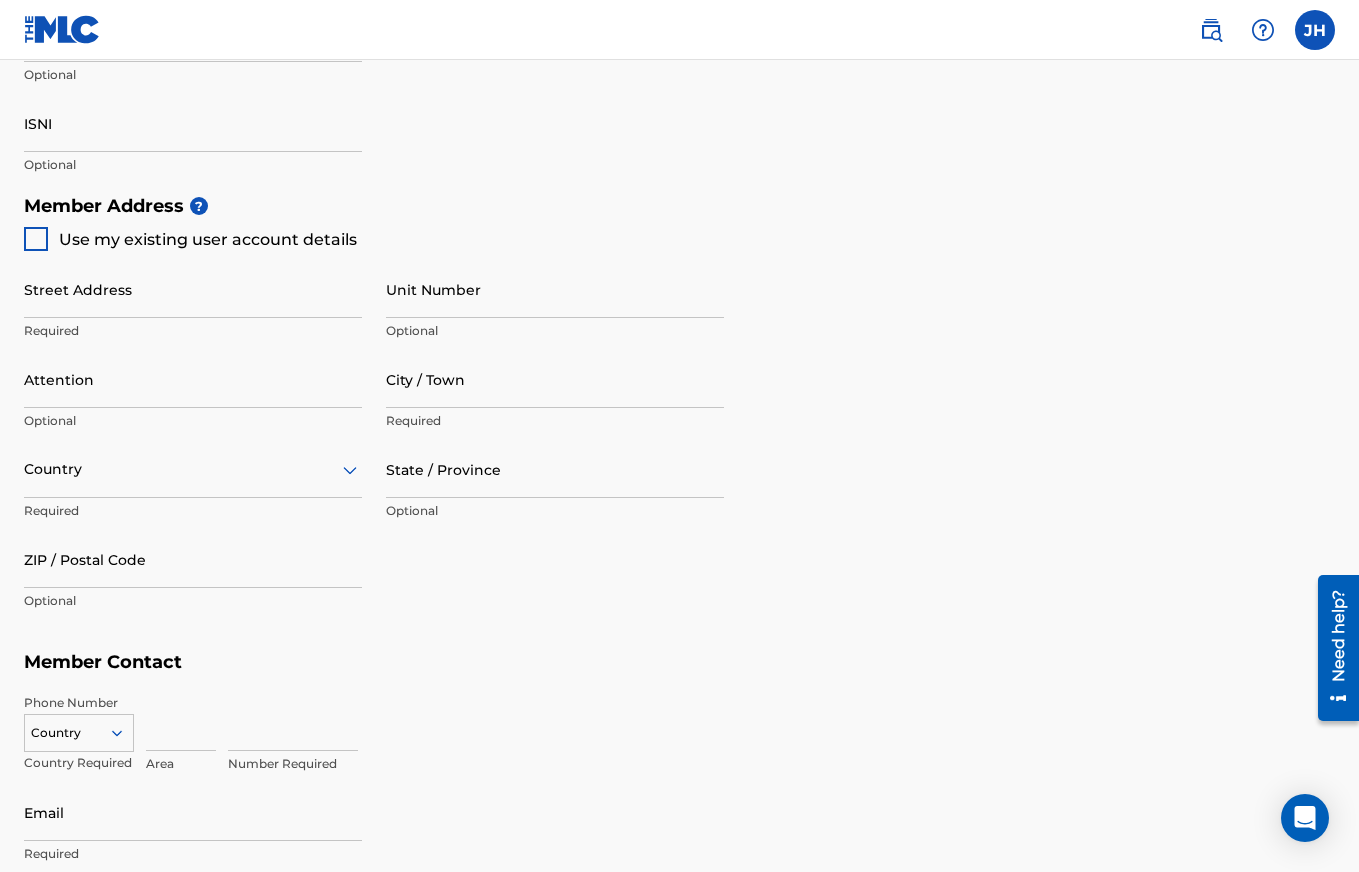 click at bounding box center (36, 239) 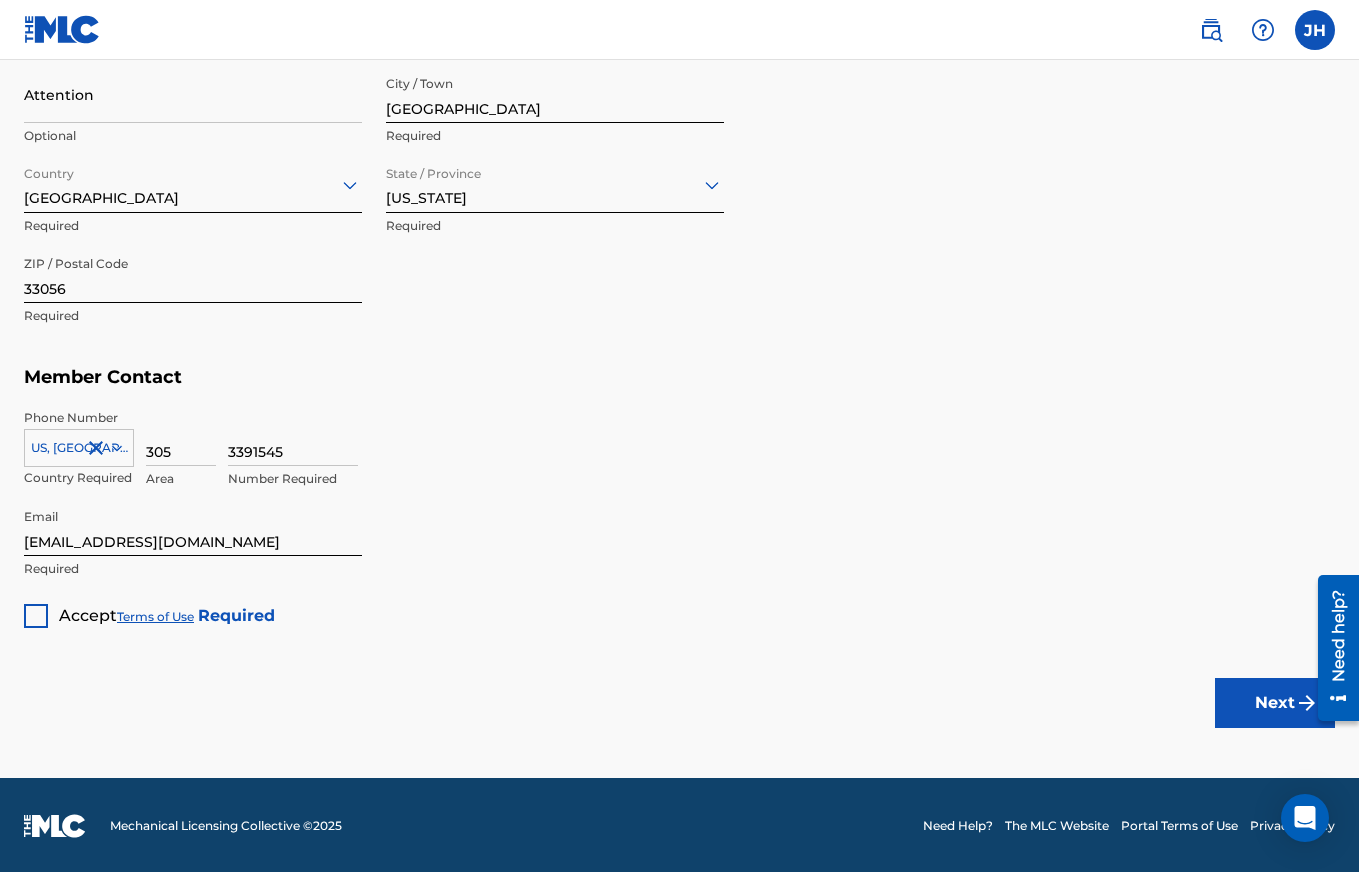 scroll, scrollTop: 1077, scrollLeft: 0, axis: vertical 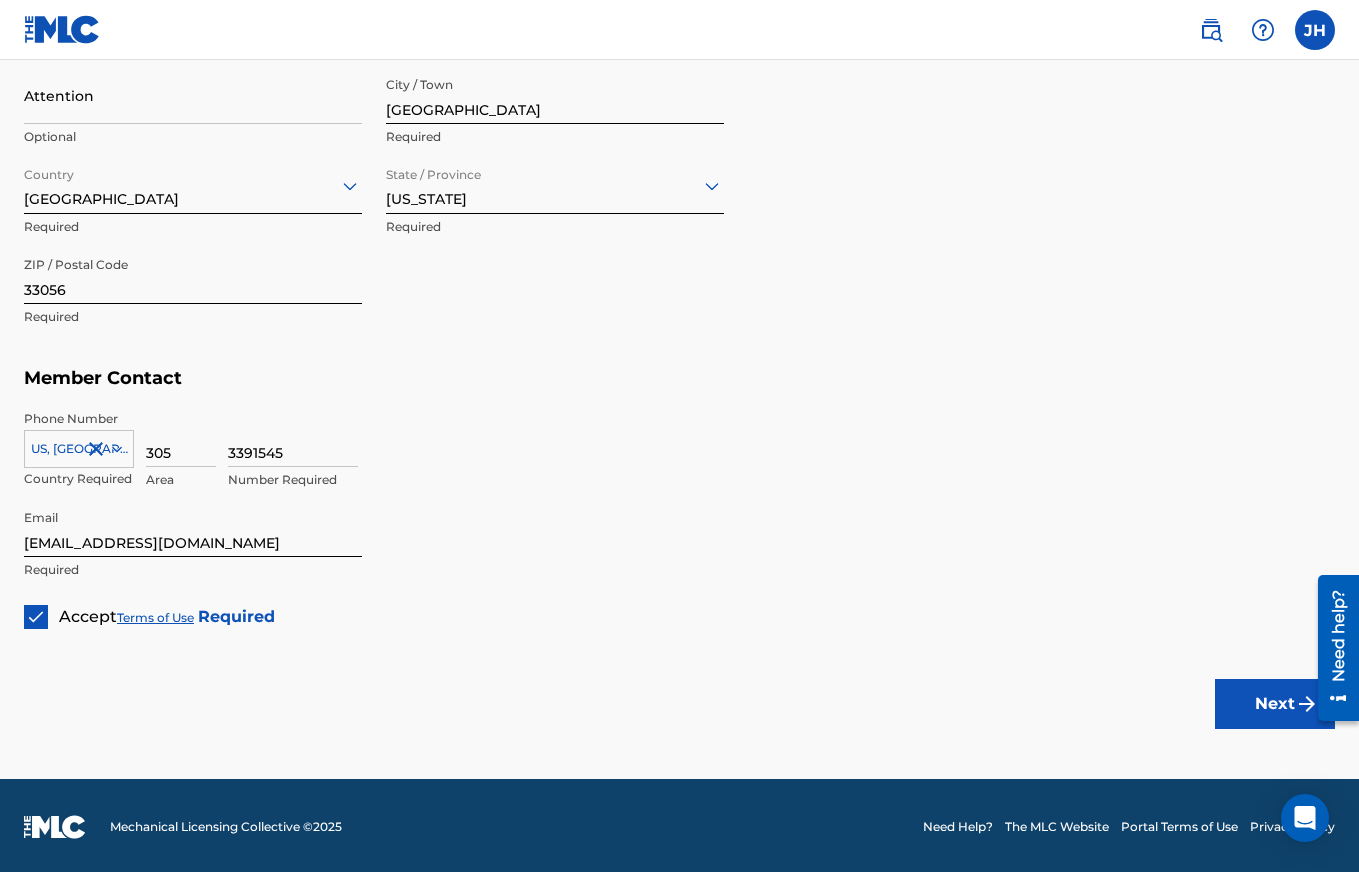 click on "Next" at bounding box center [1275, 704] 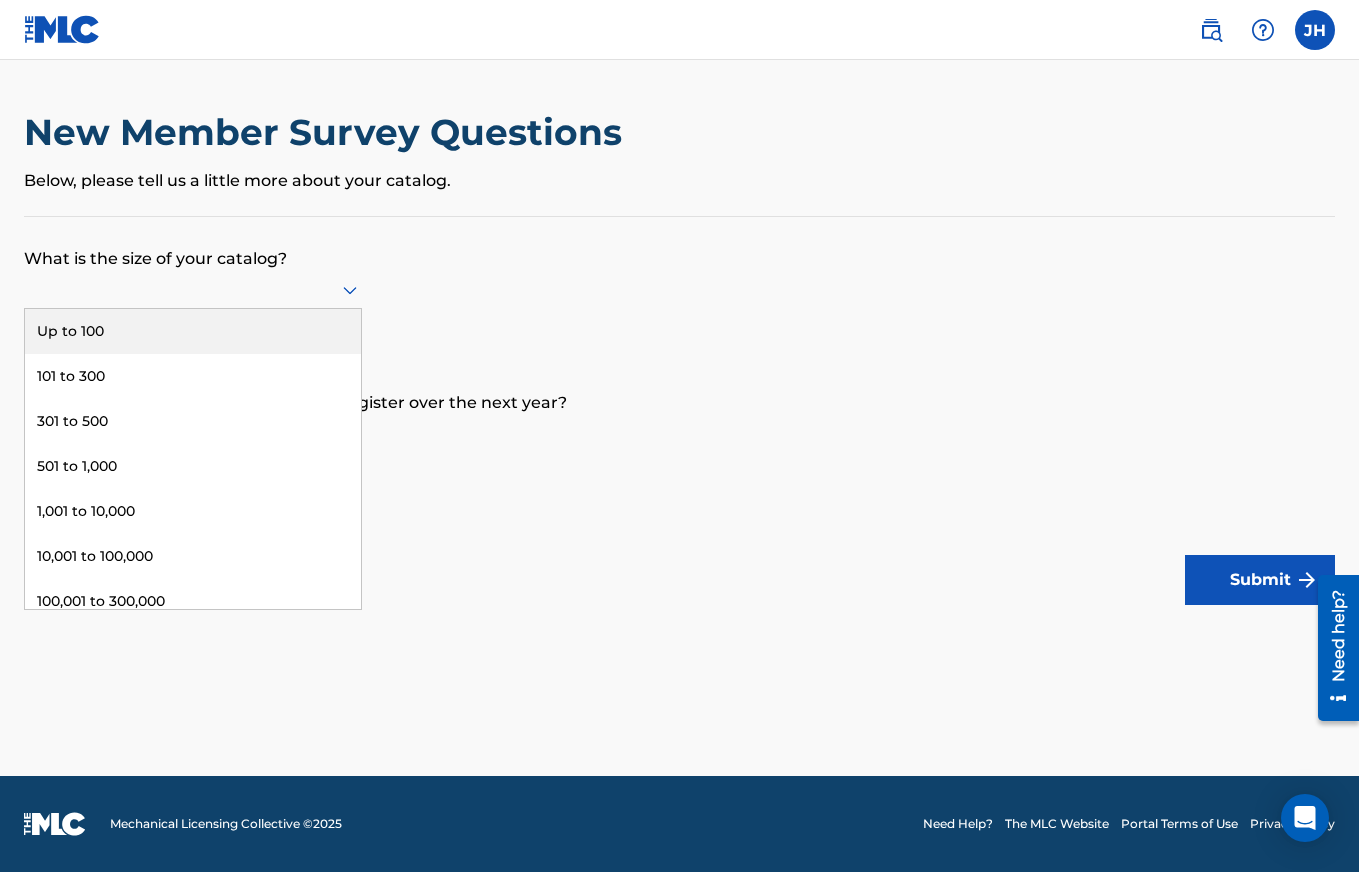 click 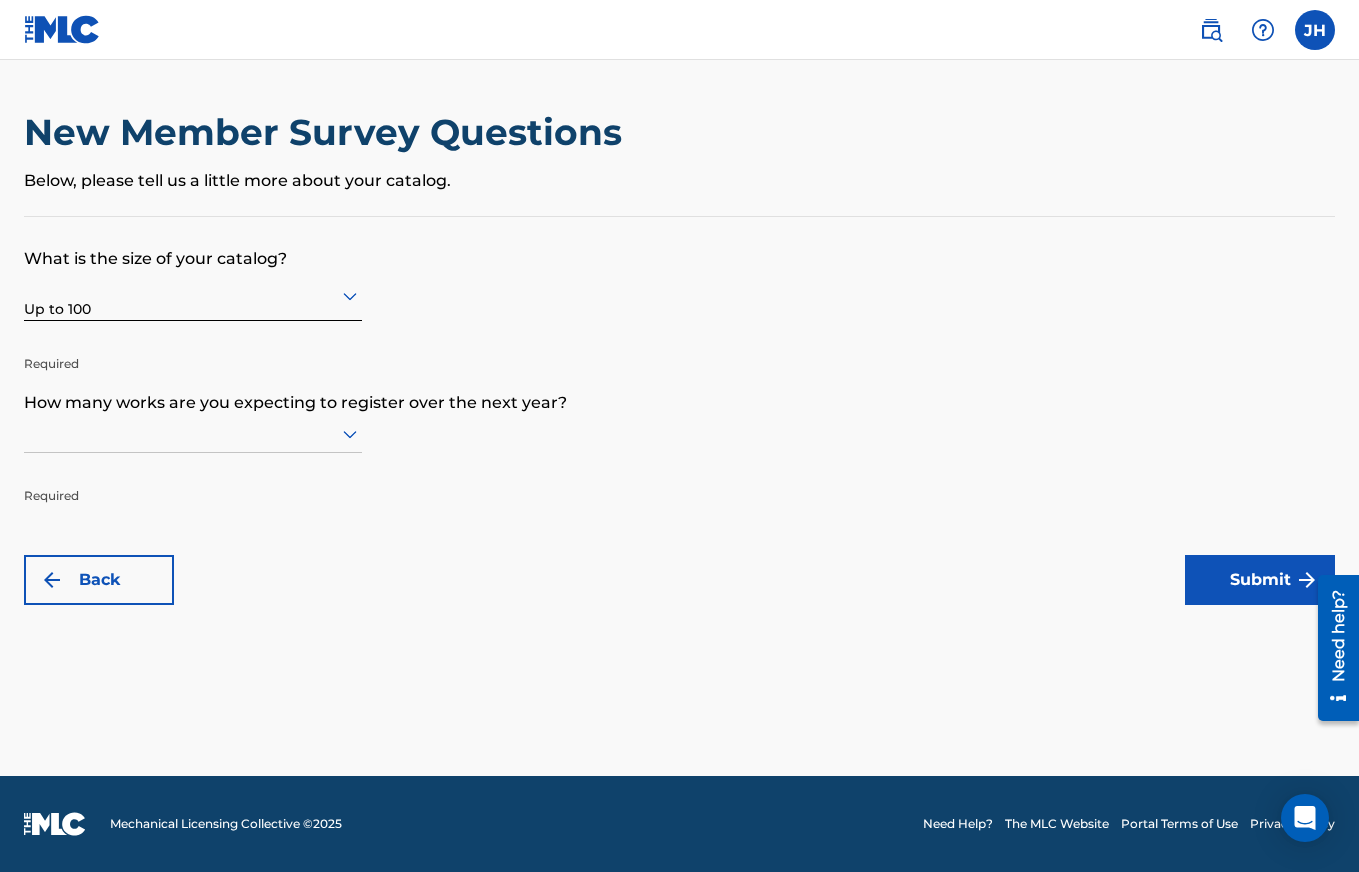 click 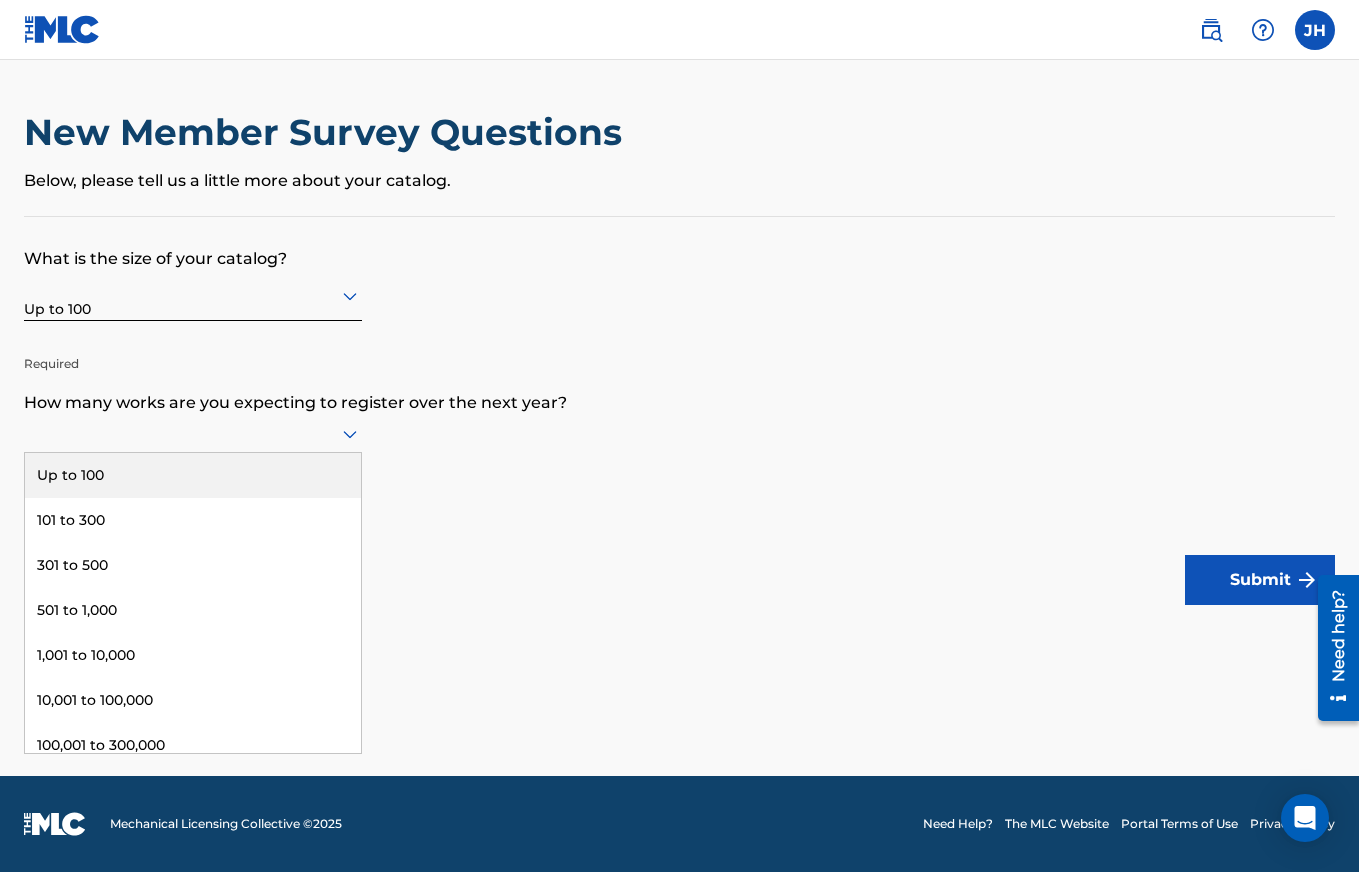 click on "Up to 100" at bounding box center (193, 475) 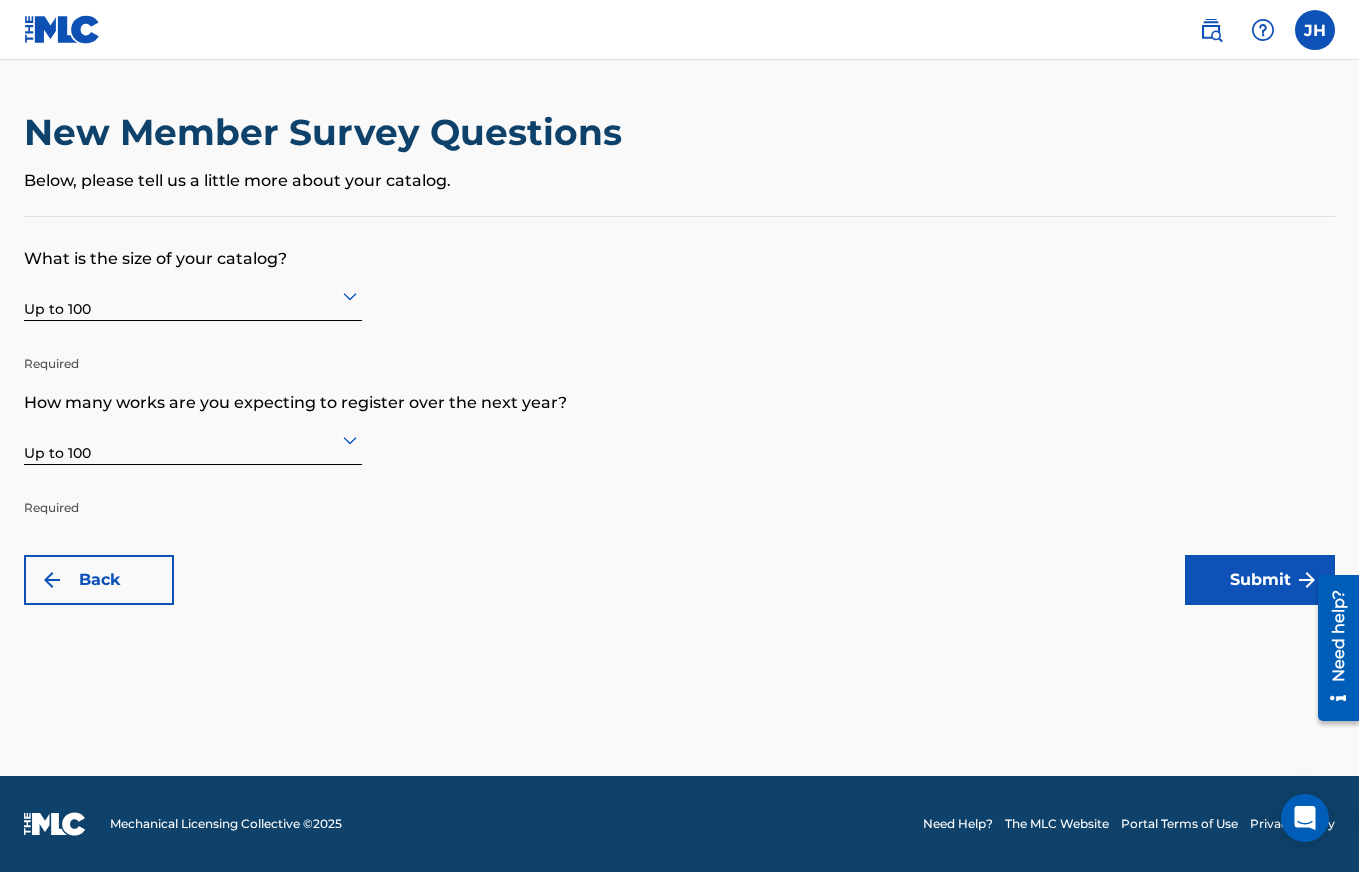 click on "Submit" at bounding box center [1260, 580] 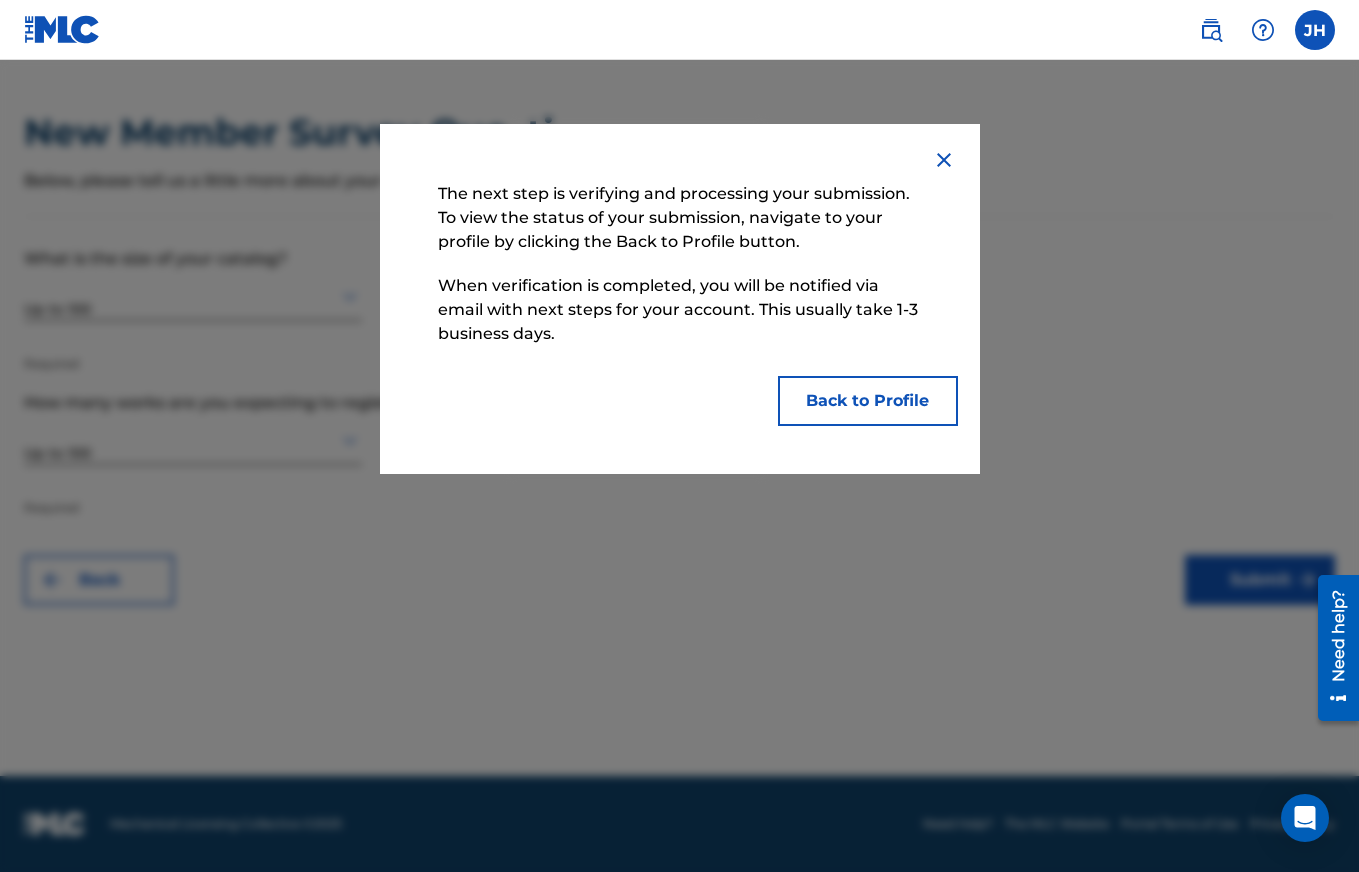 click on "Back to Profile" at bounding box center (868, 401) 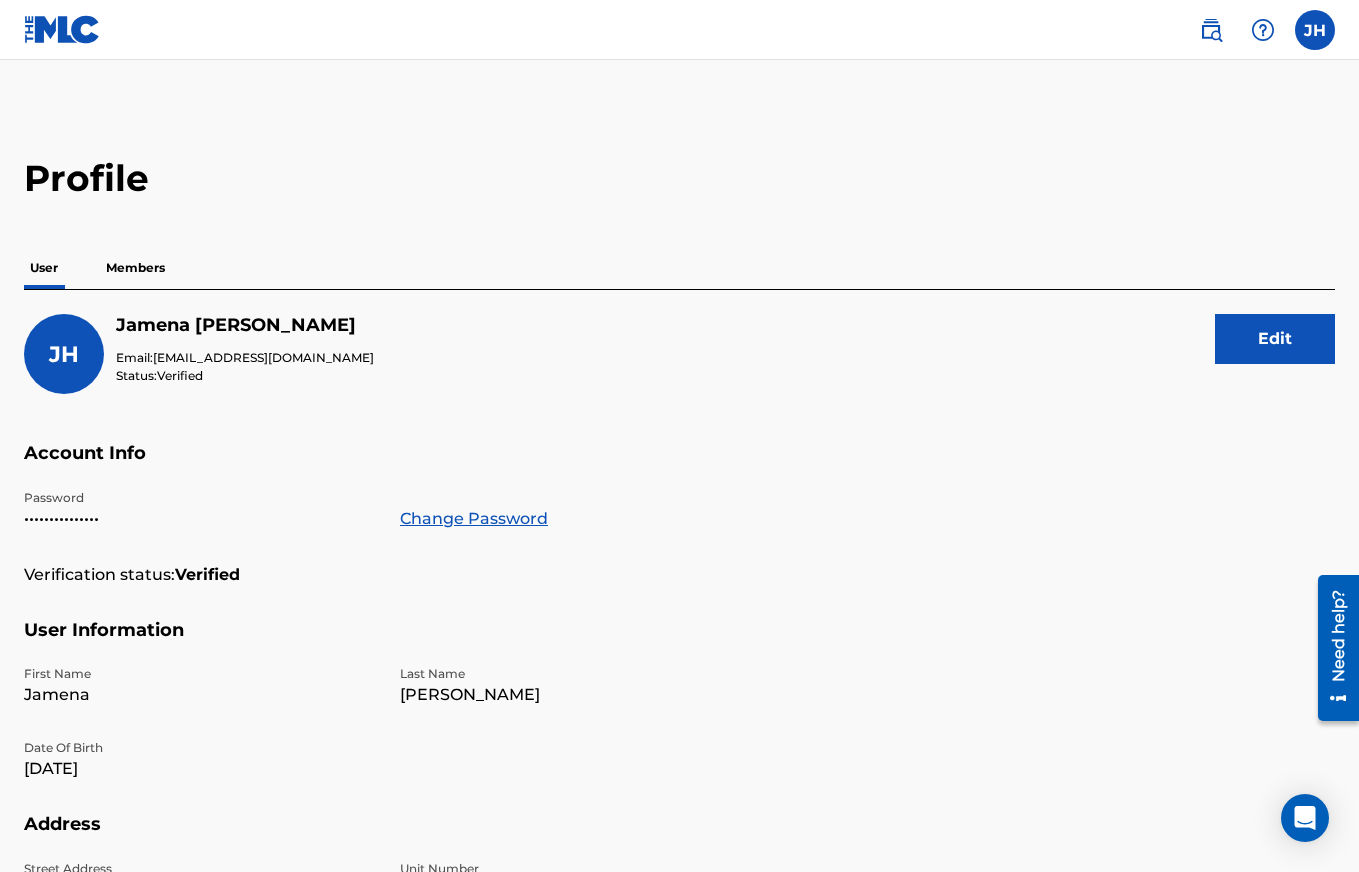 scroll, scrollTop: 0, scrollLeft: 0, axis: both 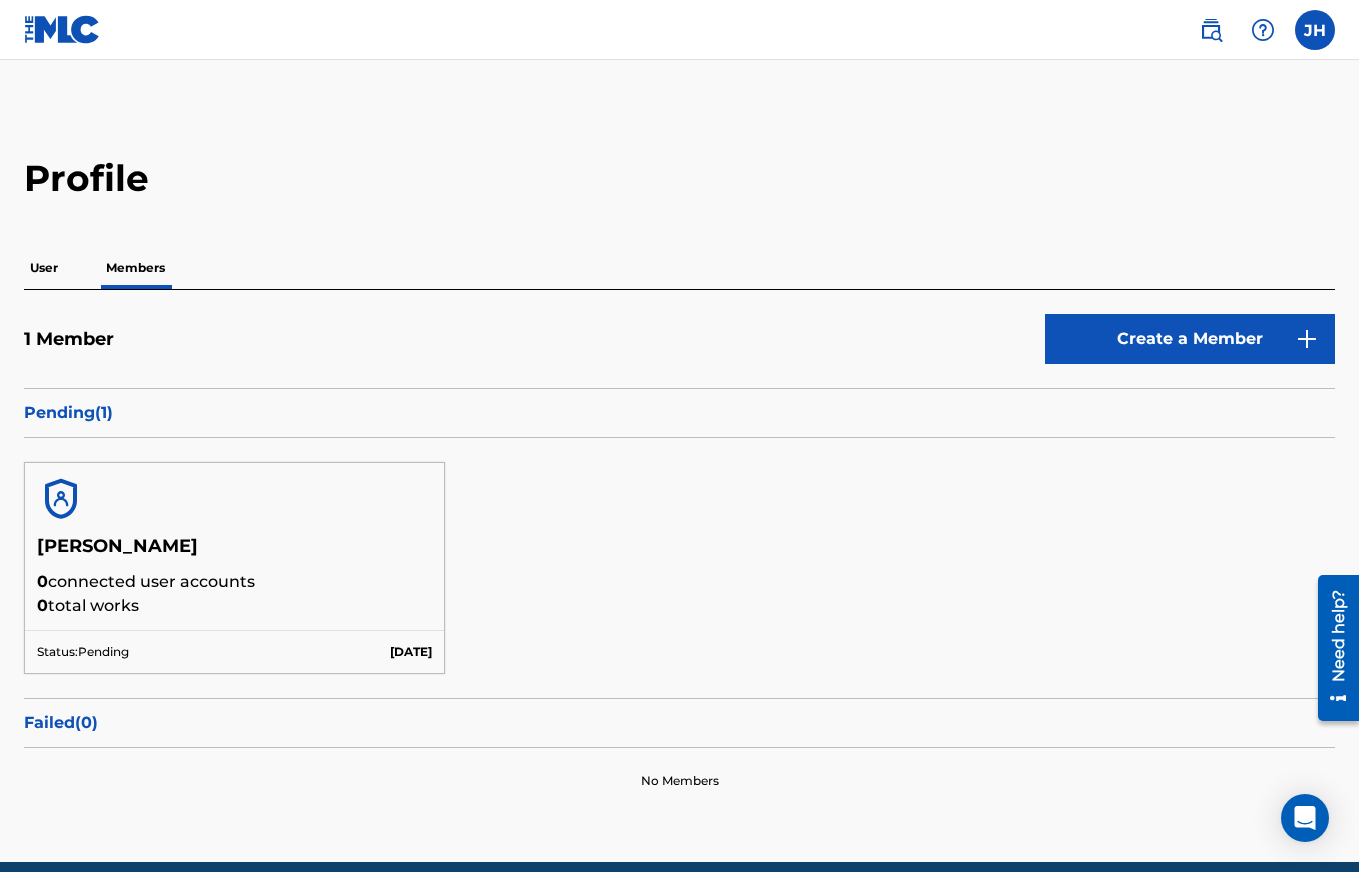 click at bounding box center (1211, 30) 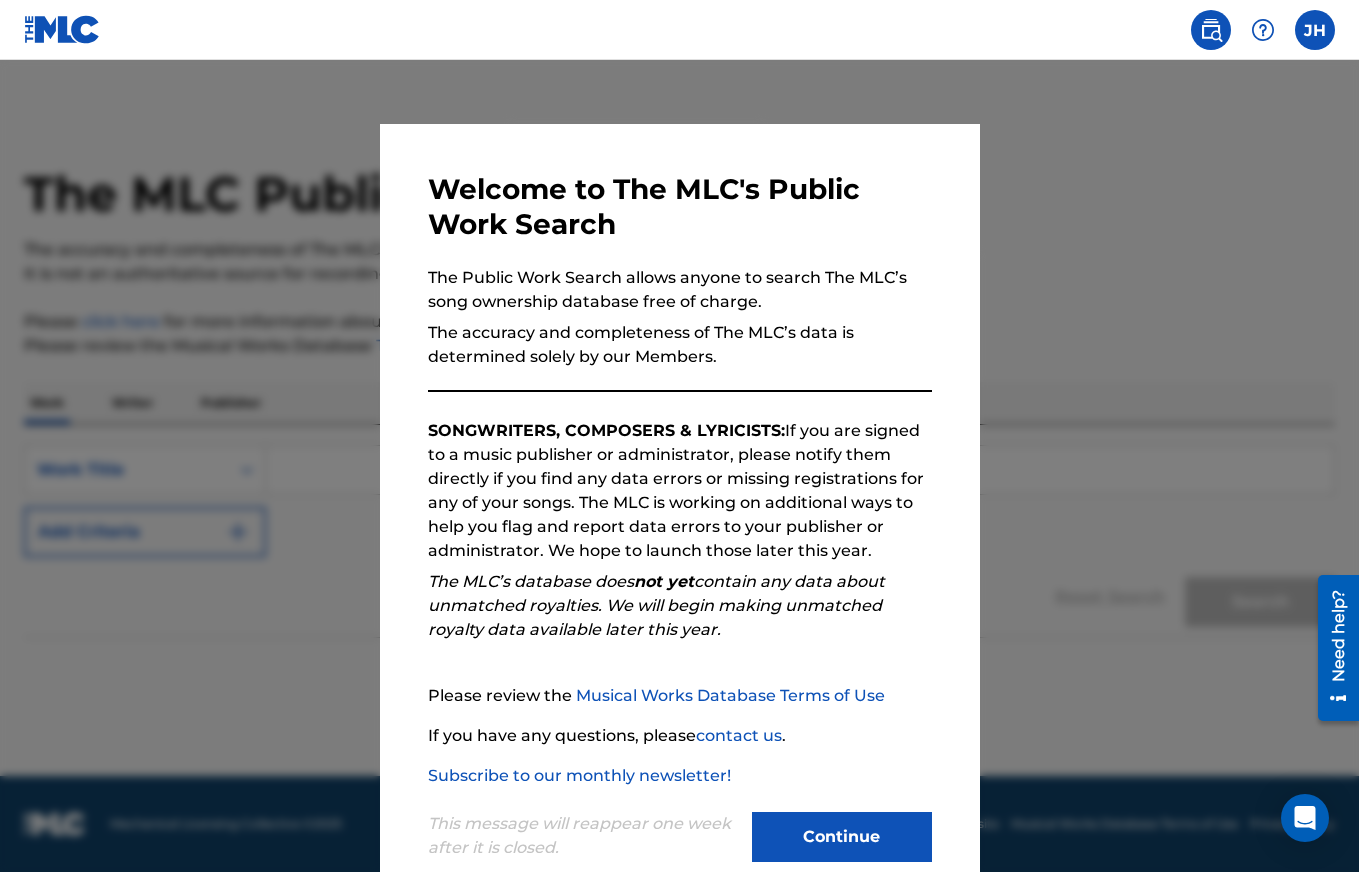 click on "Continue" at bounding box center [842, 837] 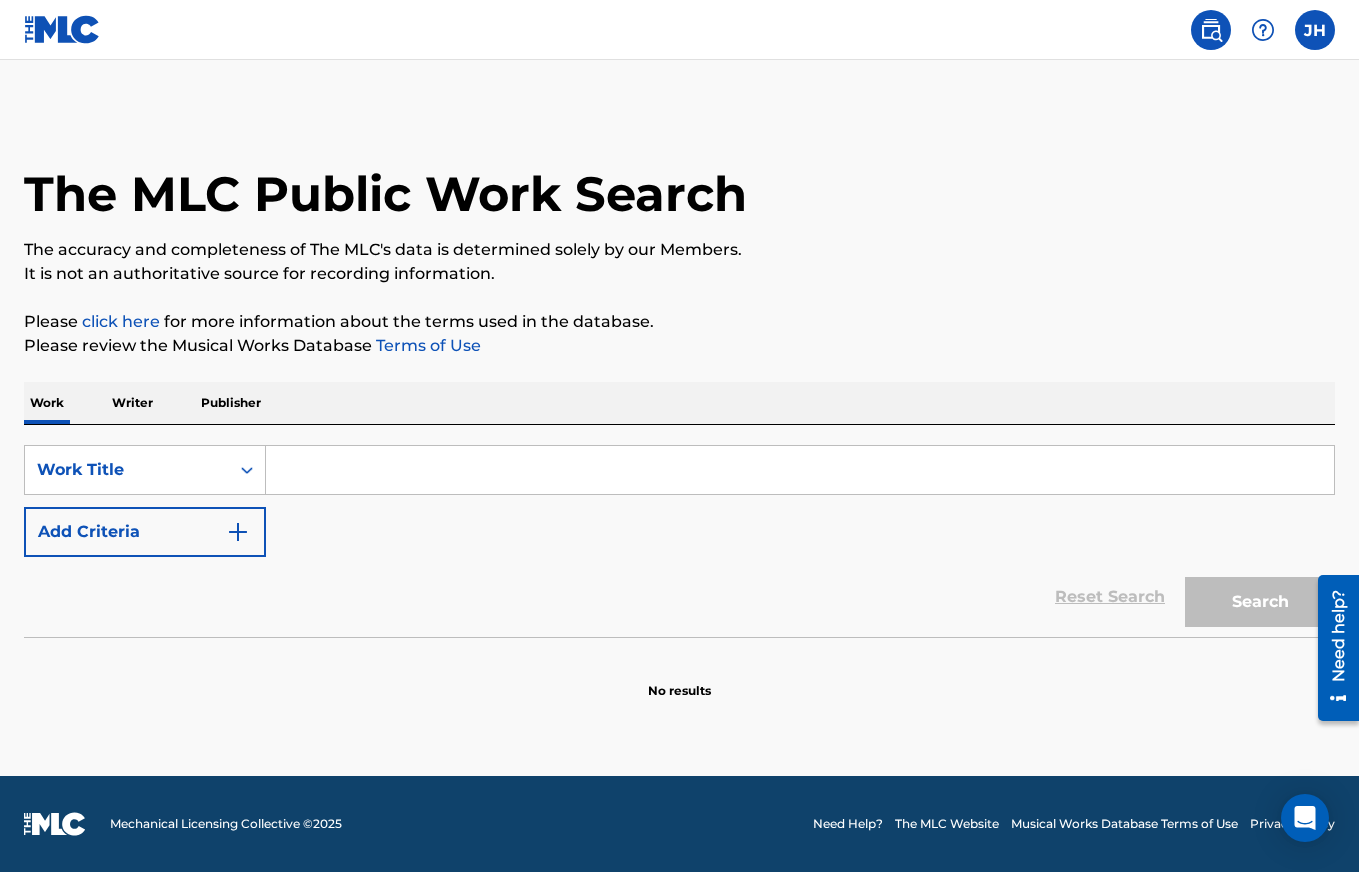 click on "Writer" at bounding box center [132, 403] 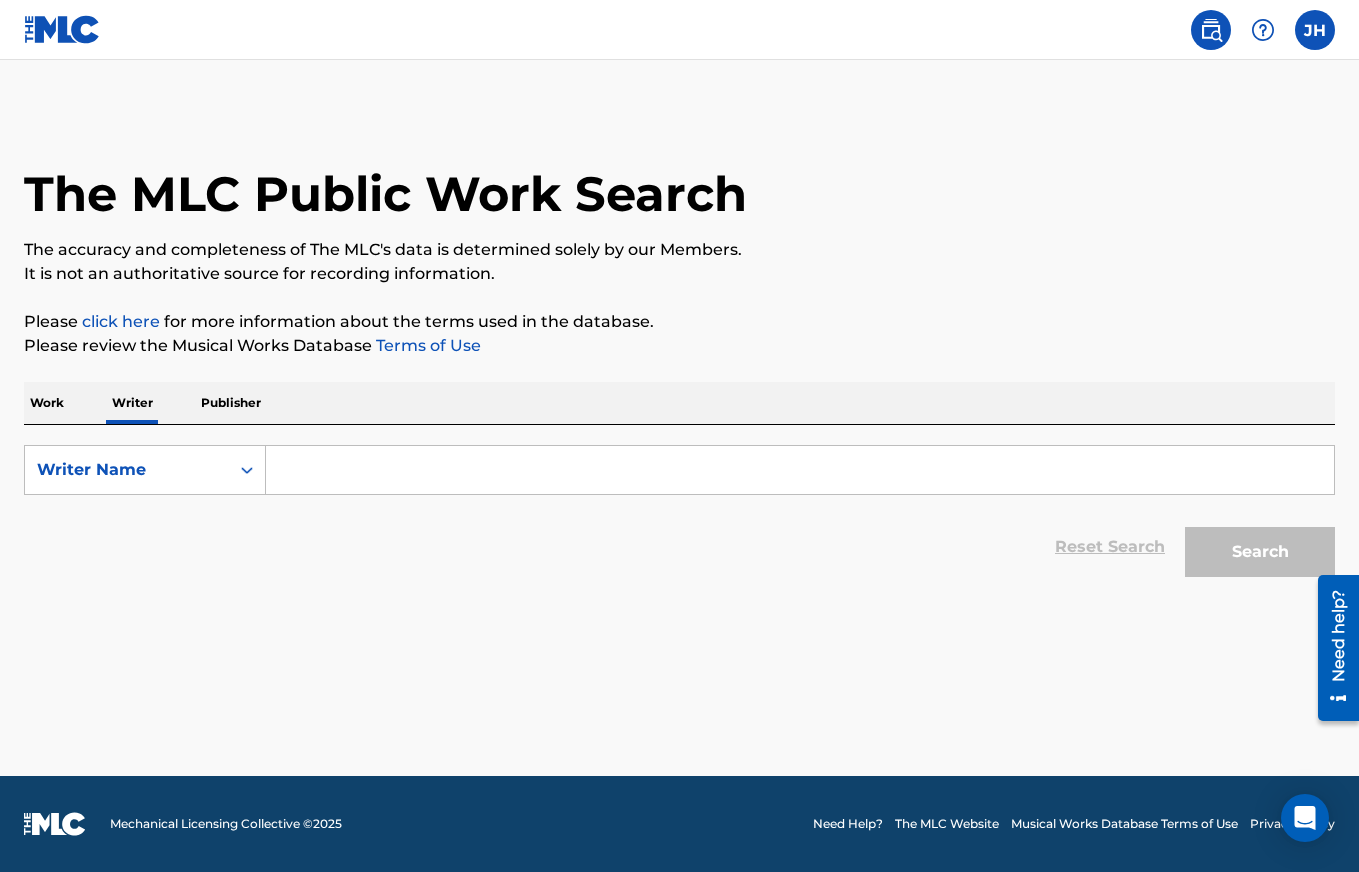 click at bounding box center [800, 470] 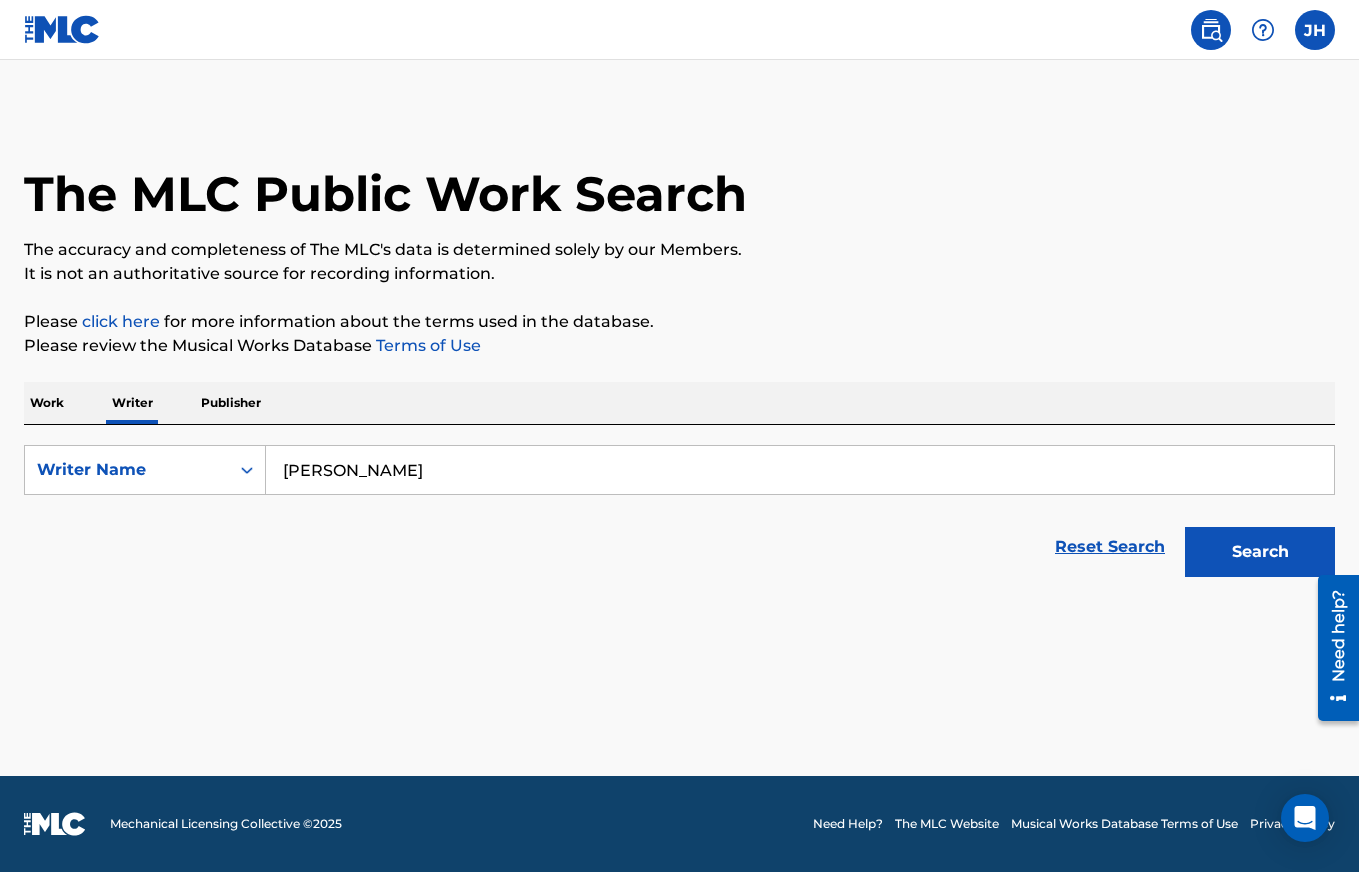 type on "JAMENA HARVEY" 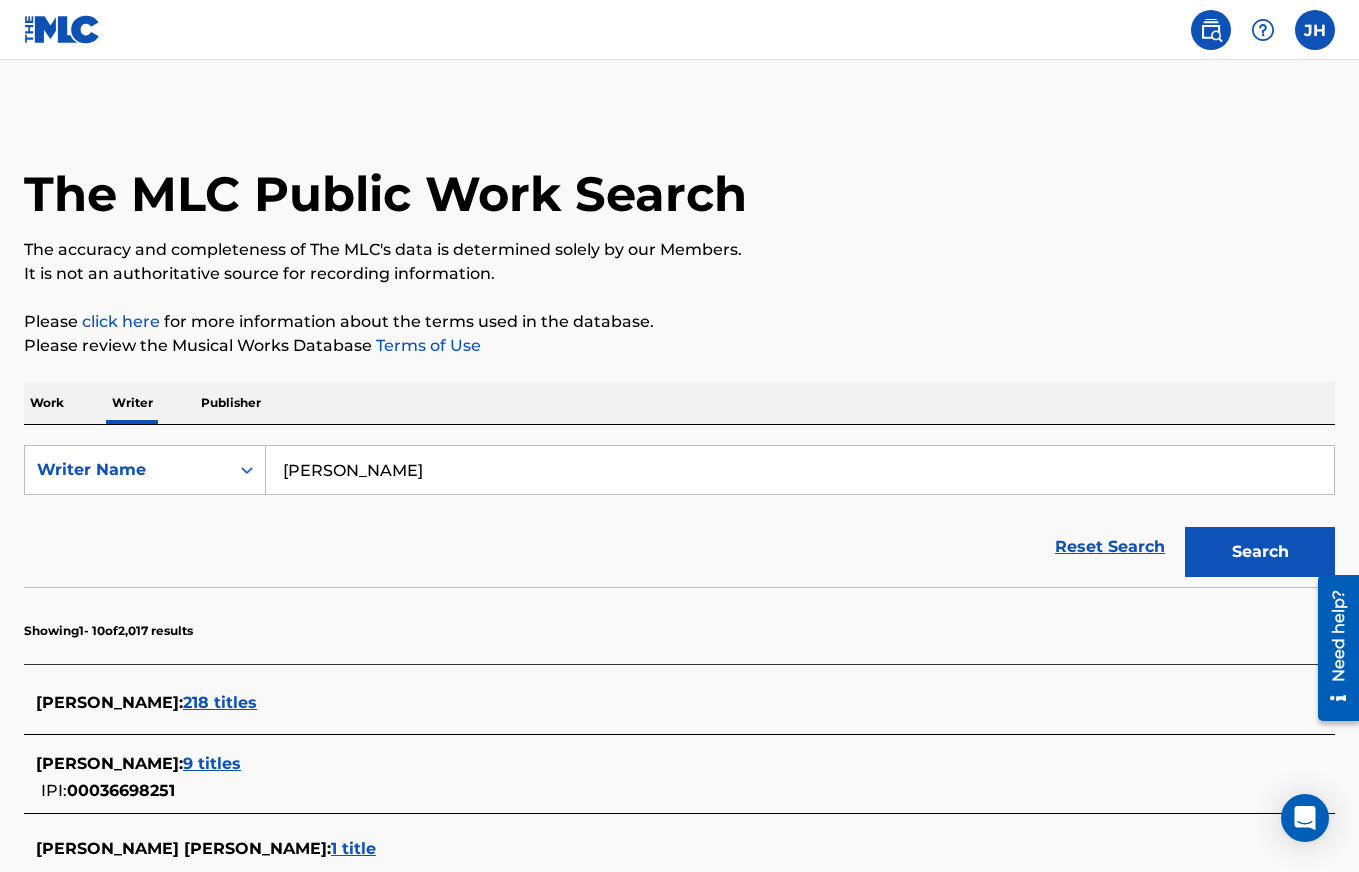 click on "The MLC Public Work Search The accuracy and completeness of The MLC's data is determined solely by our Members. It is not an authoritative source for recording information. Please   click here   for more information about the terms used in the database. Please review the Musical Works Database   Terms of Use Work Writer Publisher SearchWithCriteriaaa6af2c5-5cb6-41ba-84ec-623d2d212fda Writer Name JAMENA HARVEY Reset Search Search Showing  1  -   10  of  2,017   results   HARVEY :  218 titles HARVEY :  9 titles IPI:  00036698251 HARVEY L.A. HARVEY L.A. :  1 title HARVEY :  3 titles DJ HARVEY HARVEY :  0 titles HARVEY HARVEY :  1 title HARVEY HARVEY :  3 titles IPI:  00287512543 GERAIL HARVEY HARVEY :  1 title HARVEY HARVEY :  7 titles IPI:  01115727770 JAMENA HARVEY :  7 titles IPI:  01004193802 FIRST 1 2 3 LAST Results Per Page: 10 25 50 100" at bounding box center (679, 814) 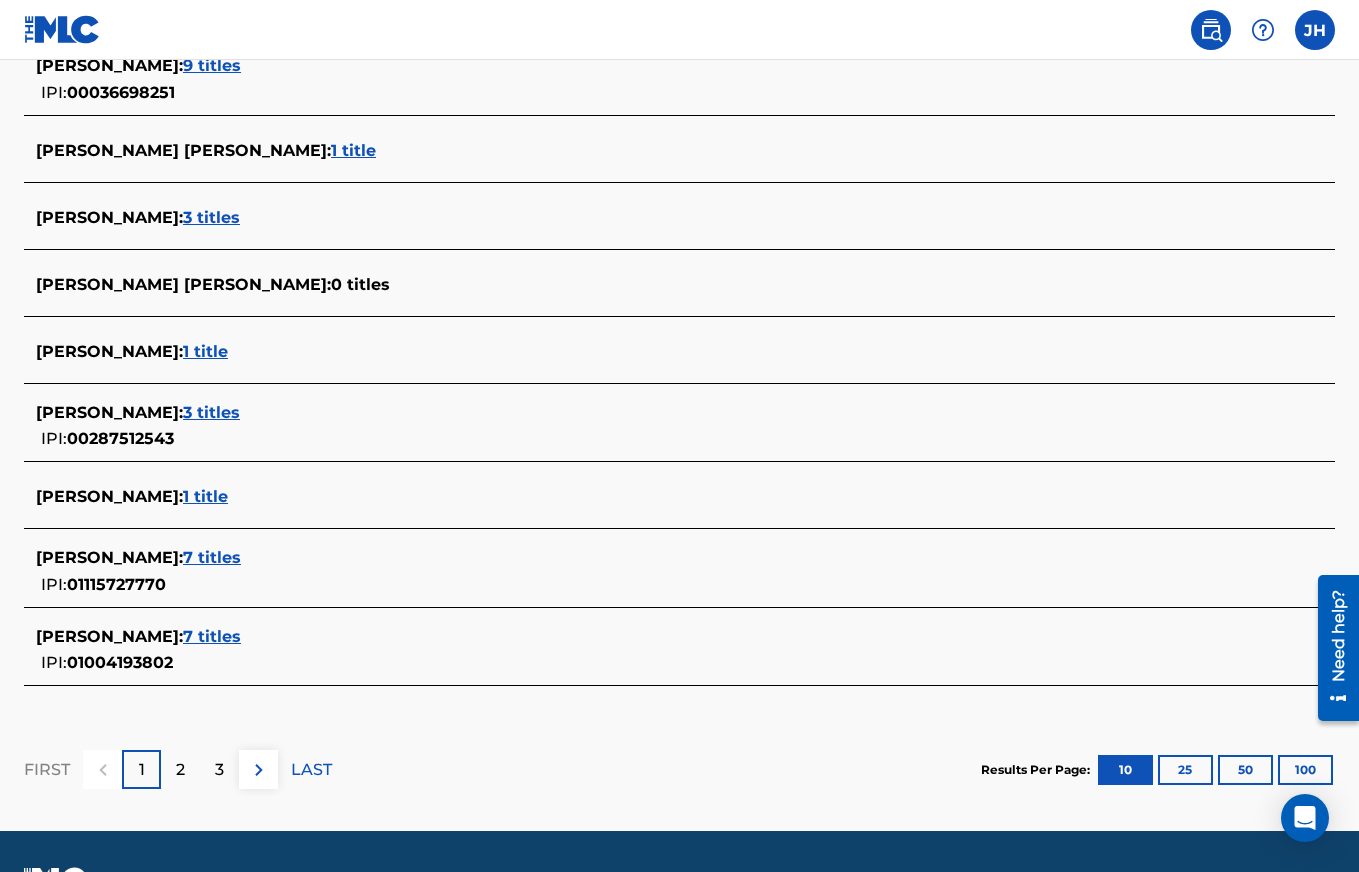 scroll, scrollTop: 755, scrollLeft: 0, axis: vertical 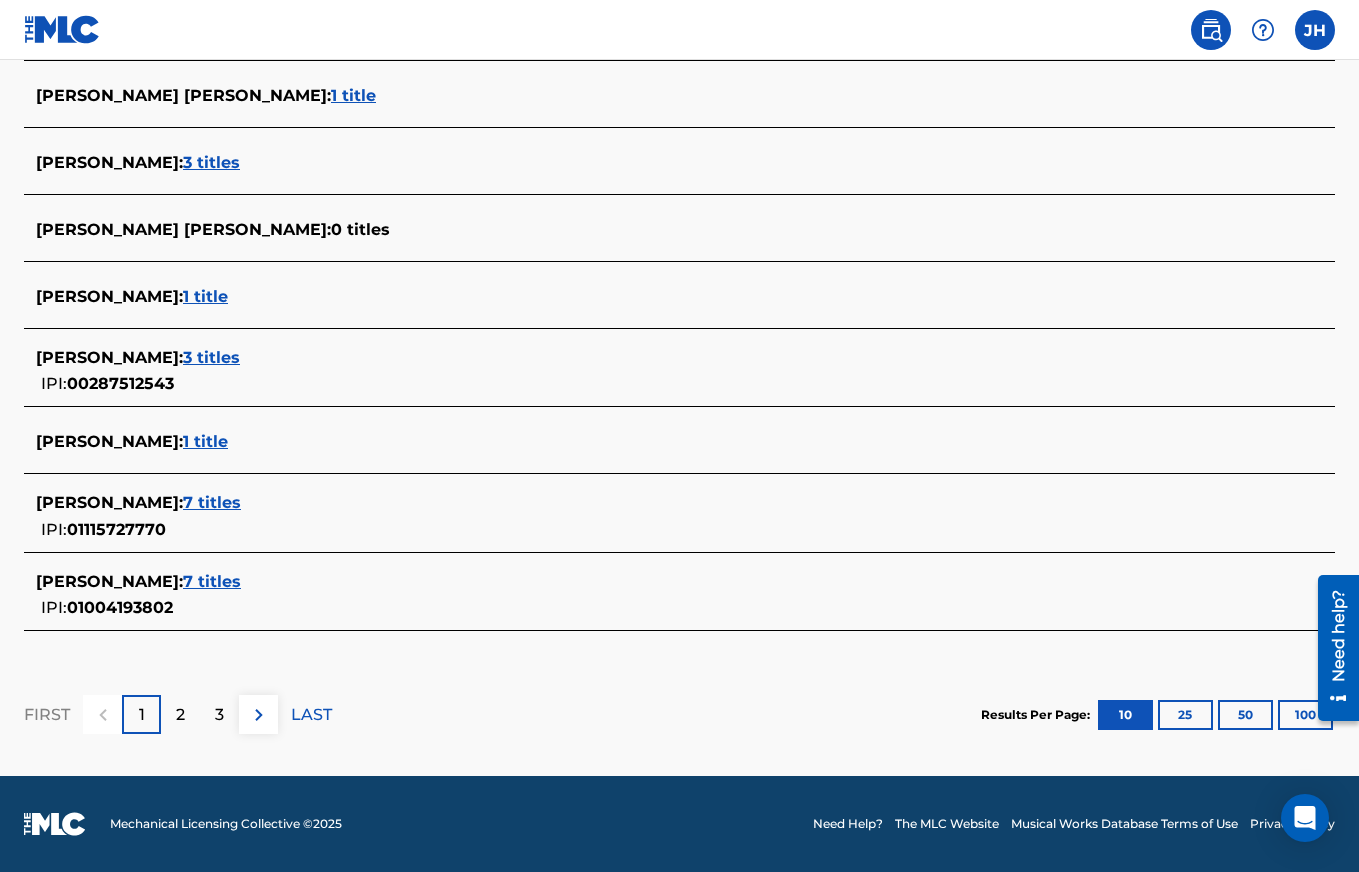 click on "7 titles" at bounding box center [212, 581] 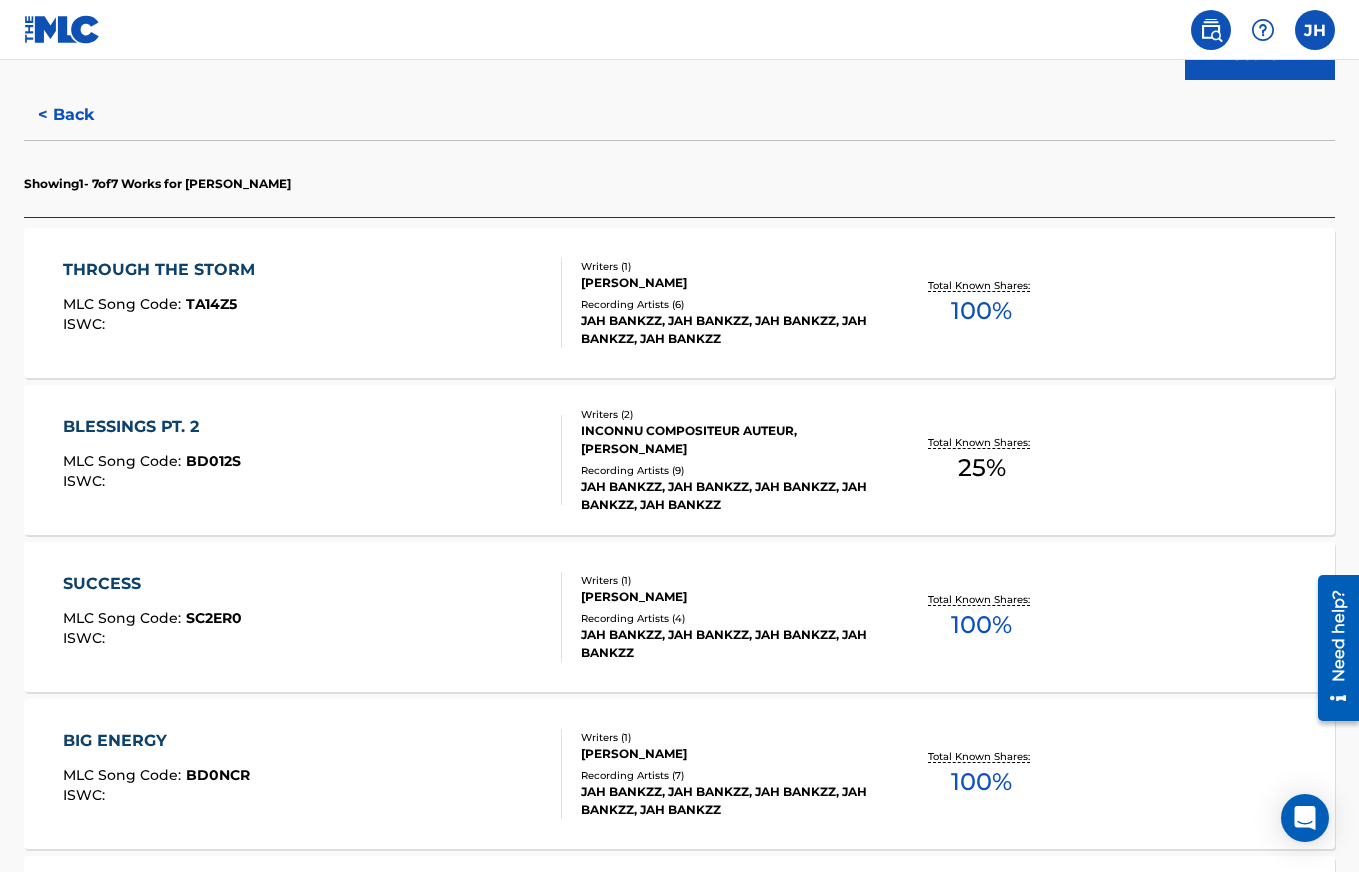 scroll, scrollTop: 489, scrollLeft: 0, axis: vertical 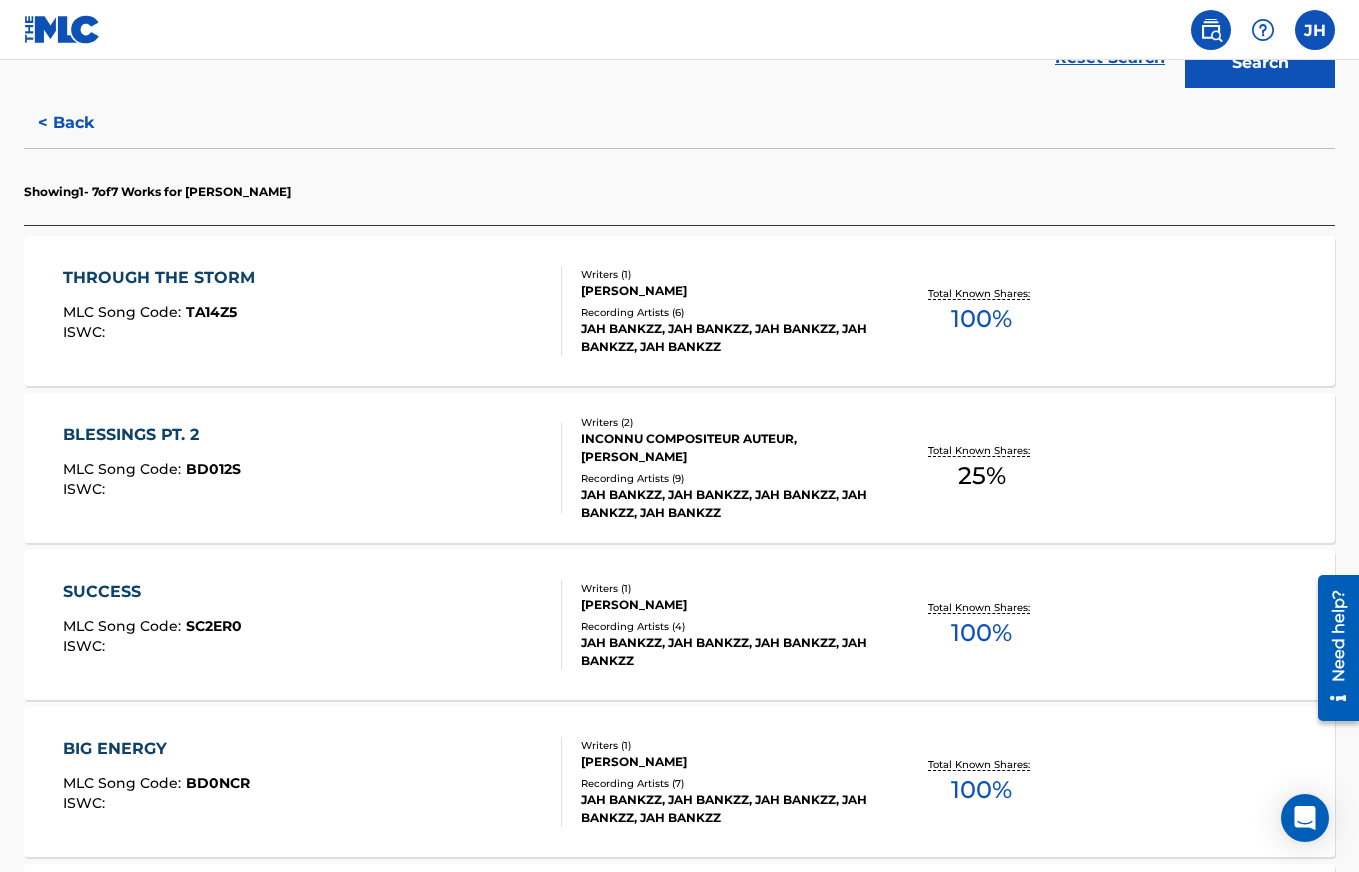click on "JAMENA HARVEY" at bounding box center [727, 291] 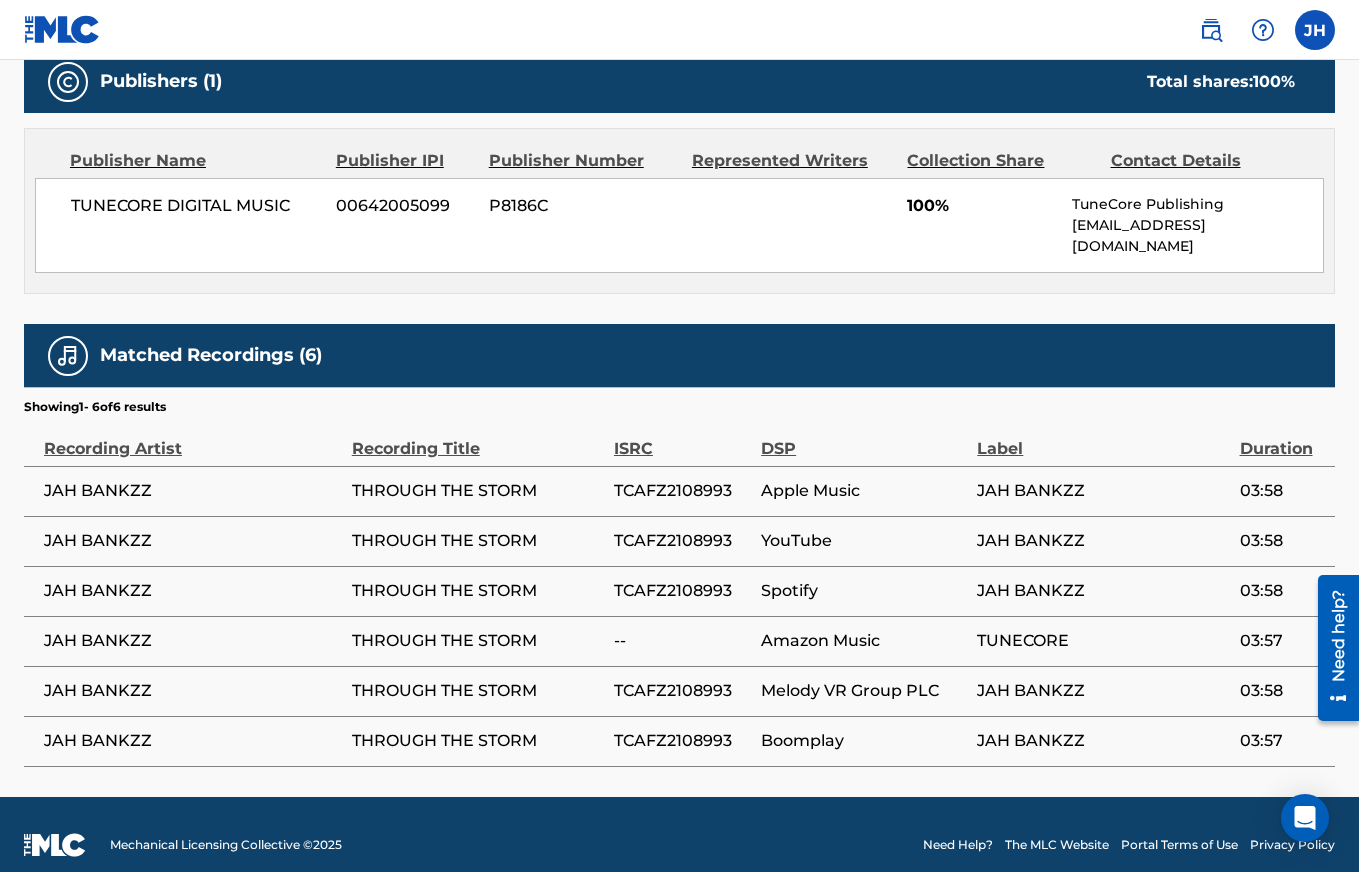 scroll, scrollTop: 882, scrollLeft: 0, axis: vertical 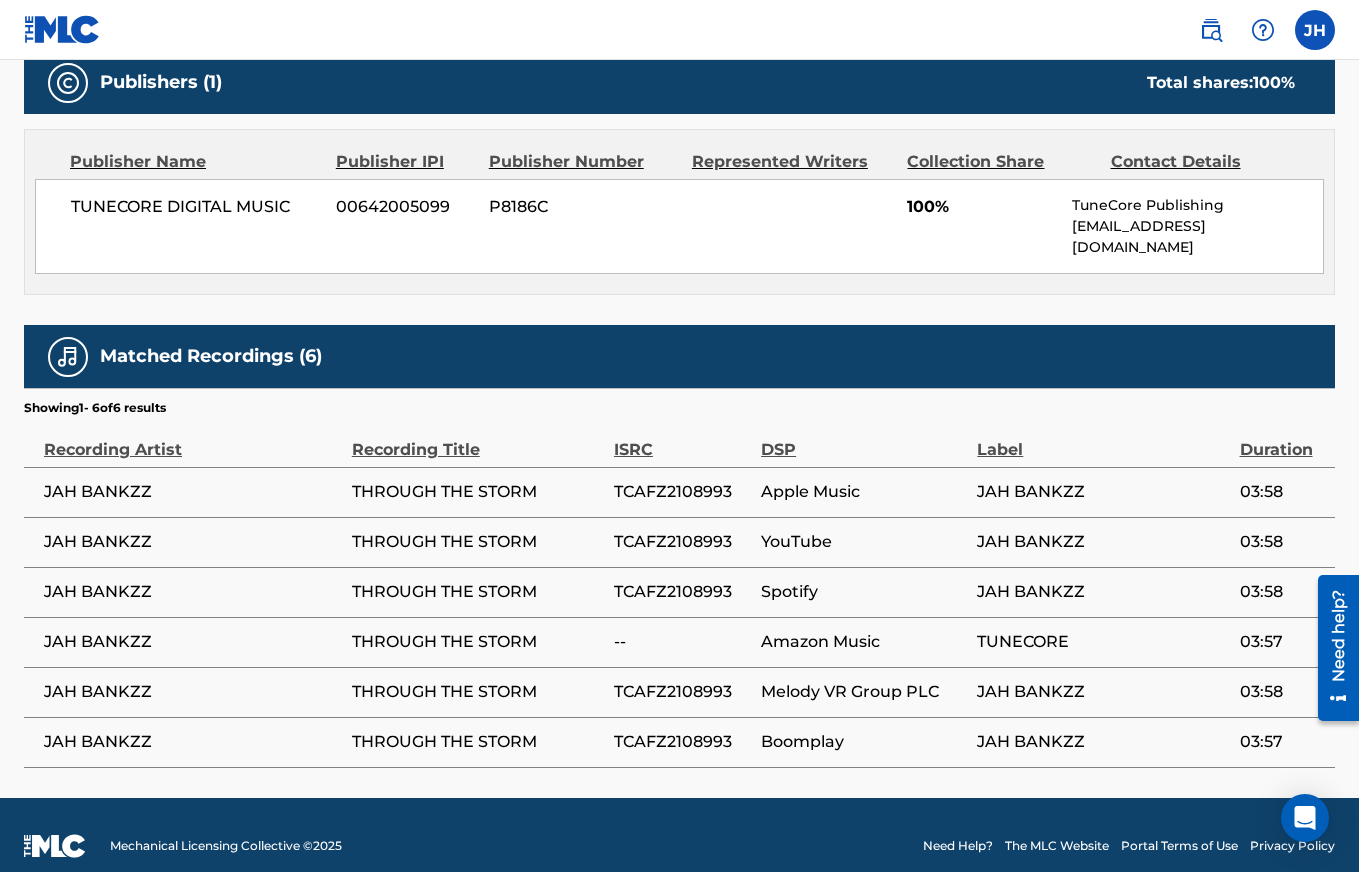 click on "Apple Music" at bounding box center [864, 492] 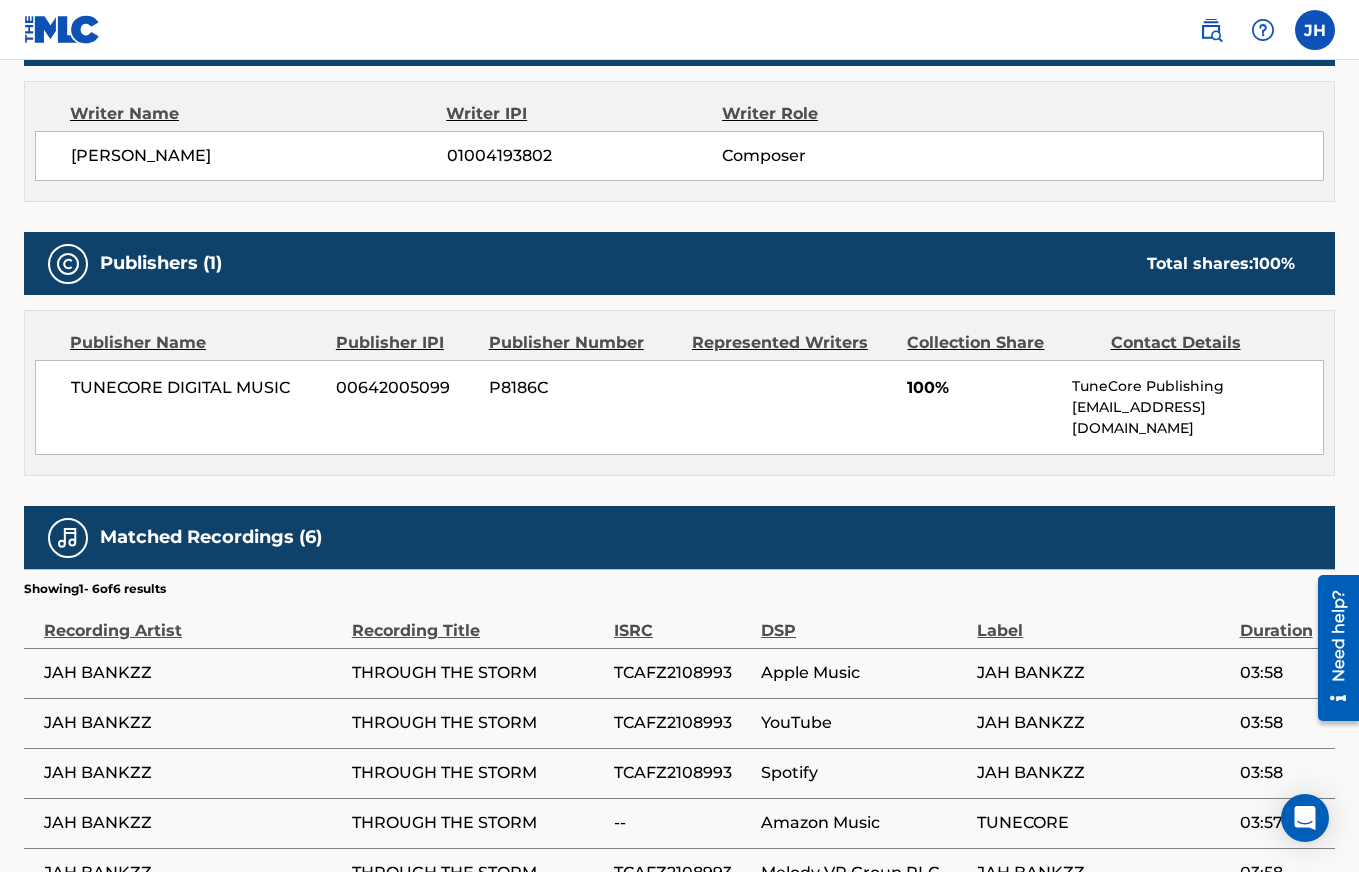 scroll, scrollTop: 684, scrollLeft: 0, axis: vertical 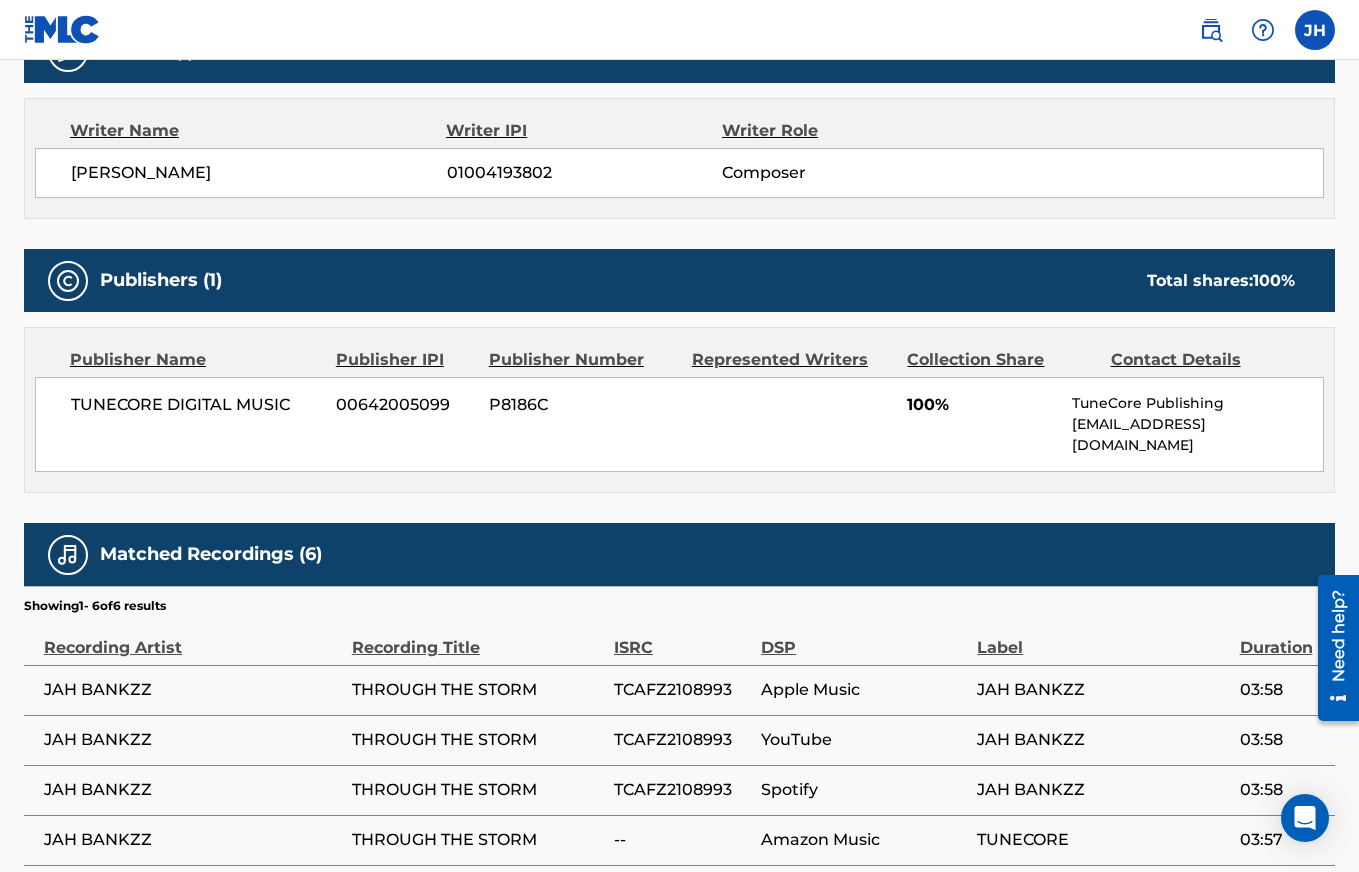 click on "Work Detail   Member Work Identifier -- MLC Song Code TA14Z5 ISWC -- Duration --:-- Language -- Alternative Titles No Alternative Titles Writers   (1) Writer Name Writer IPI Writer Role JAMENA HARVEY 01004193802 Composer Publishers   (1) Total shares:  100 % Publisher Name Publisher IPI Publisher Number Represented Writers Collection Share Contact Details TUNECORE DIGITAL MUSIC 00642005099 P8186C 100% TuneCore Publishing licensing@tunecore.com Total shares:  100 % Matched Recordings   (6) Showing  1  -   6  of  6   results   Recording Artist Recording Title ISRC DSP Label Duration JAH BANKZZ THROUGH THE STORM TCAFZ2108993 Apple Music JAH BANKZZ 03:58 JAH BANKZZ THROUGH THE STORM TCAFZ2108993 YouTube JAH BANKZZ 03:58 JAH BANKZZ THROUGH THE STORM TCAFZ2108993 Spotify JAH BANKZZ 03:58 JAH BANKZZ THROUGH THE STORM -- Amazon Music TUNECORE 03:57 JAH BANKZZ THROUGH THE STORM TCAFZ2108993 Melody VR Group PLC JAH BANKZZ 03:58 JAH BANKZZ THROUGH THE STORM TCAFZ2108993 Boomplay JAH BANKZZ 03:57" at bounding box center (679, 319) 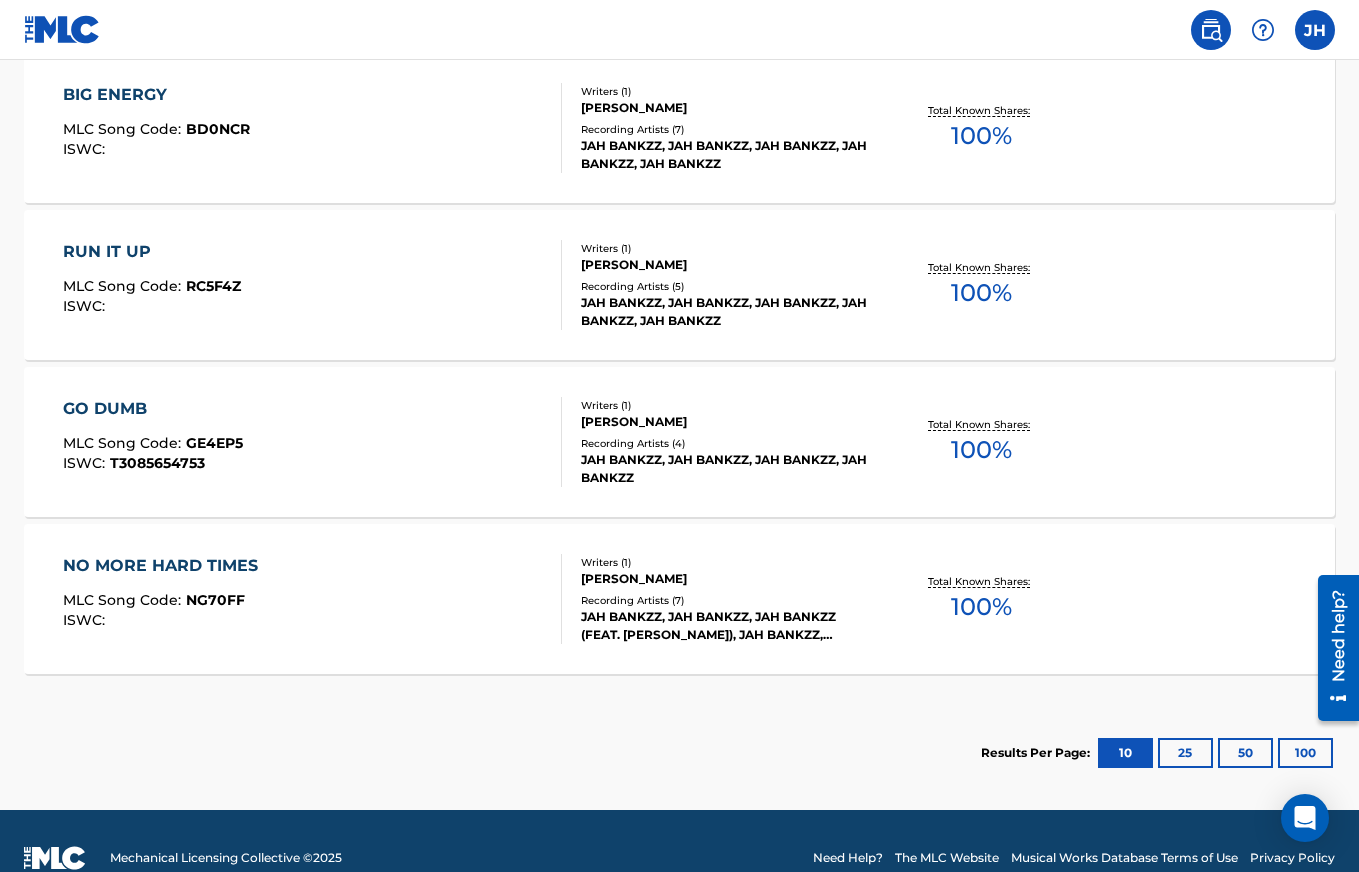 scroll, scrollTop: 1155, scrollLeft: 0, axis: vertical 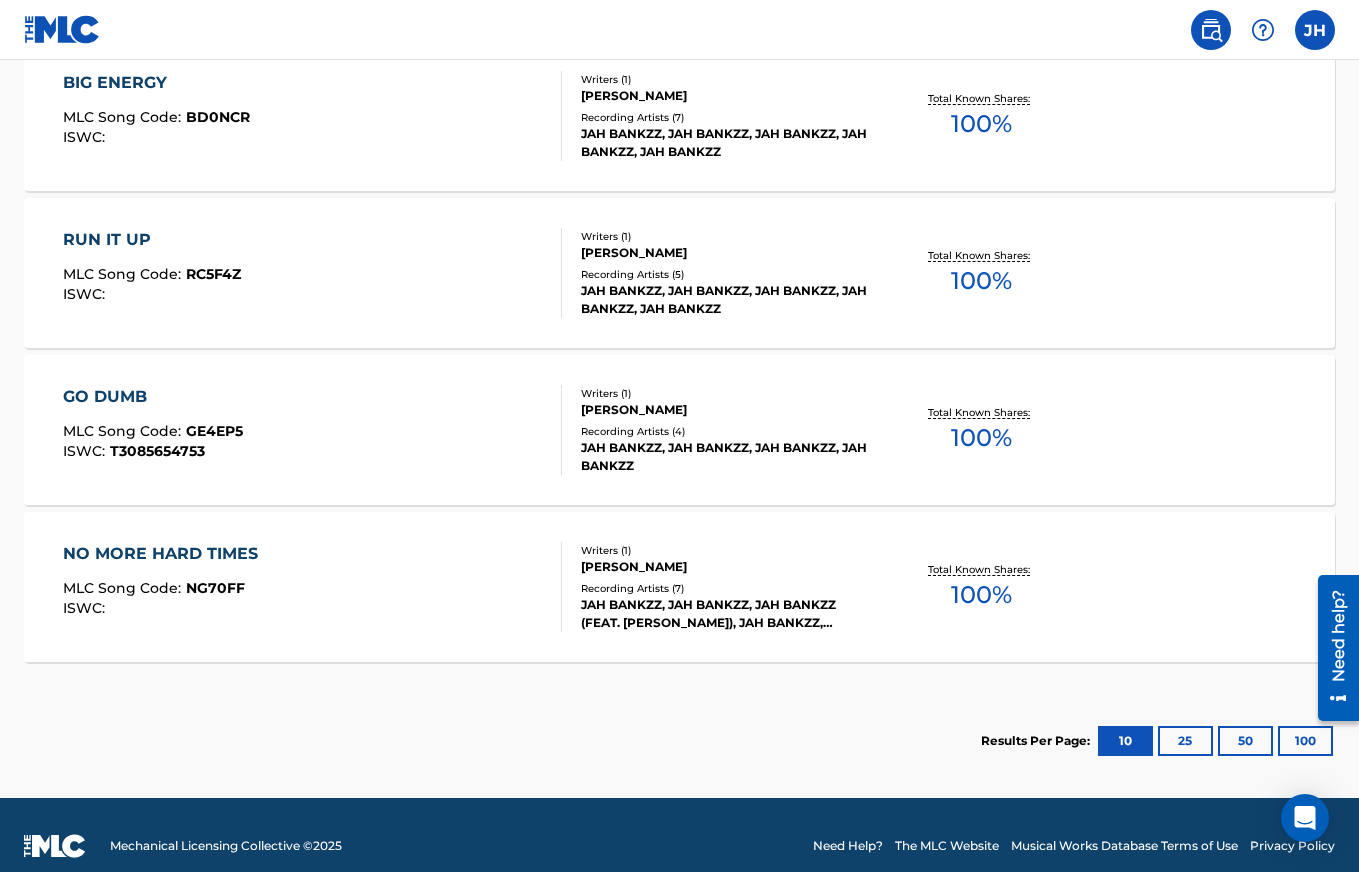 click on "25" at bounding box center [1185, 741] 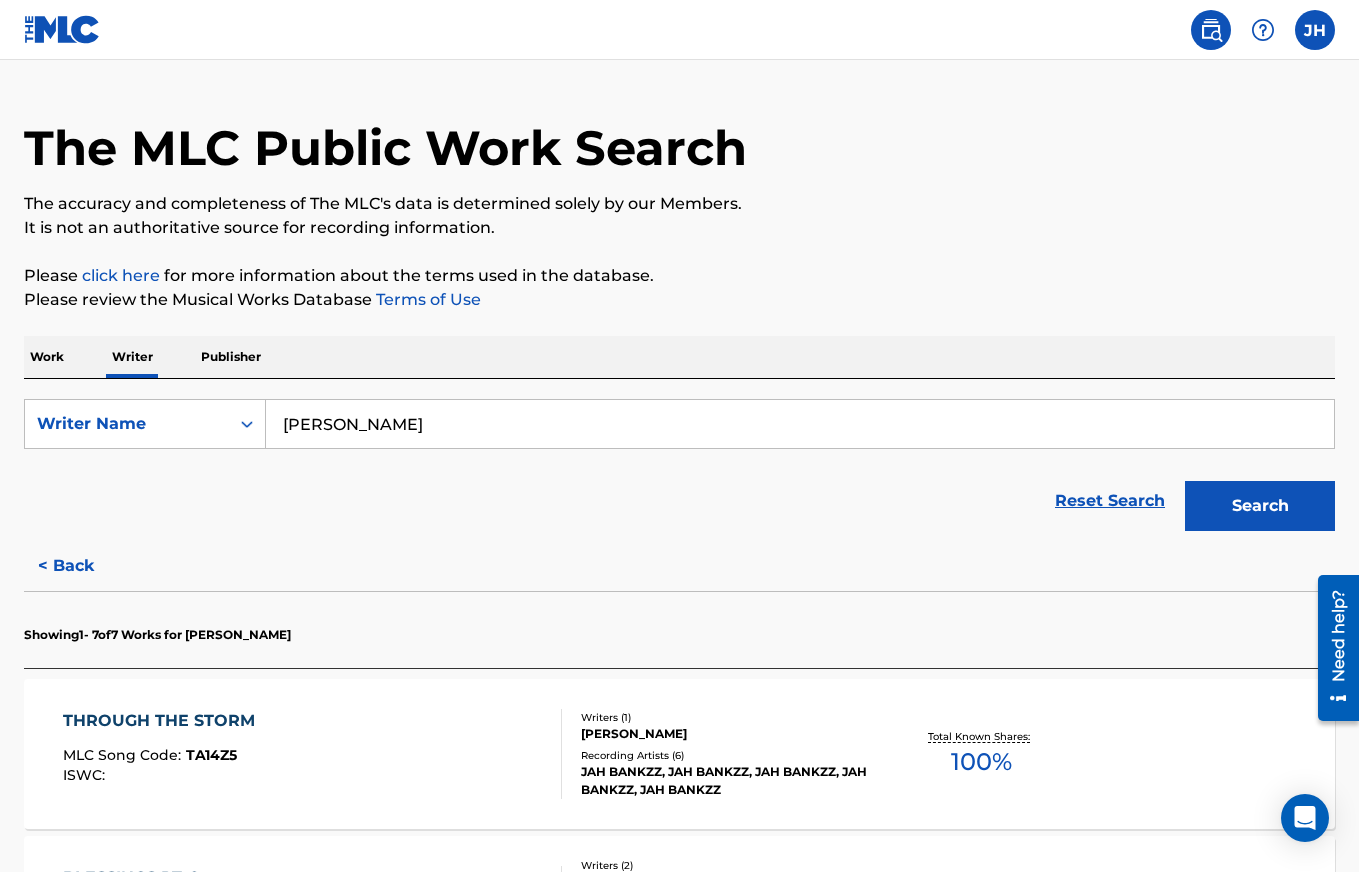 scroll, scrollTop: 23, scrollLeft: 0, axis: vertical 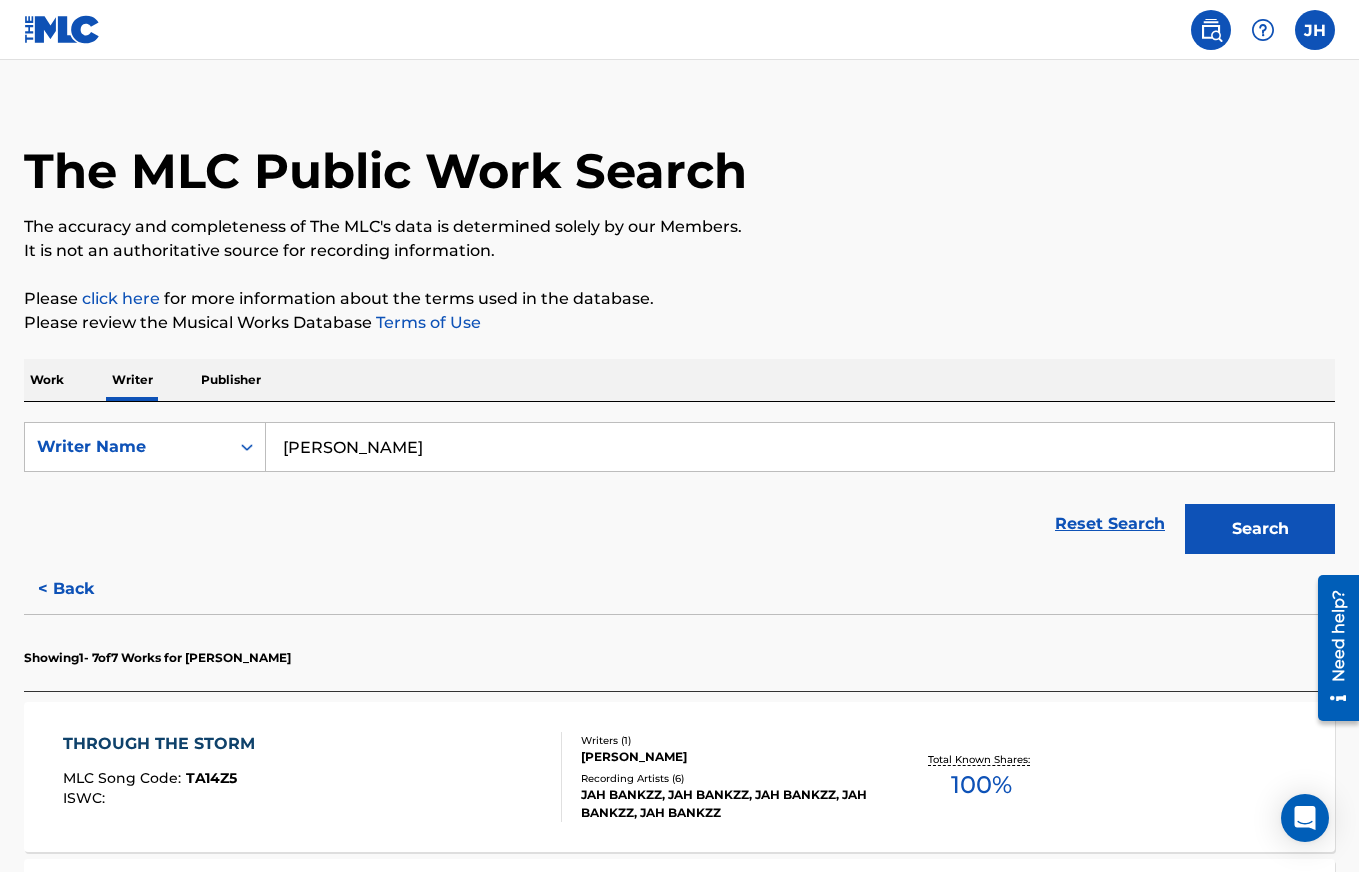 click on "SearchWithCriteriaaa6af2c5-5cb6-41ba-84ec-623d2d212fda Writer Name JAMENA HARVEY Reset Search Search" at bounding box center (679, 483) 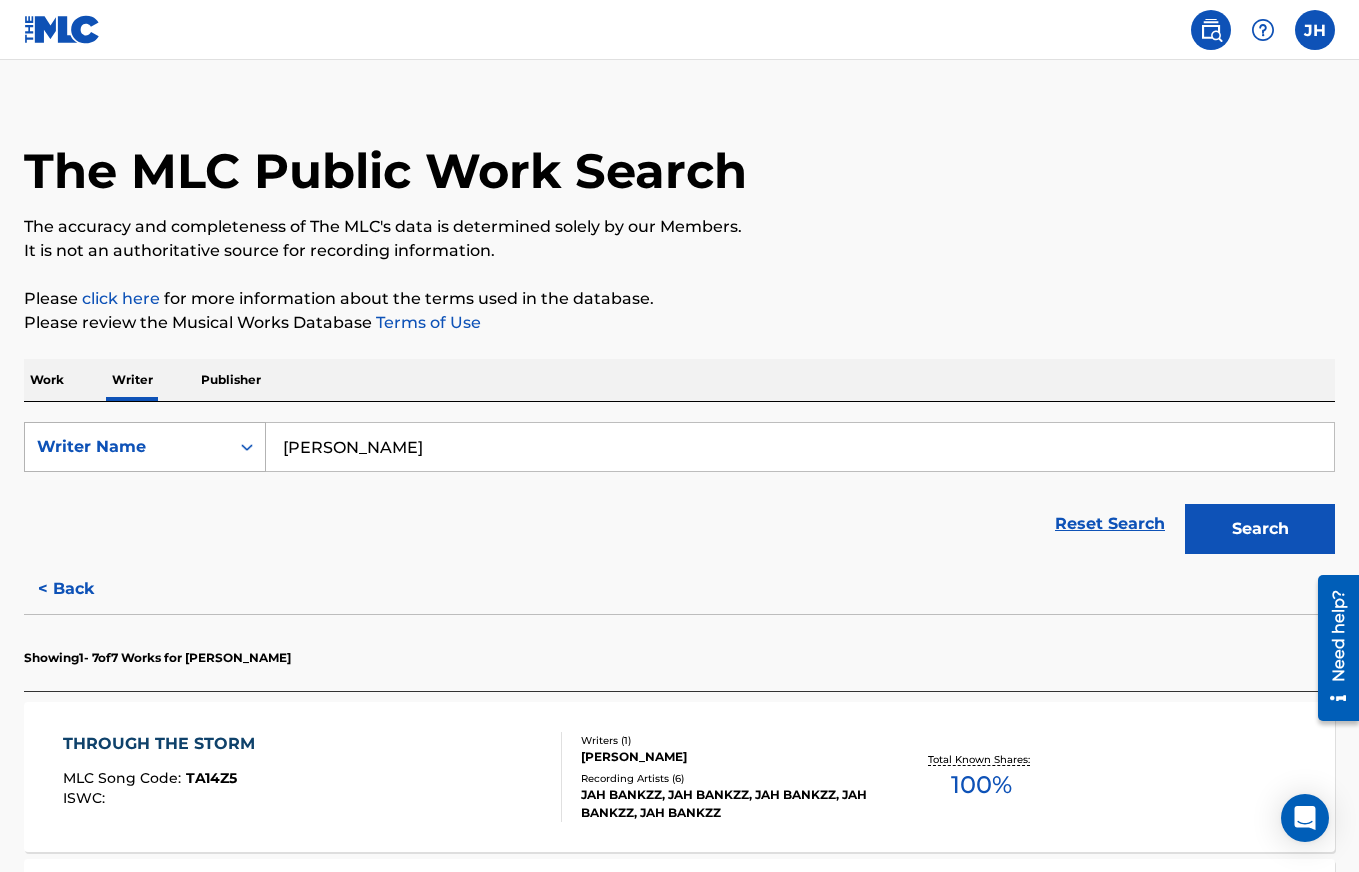 drag, startPoint x: 454, startPoint y: 448, endPoint x: 219, endPoint y: 444, distance: 235.03404 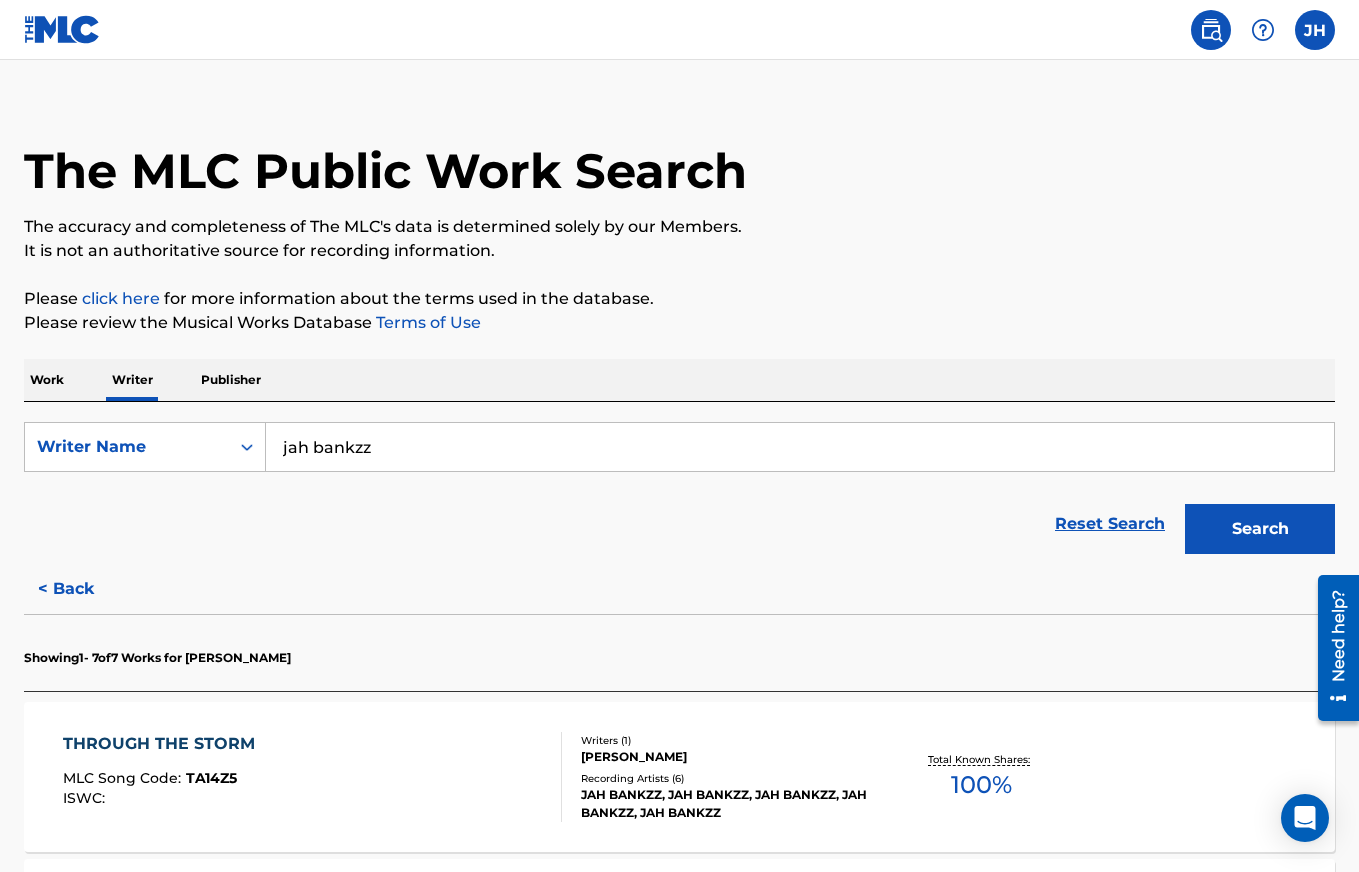 type on "jah bankzz" 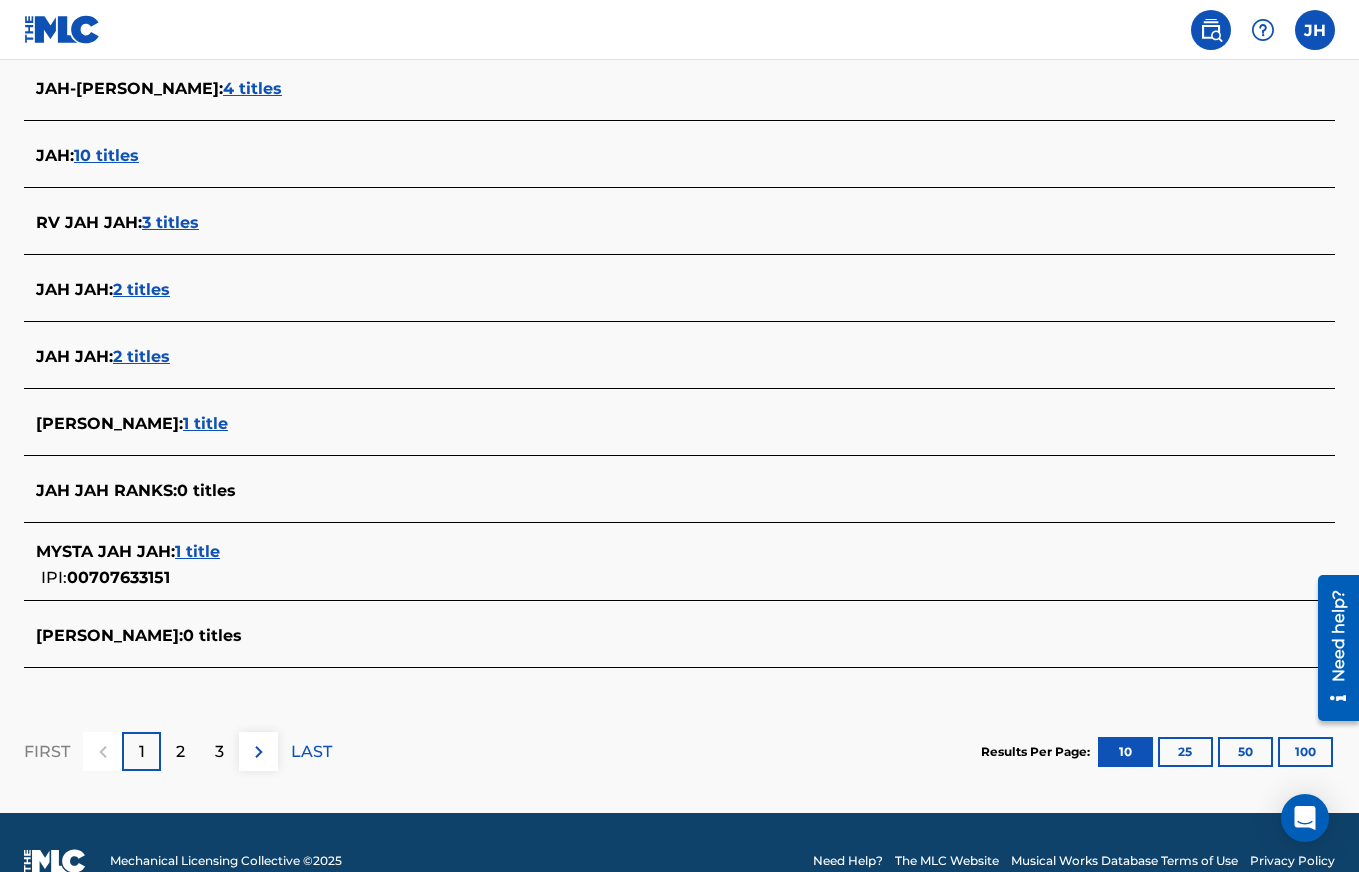 scroll, scrollTop: 700, scrollLeft: 0, axis: vertical 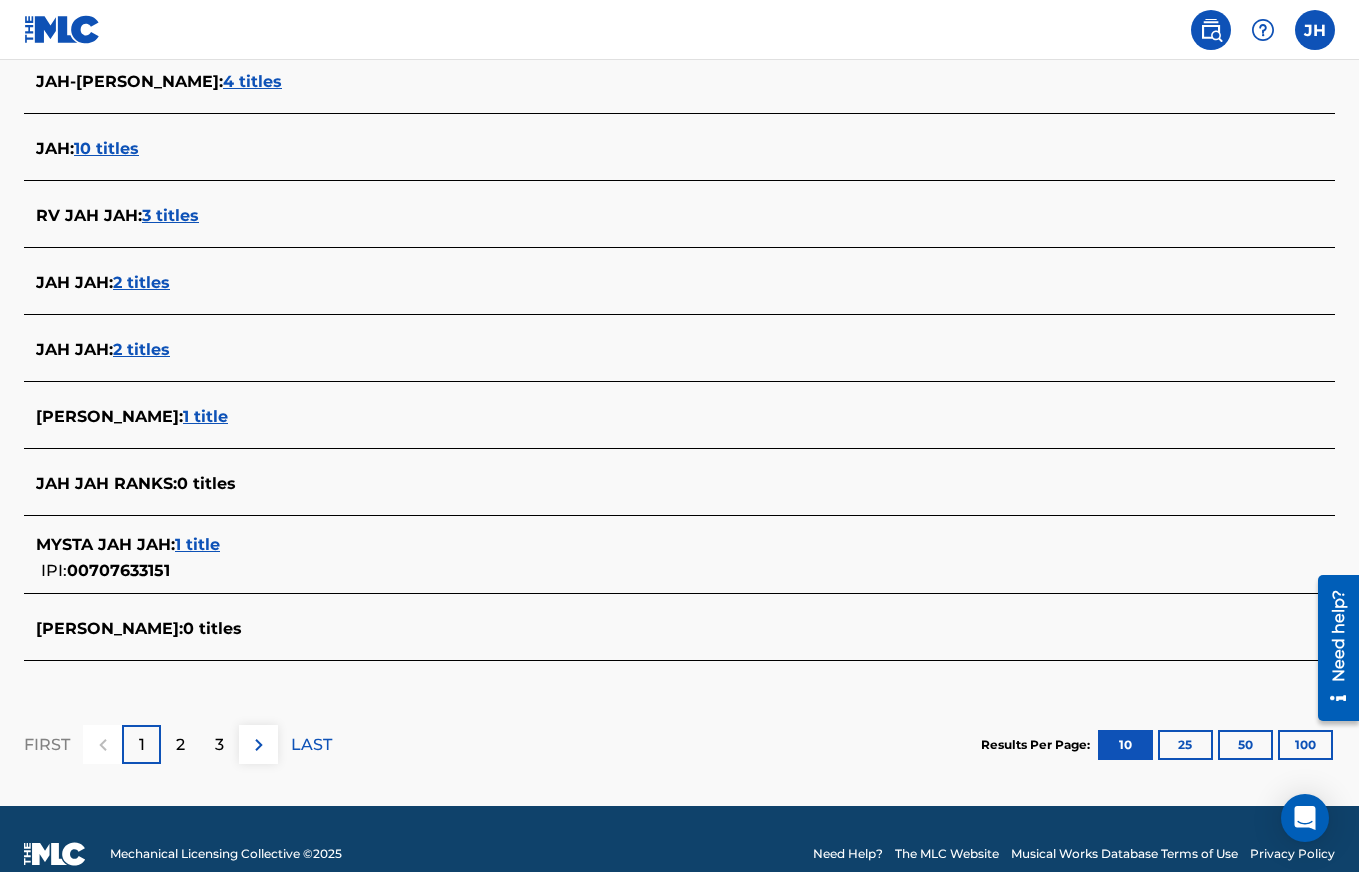 click on "2" at bounding box center [180, 744] 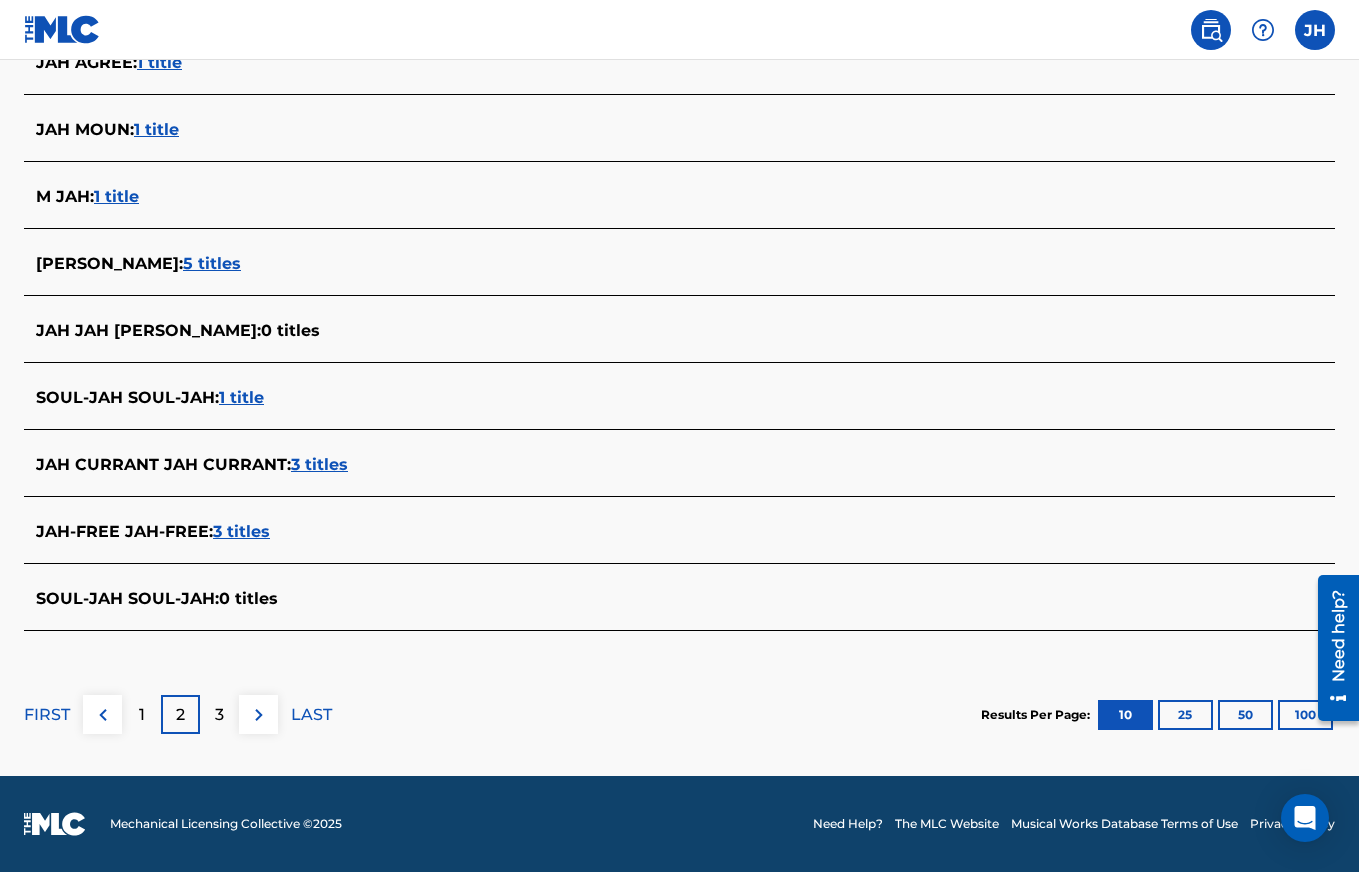 scroll, scrollTop: 707, scrollLeft: 0, axis: vertical 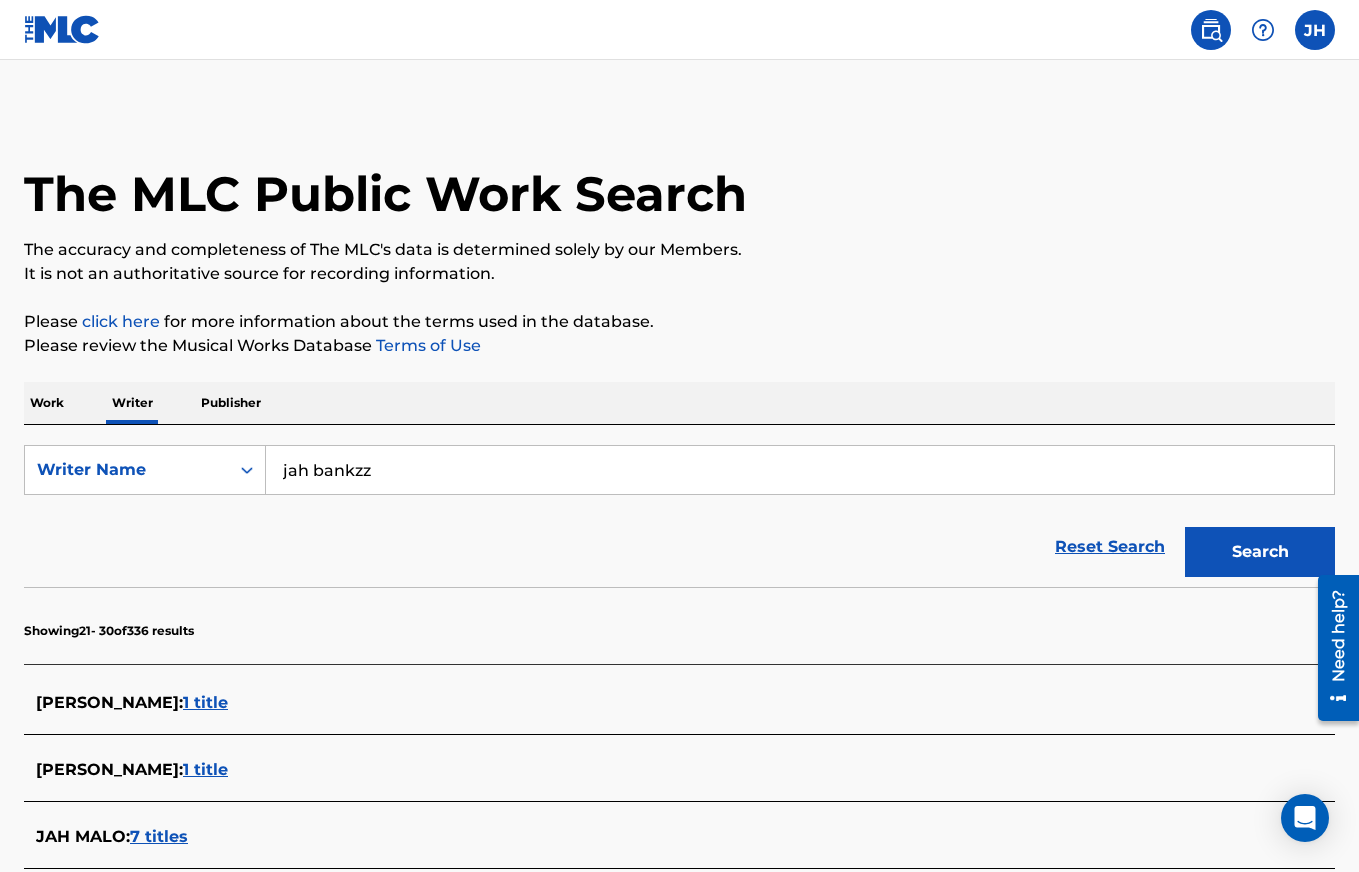 click on "Publisher" at bounding box center [231, 403] 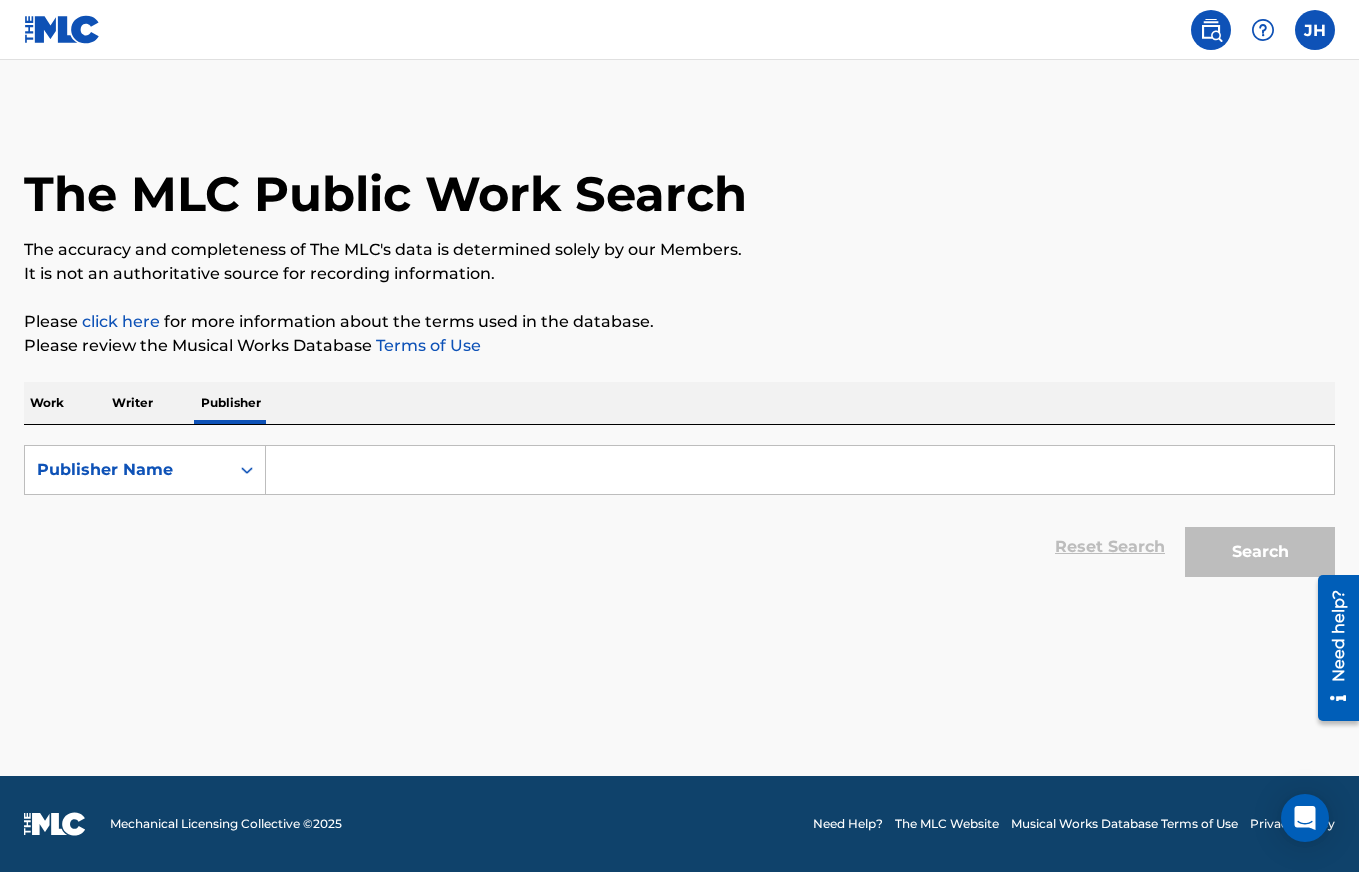 click at bounding box center [800, 470] 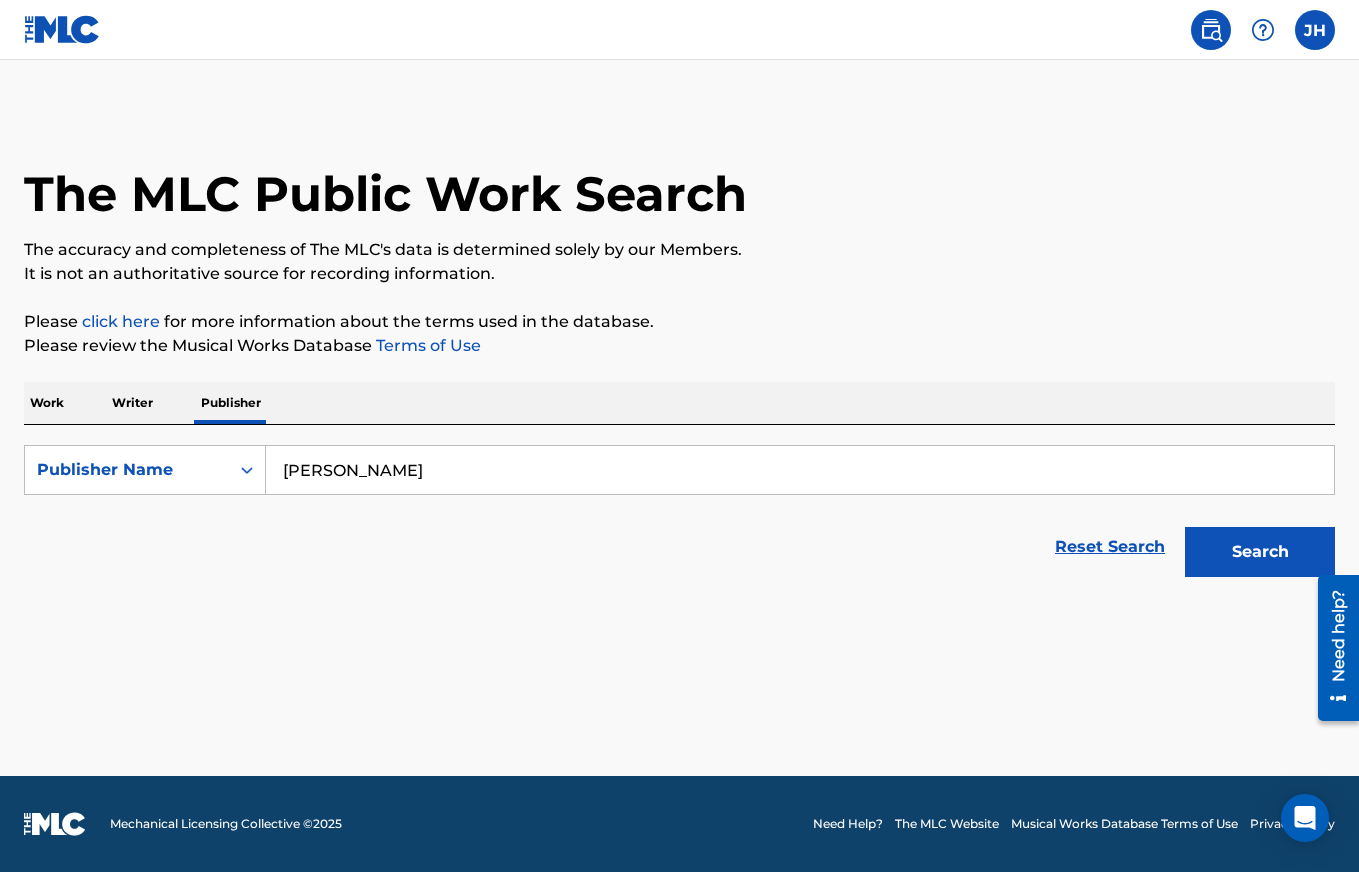type on "JAMENA HARVEY" 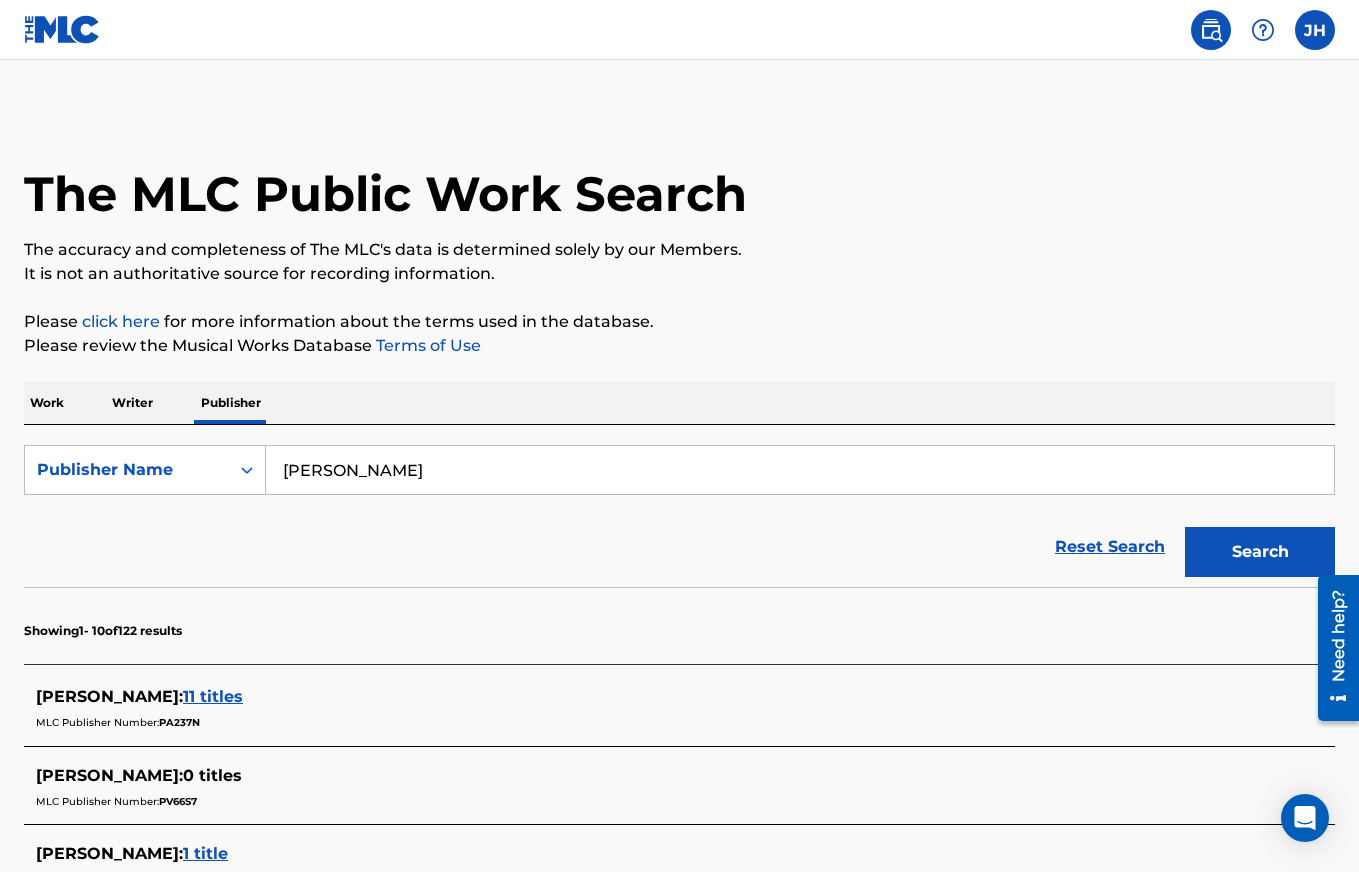 scroll, scrollTop: 0, scrollLeft: 0, axis: both 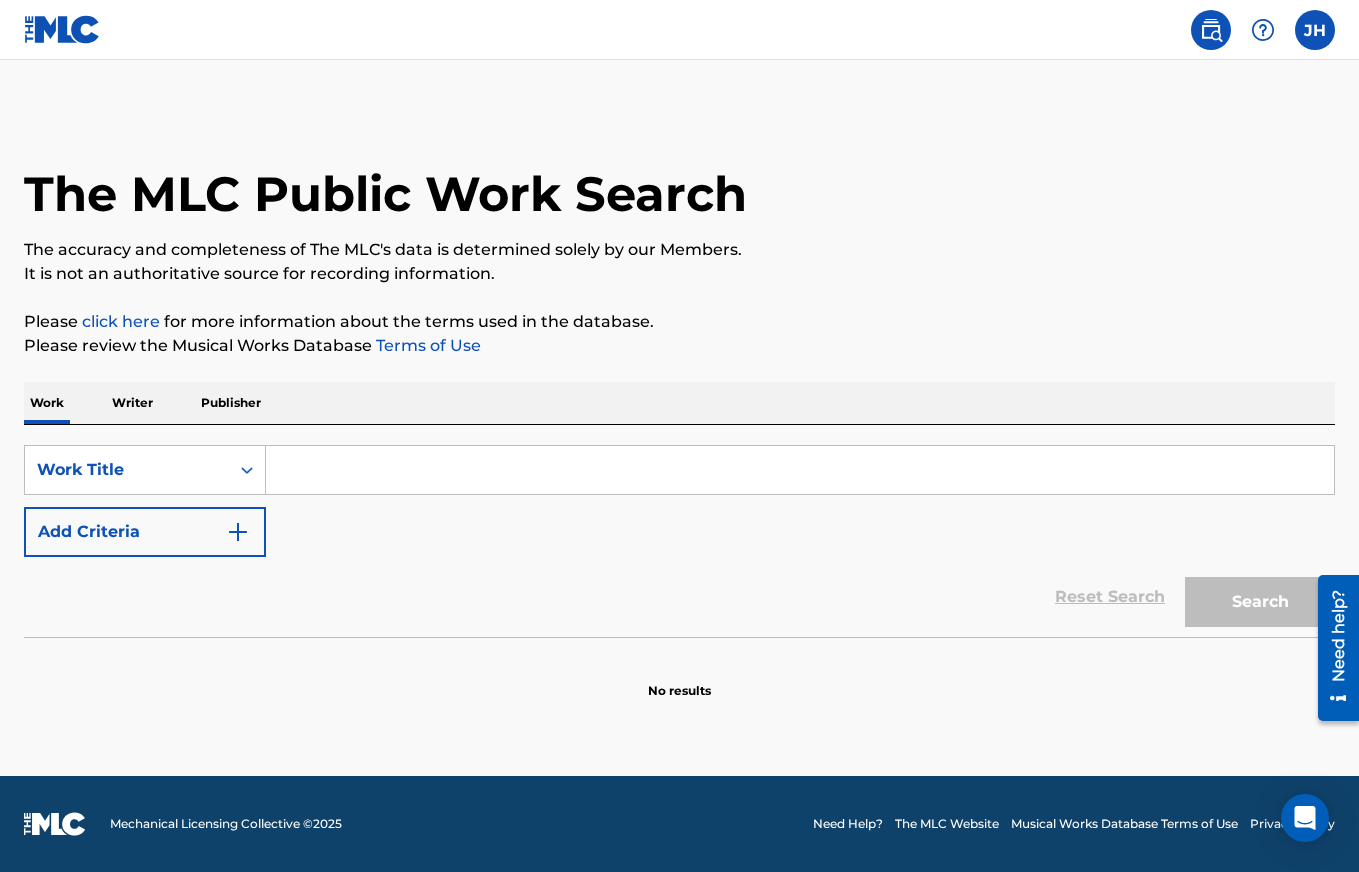 click at bounding box center [800, 470] 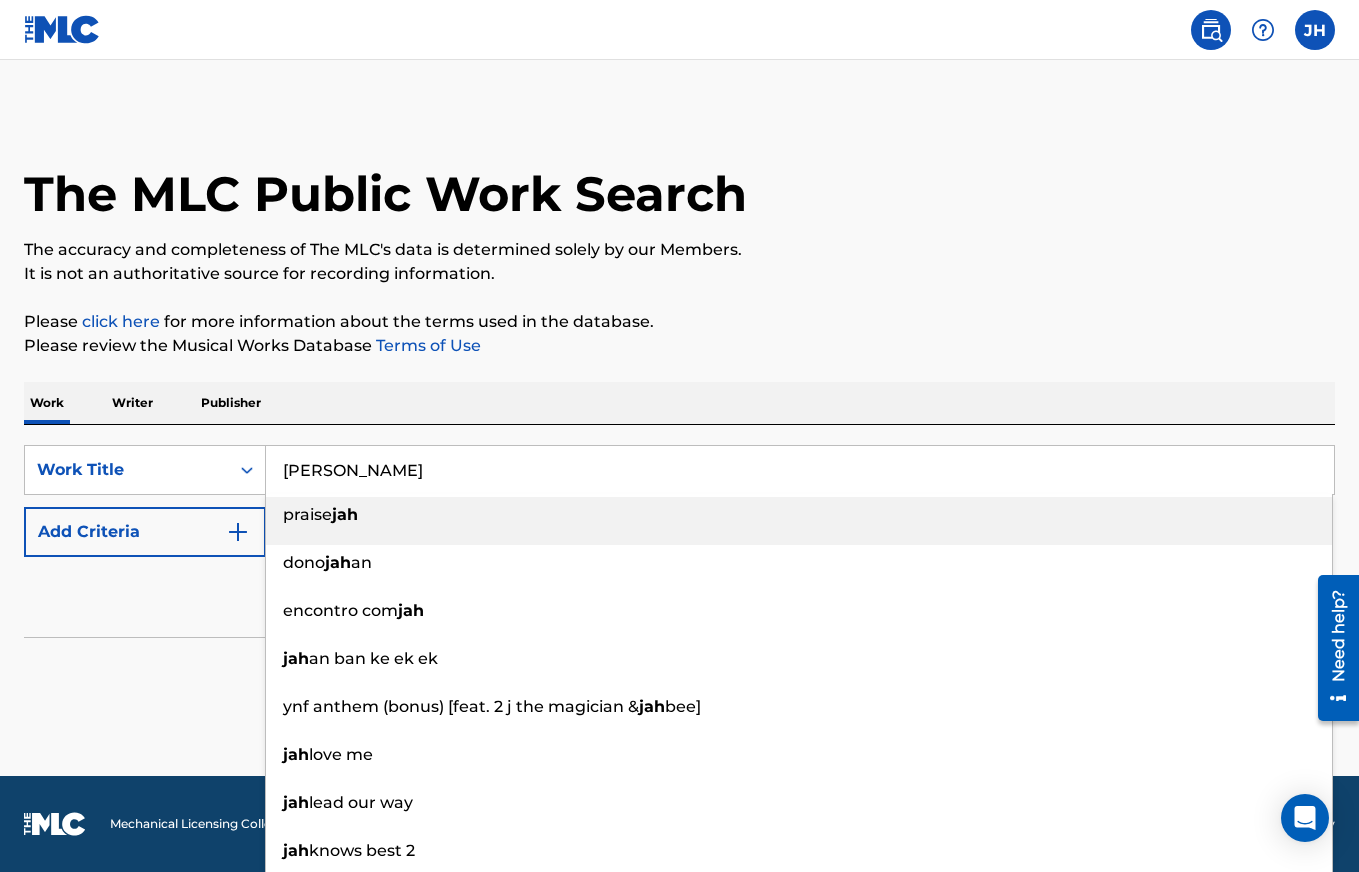 type on "J" 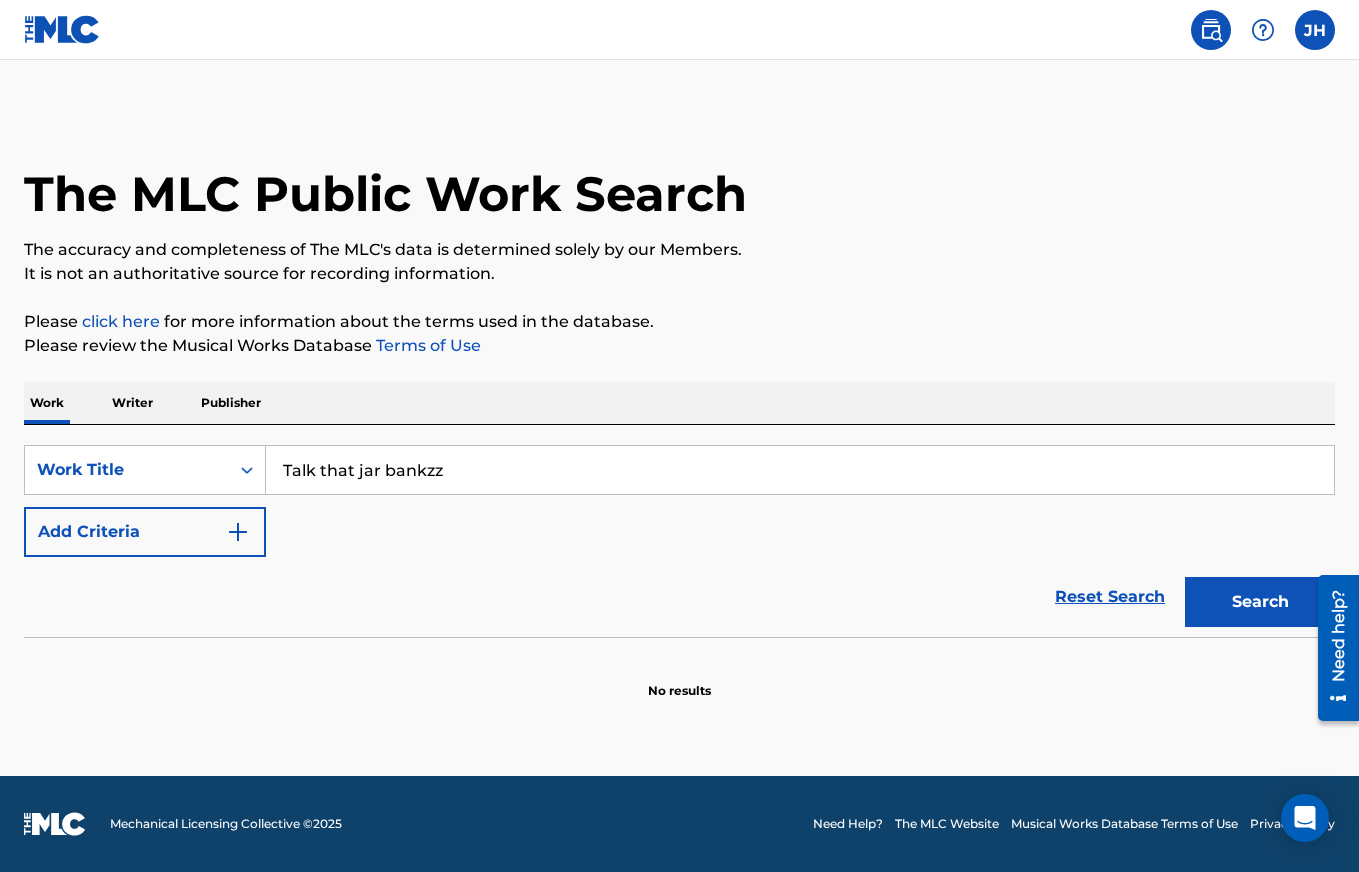 click on "Search" at bounding box center (1260, 602) 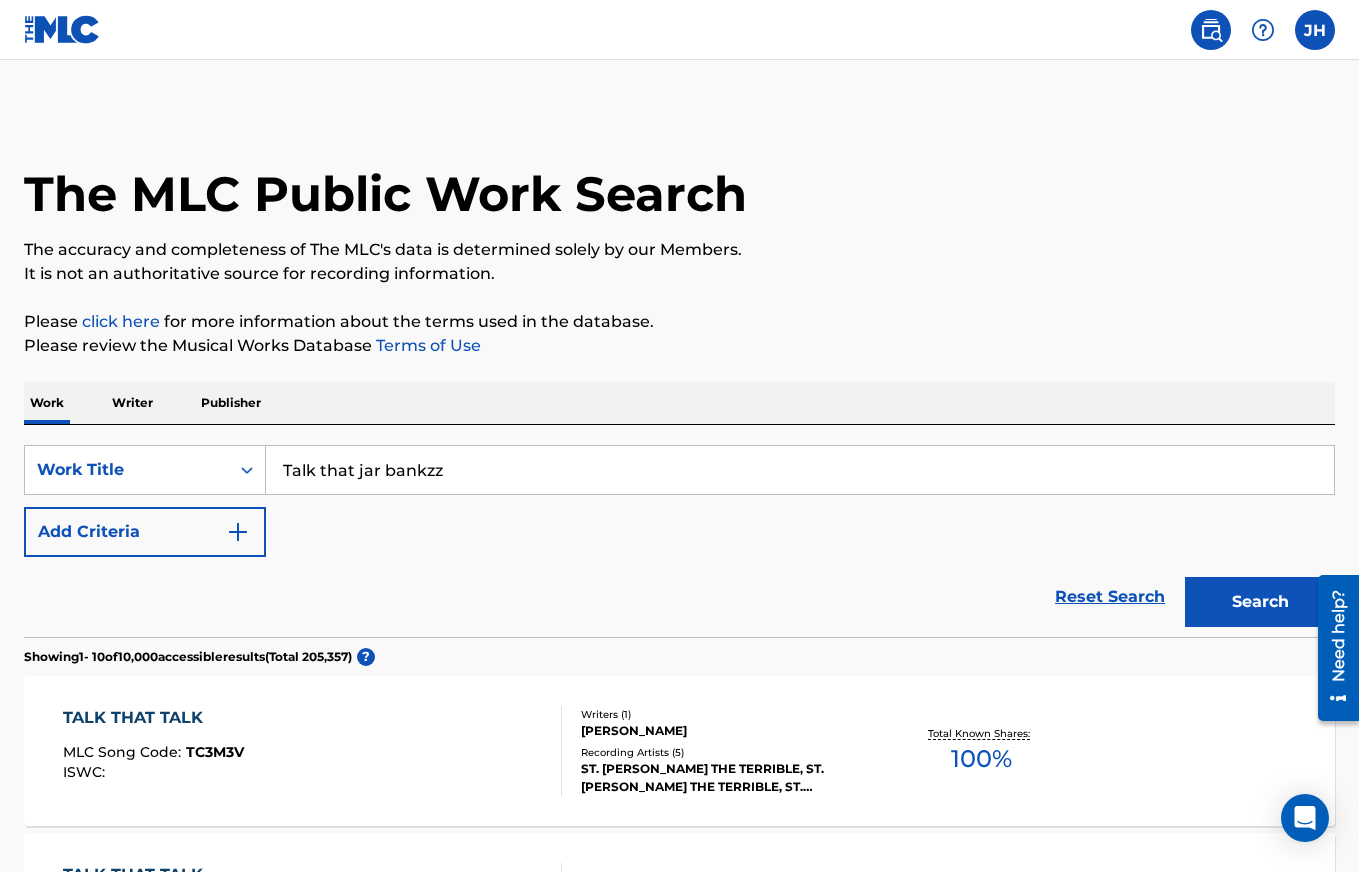 click on "Talk that jar bankzz" at bounding box center (800, 470) 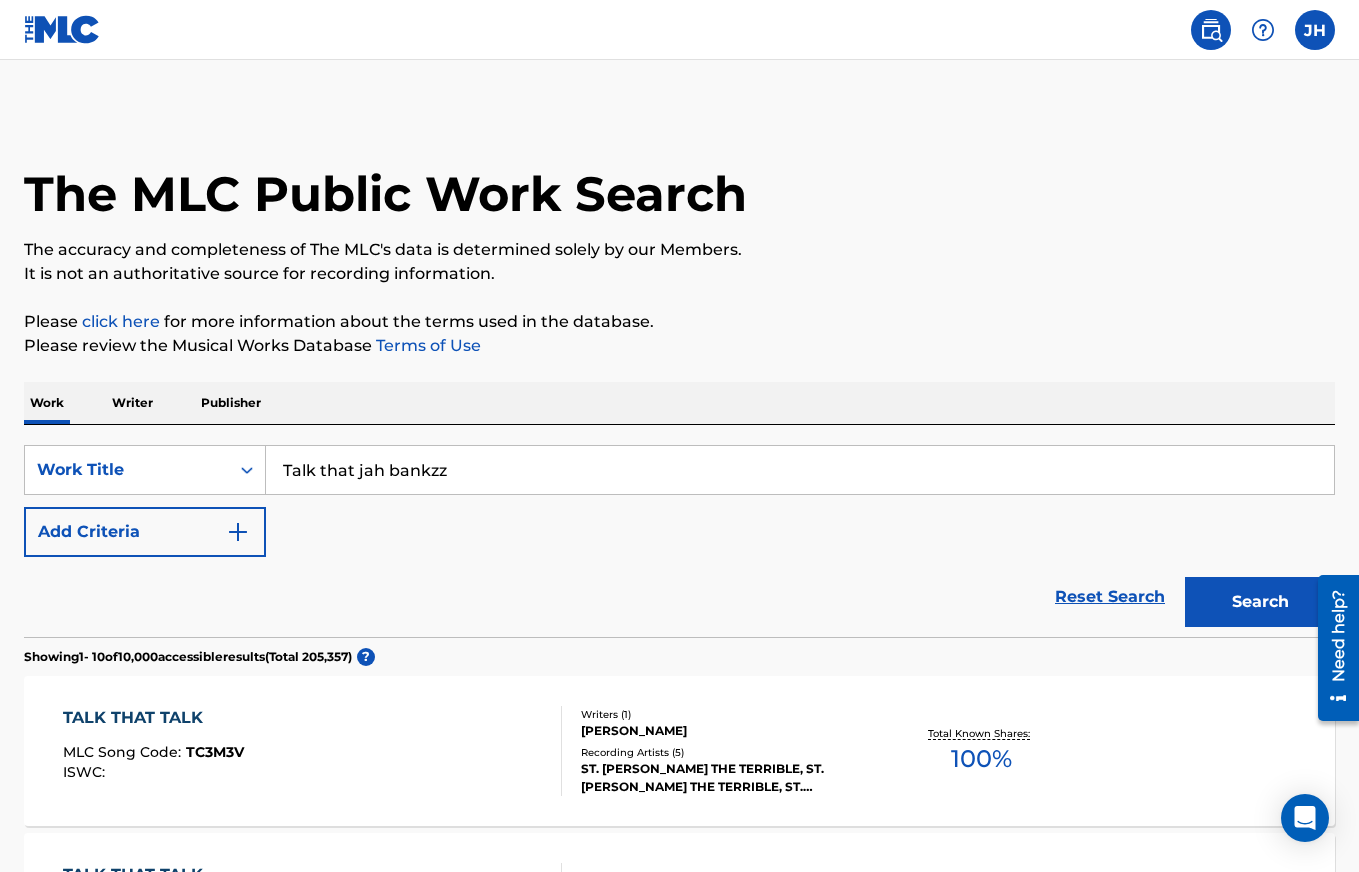 type on "Talk that jah bankzz" 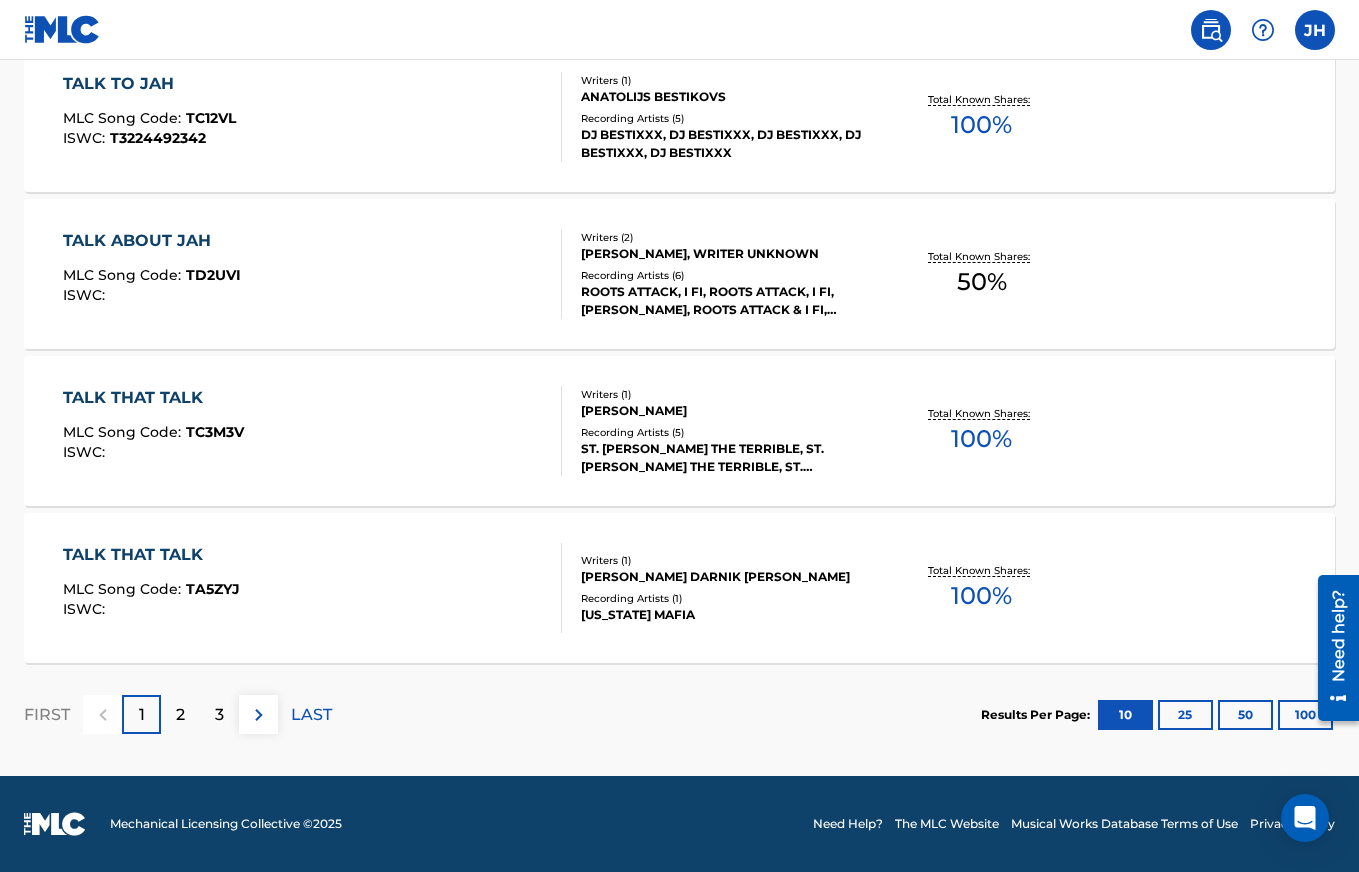 scroll, scrollTop: 1576, scrollLeft: 0, axis: vertical 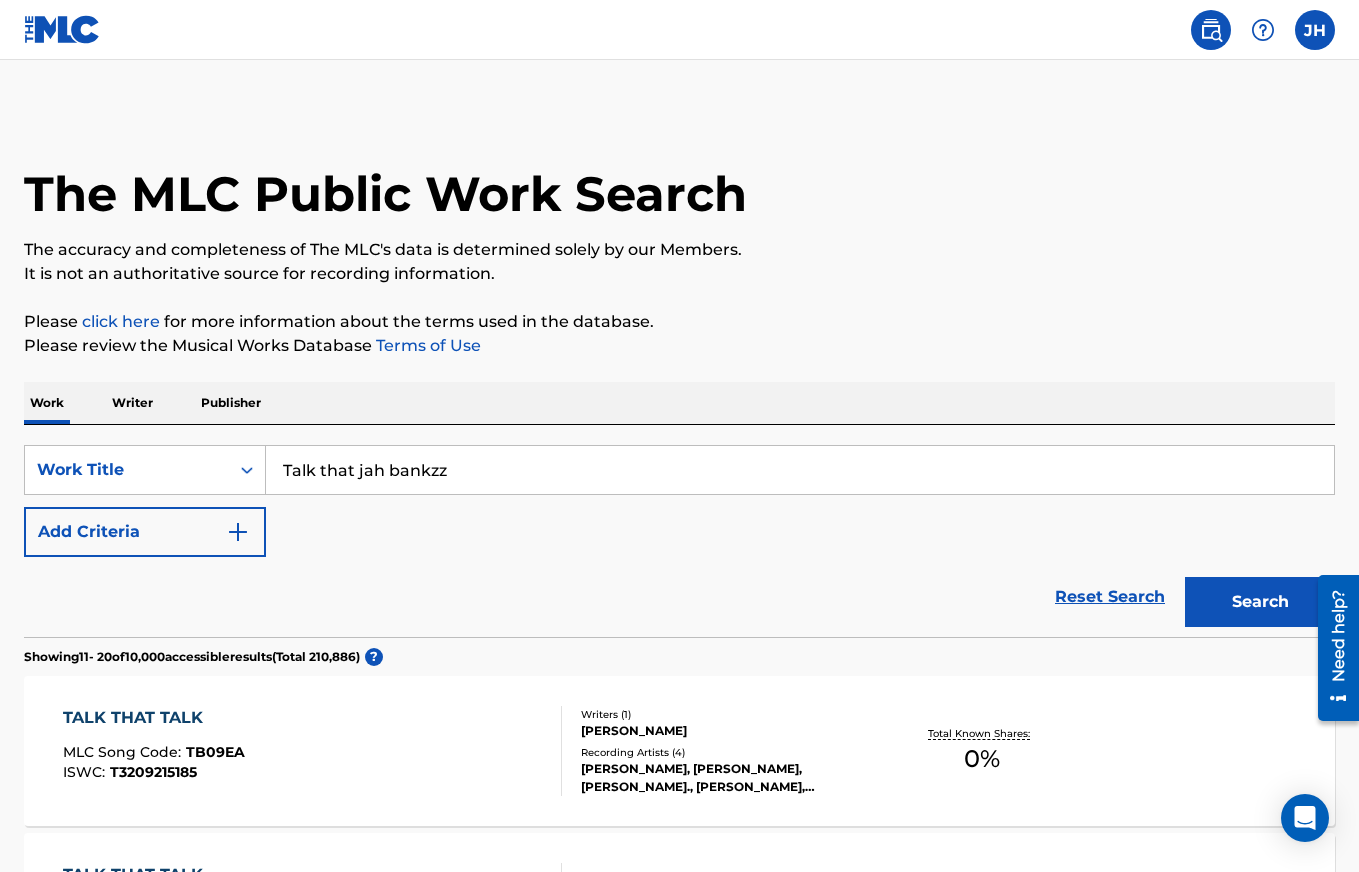click at bounding box center (1211, 30) 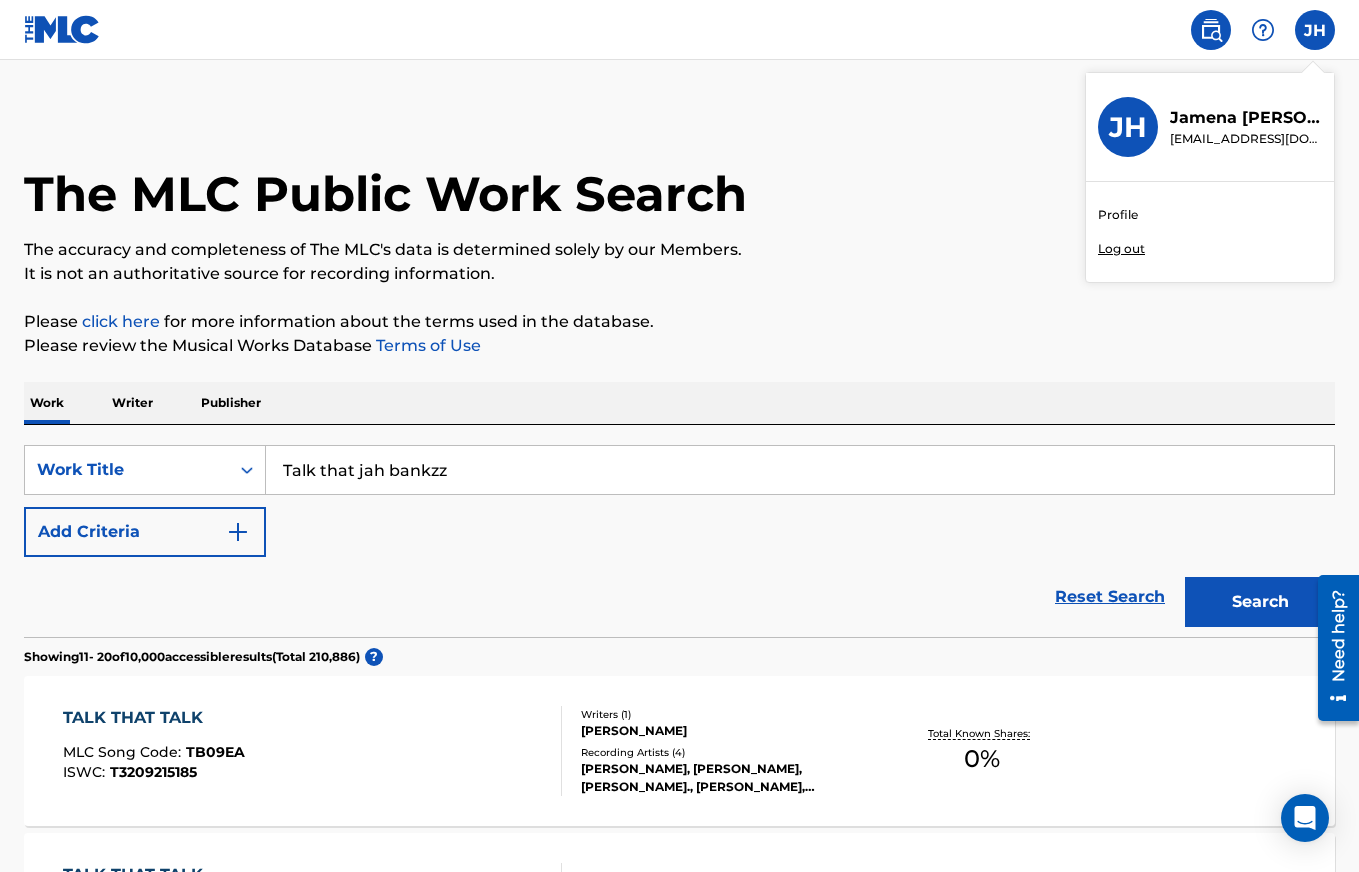 click on "Profile" at bounding box center [1118, 215] 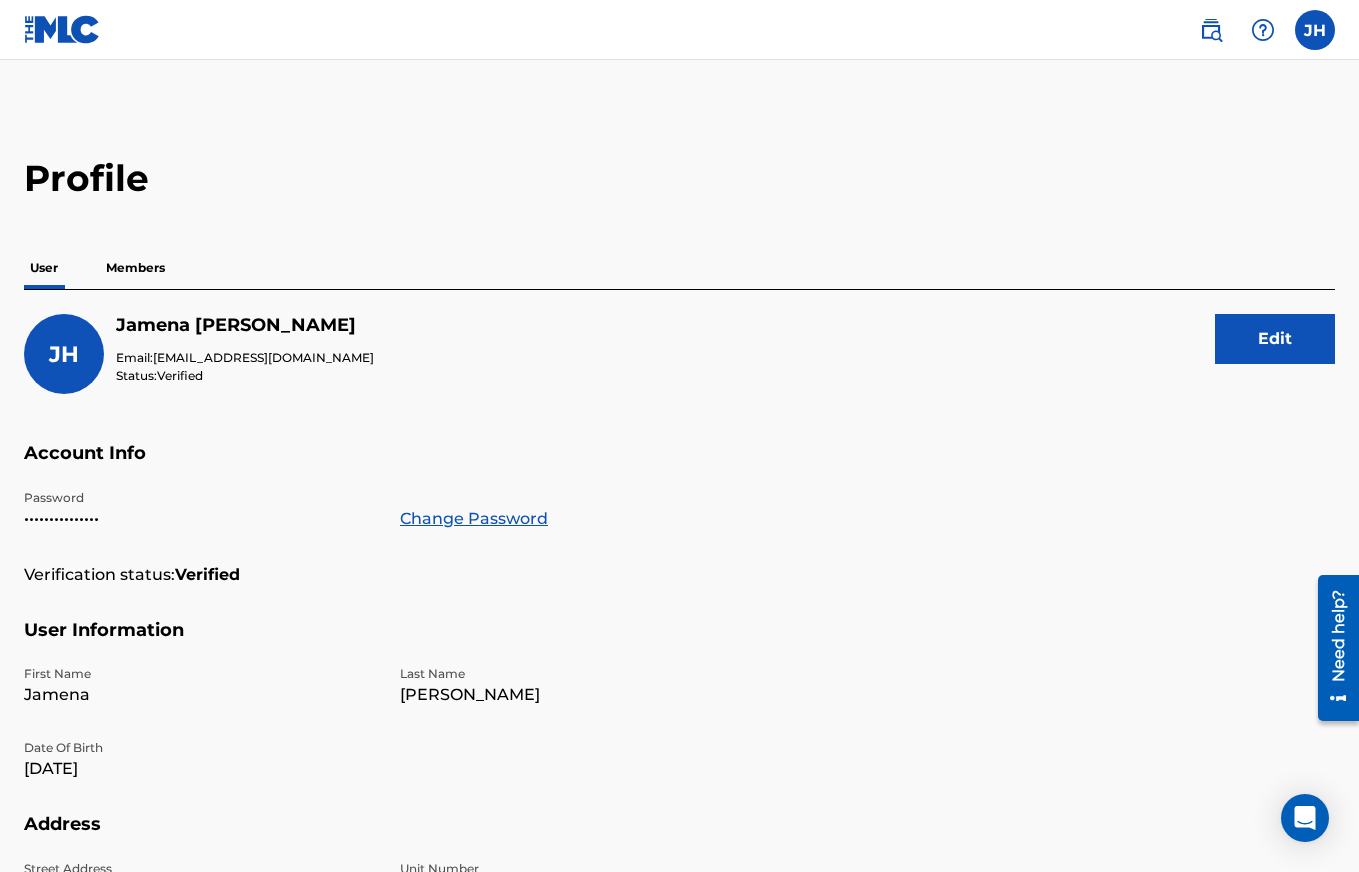 scroll, scrollTop: 0, scrollLeft: 0, axis: both 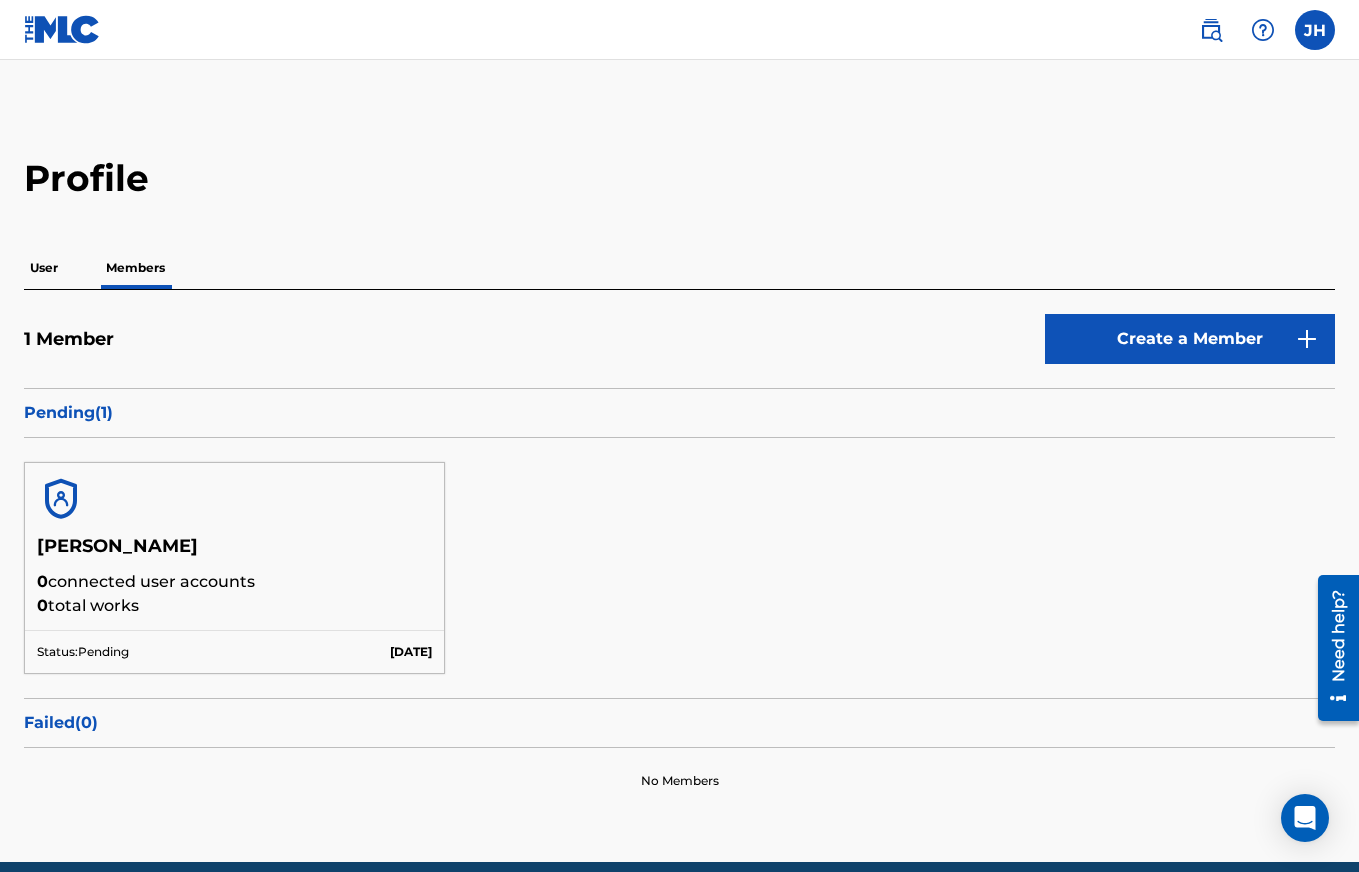 click on "0  connected user accounts" at bounding box center (234, 582) 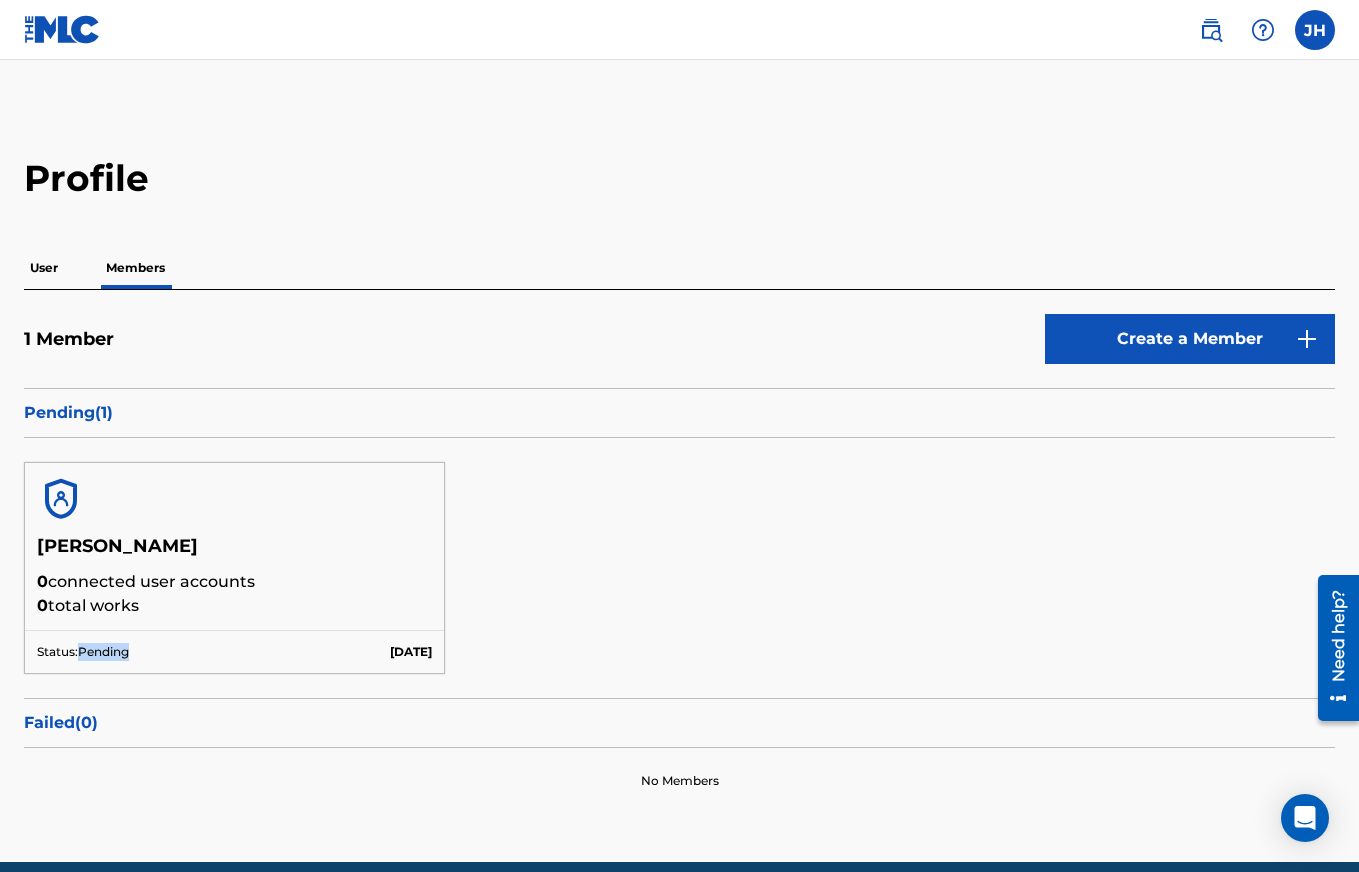 click on "Status:  Pending" at bounding box center [83, 652] 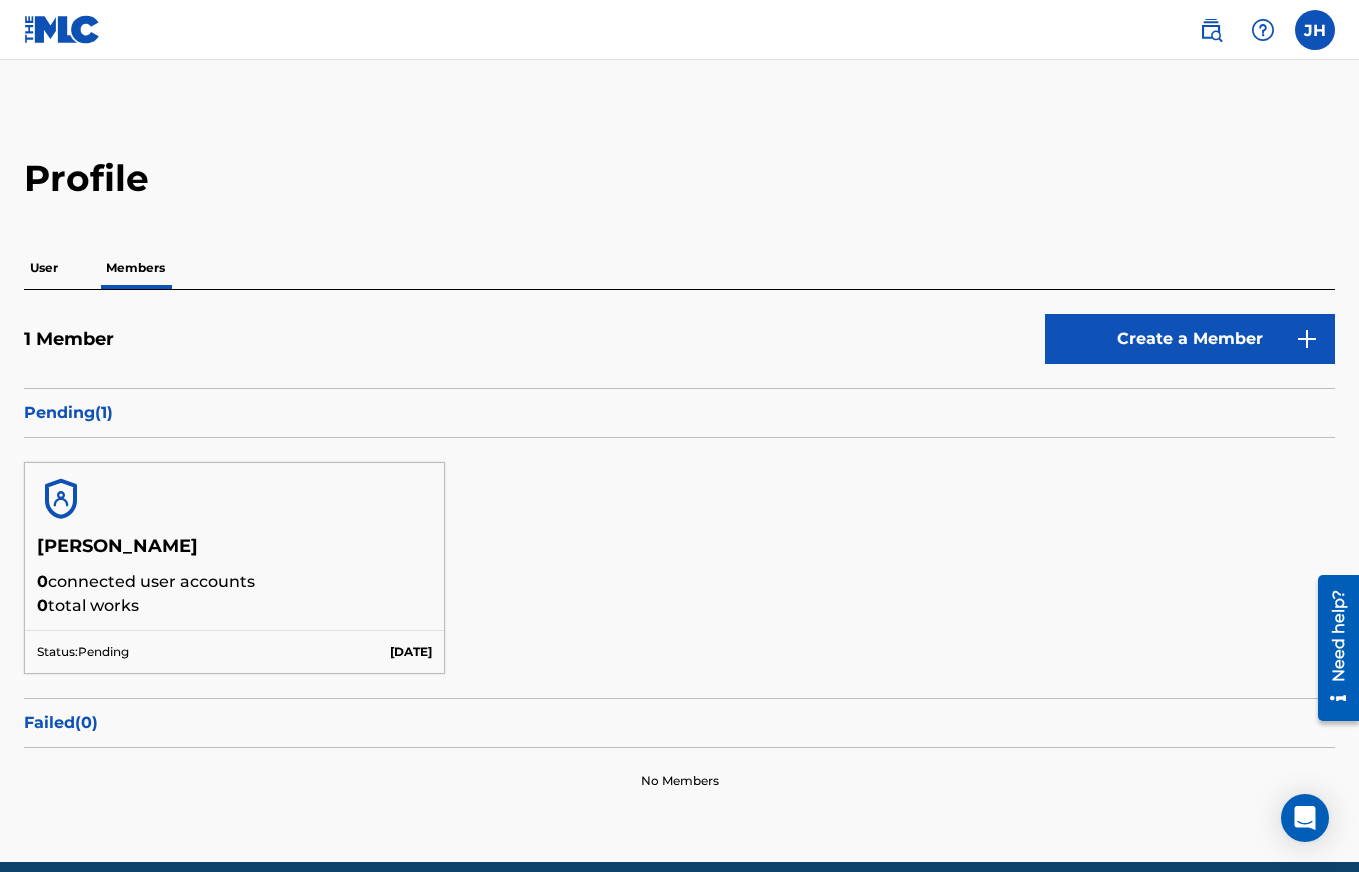 click on "Jamena Harvey  0  connected user accounts 0  total works" at bounding box center (234, 582) 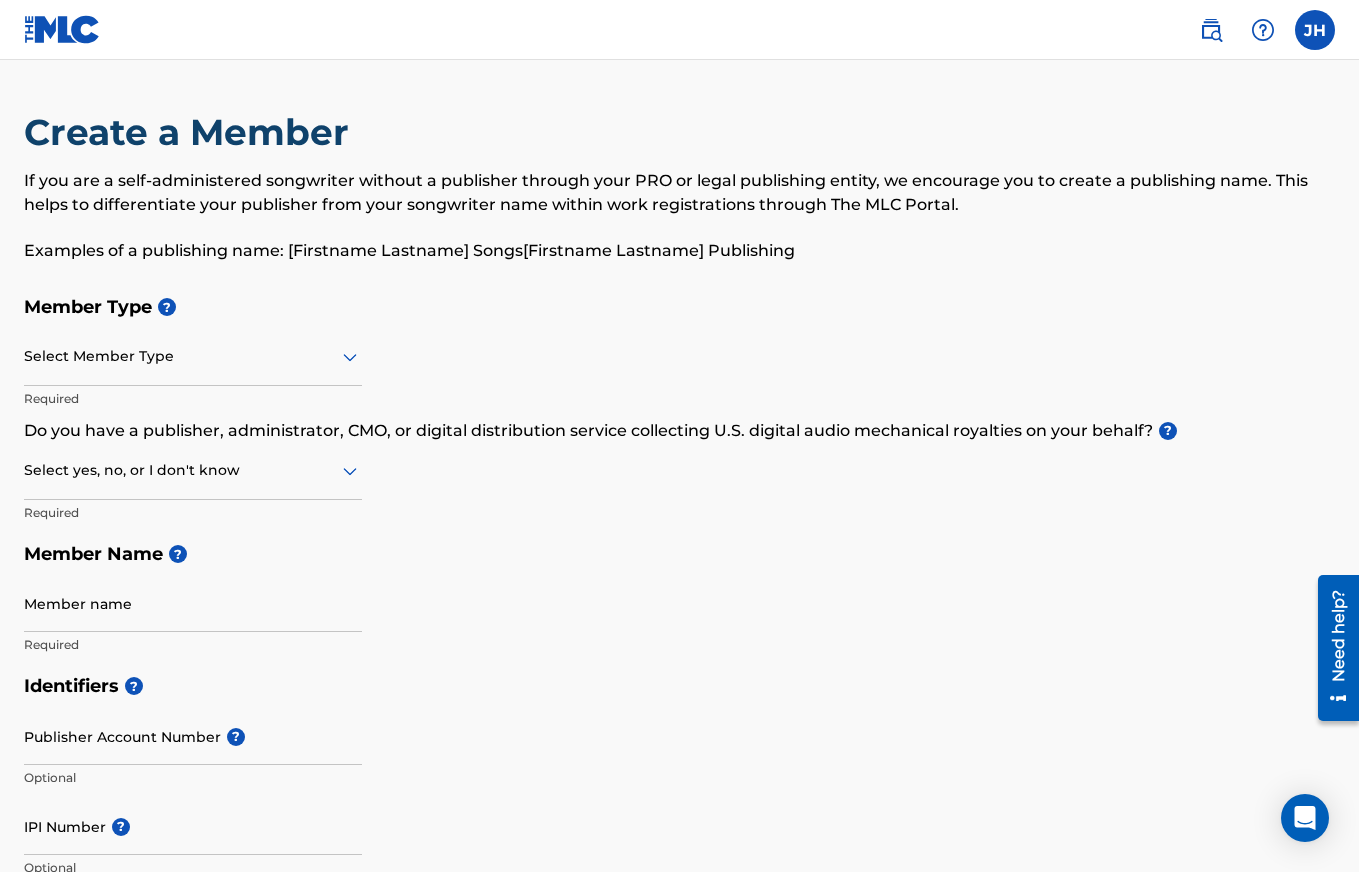 click at bounding box center [193, 356] 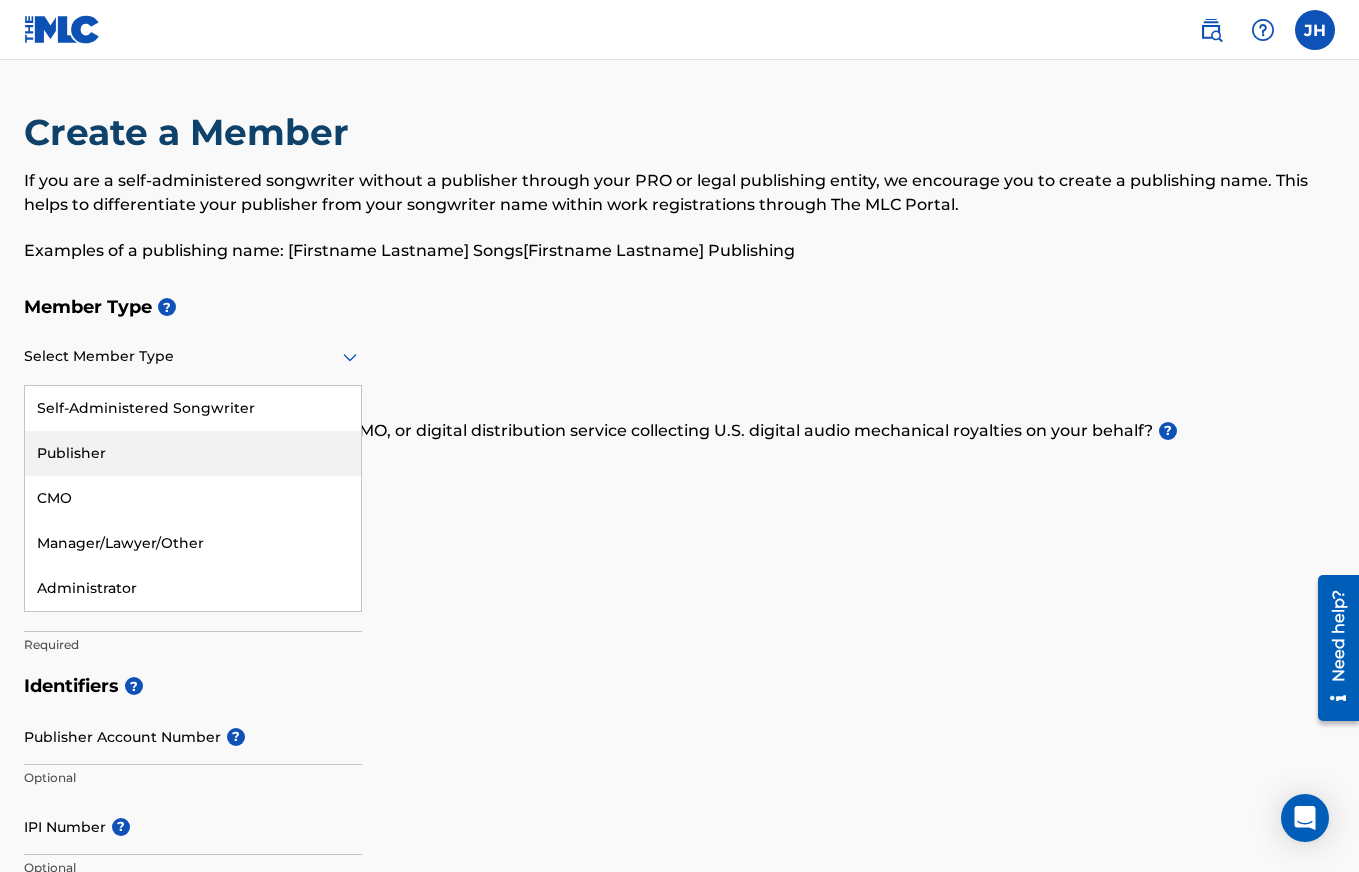 click on "Publisher" at bounding box center (193, 453) 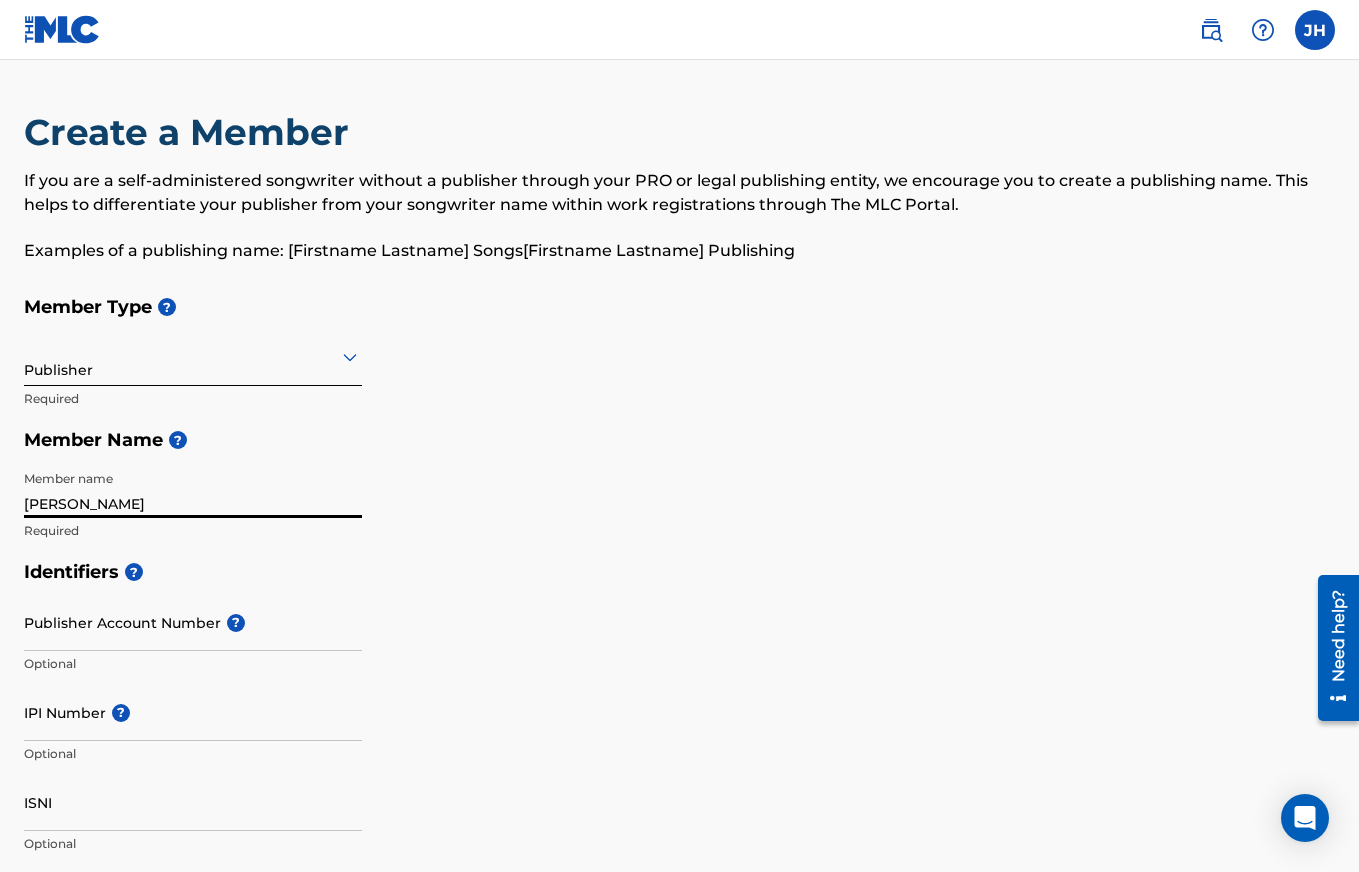 type on "Jamena Harvey" 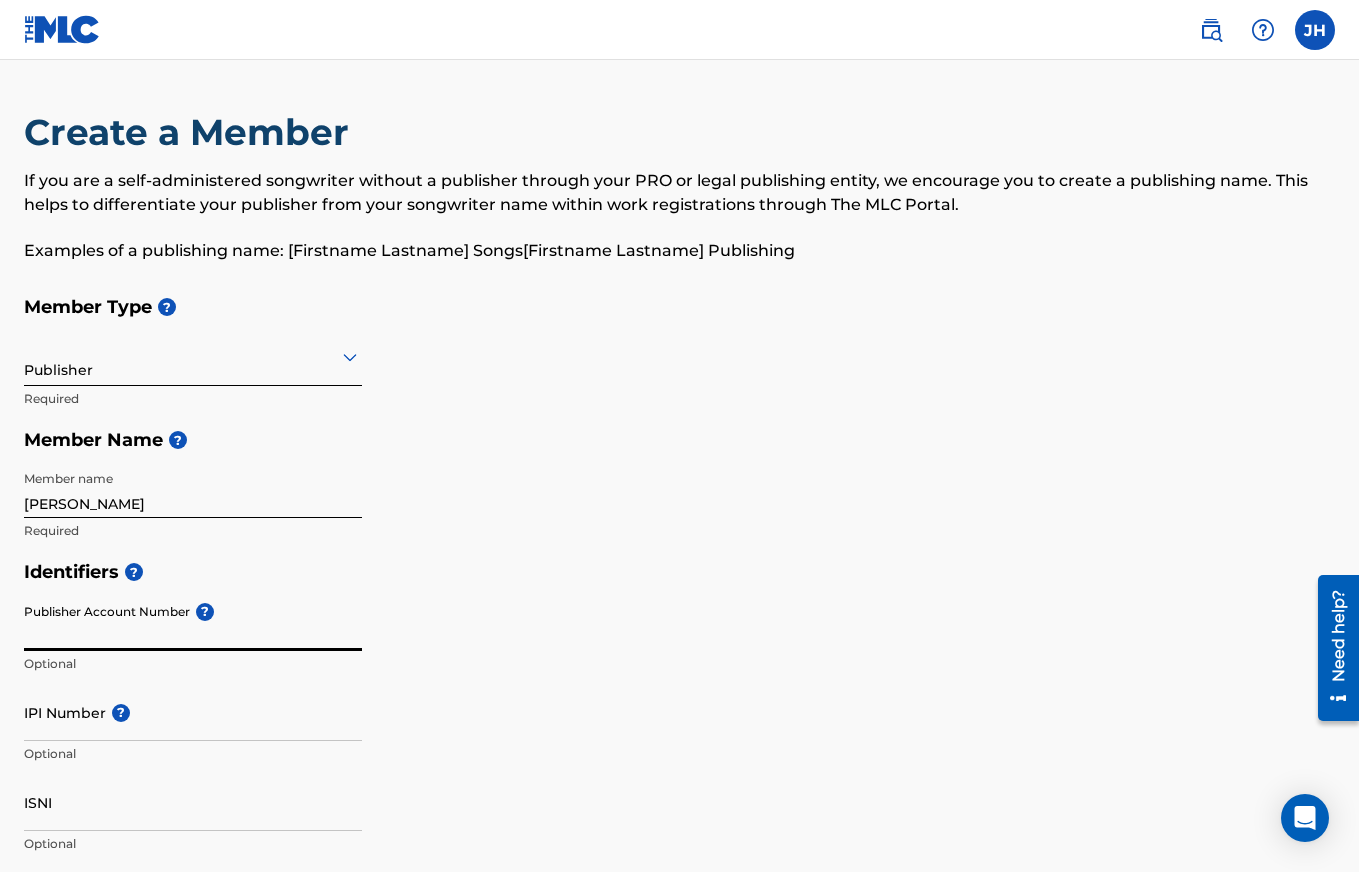click on "Publisher Account Number ?" at bounding box center (193, 622) 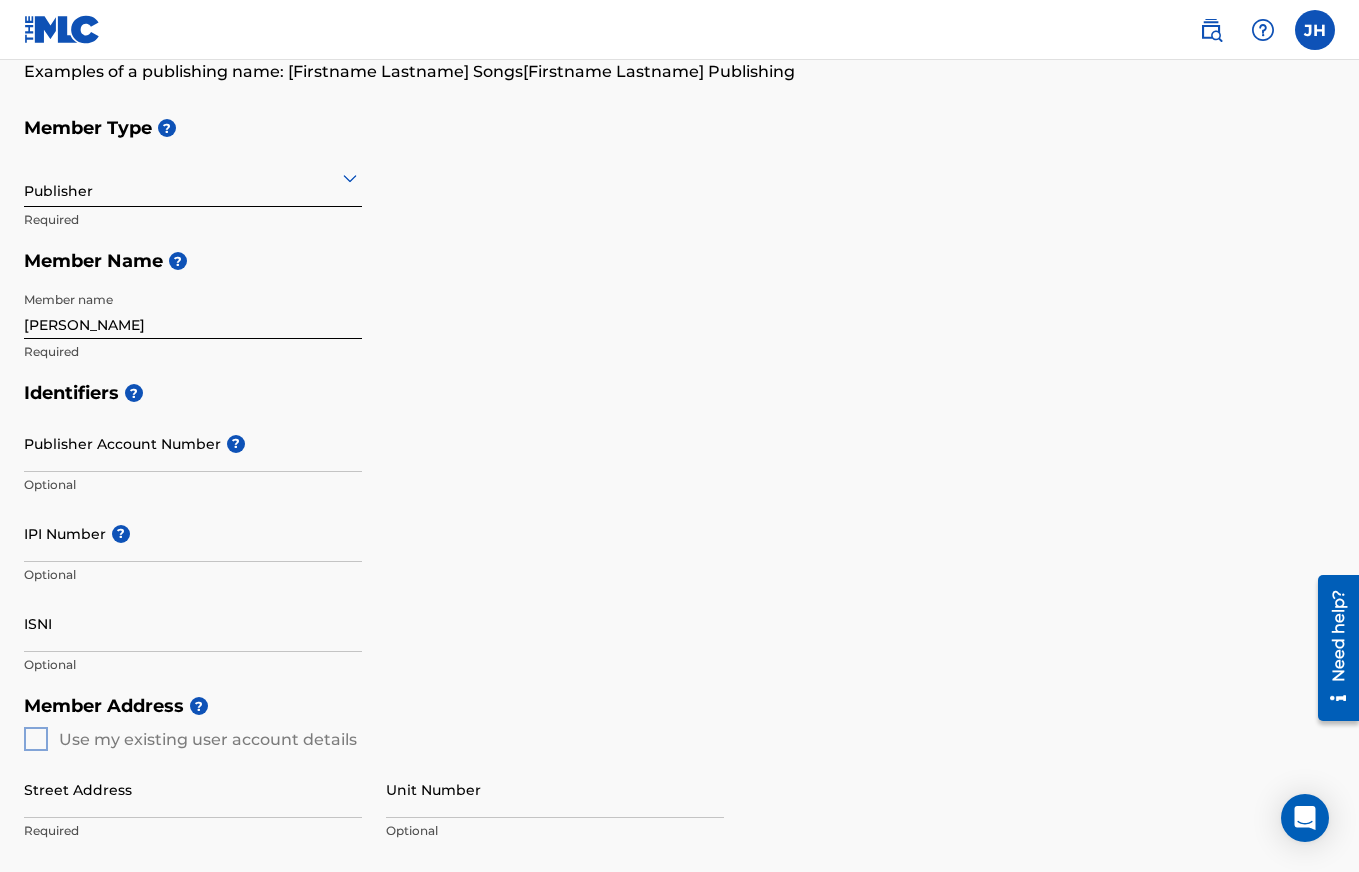 scroll, scrollTop: 183, scrollLeft: 0, axis: vertical 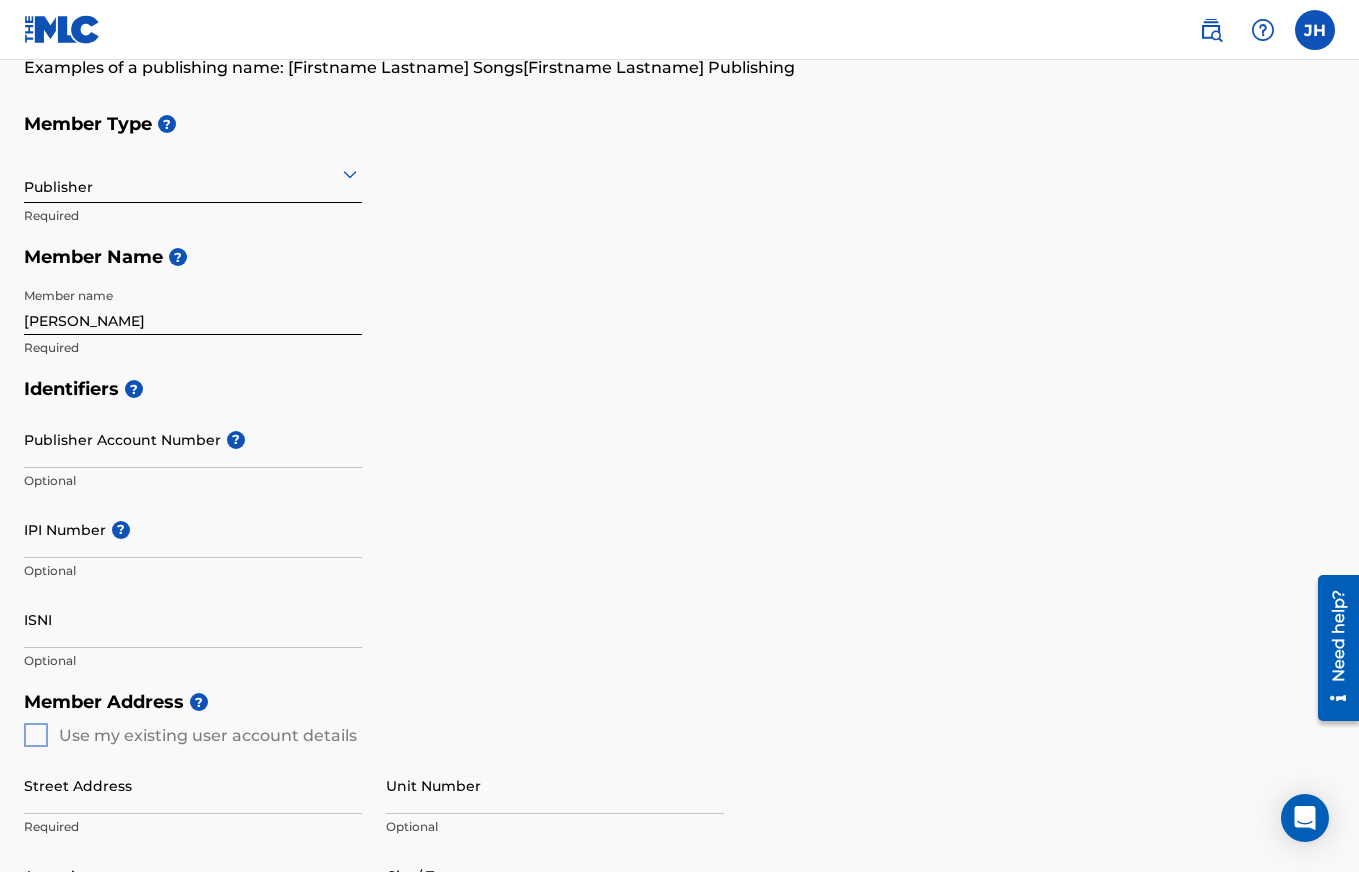 click on "Identifiers ? Publisher Account Number ? Optional IPI Number ? Optional ISNI Optional" at bounding box center (679, 524) 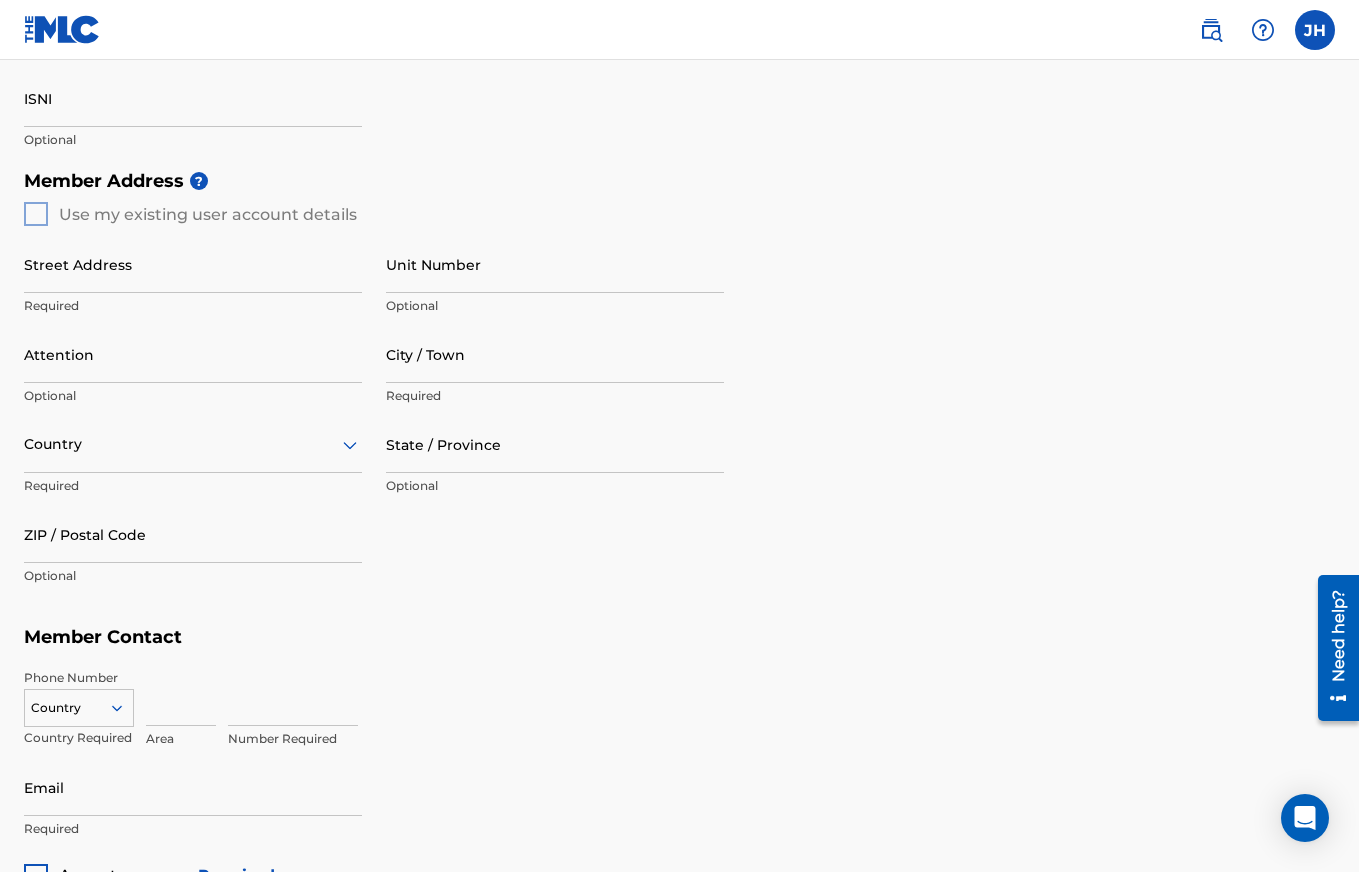 scroll, scrollTop: 715, scrollLeft: 0, axis: vertical 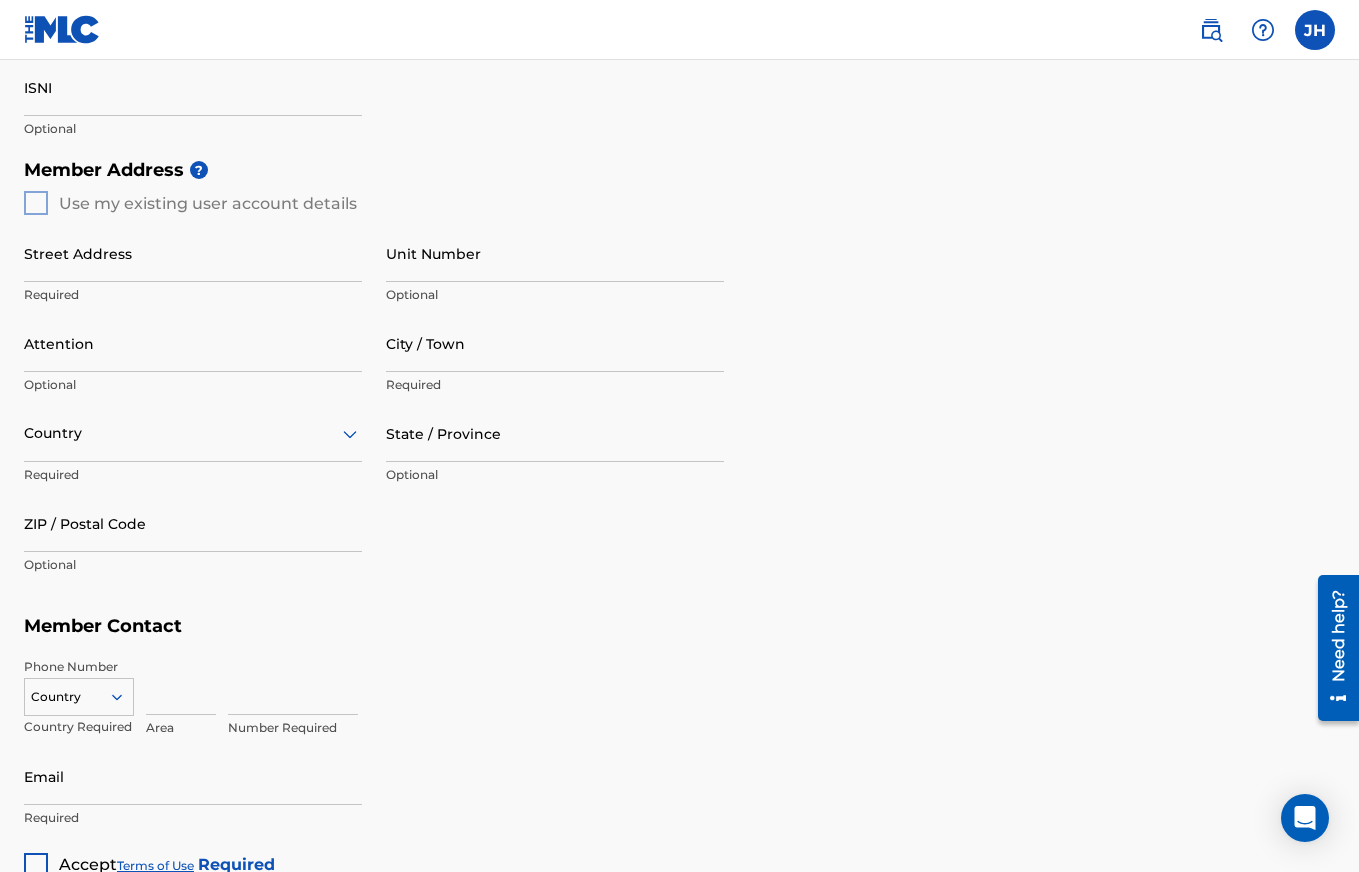 click on "Member Address ? Use my existing user account details Street Address Required Unit Number Optional Attention Optional City / Town Required Country Required State / Province Optional ZIP / Postal Code Optional" at bounding box center [679, 377] 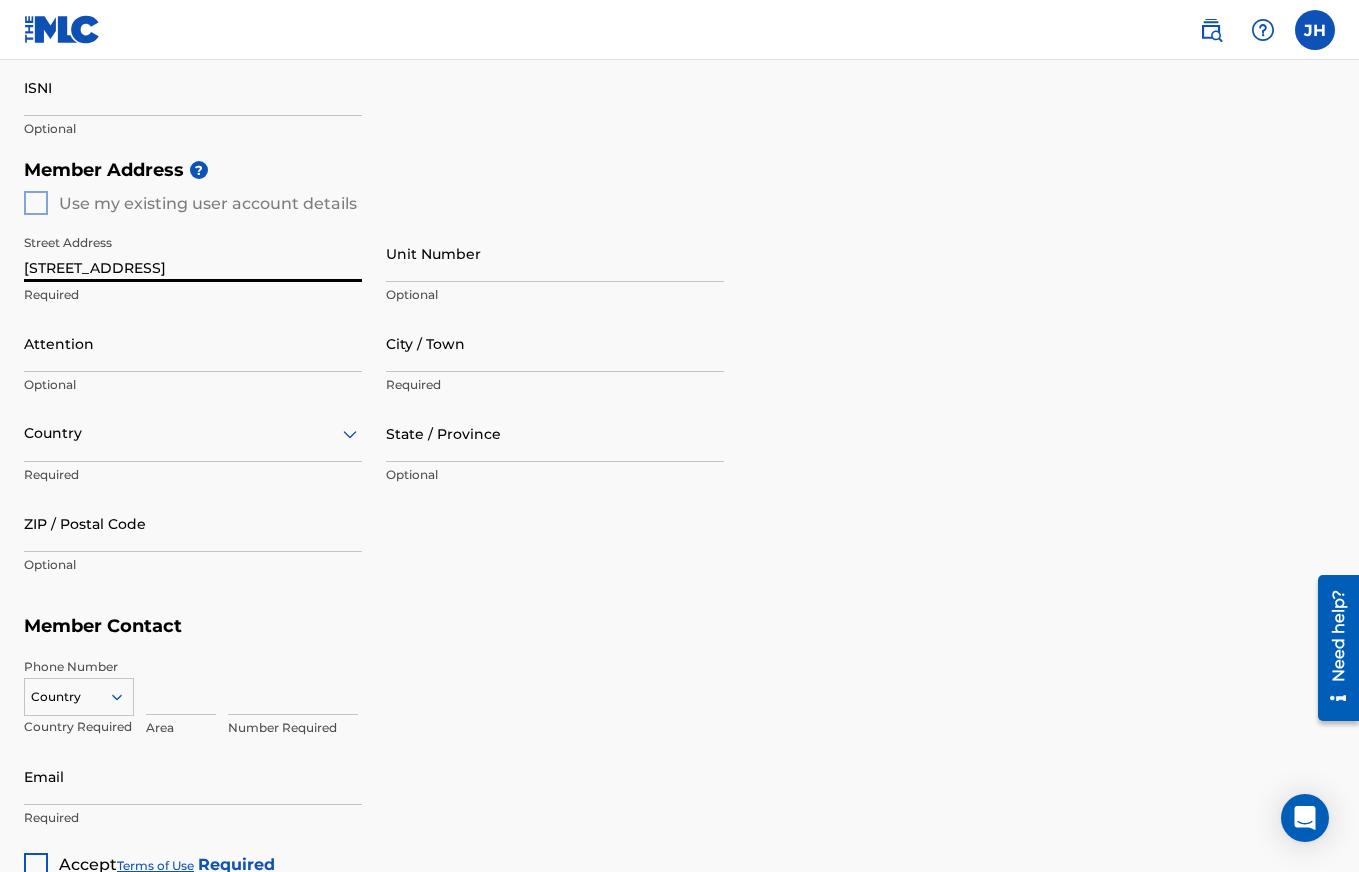 type on "[STREET_ADDRESS]" 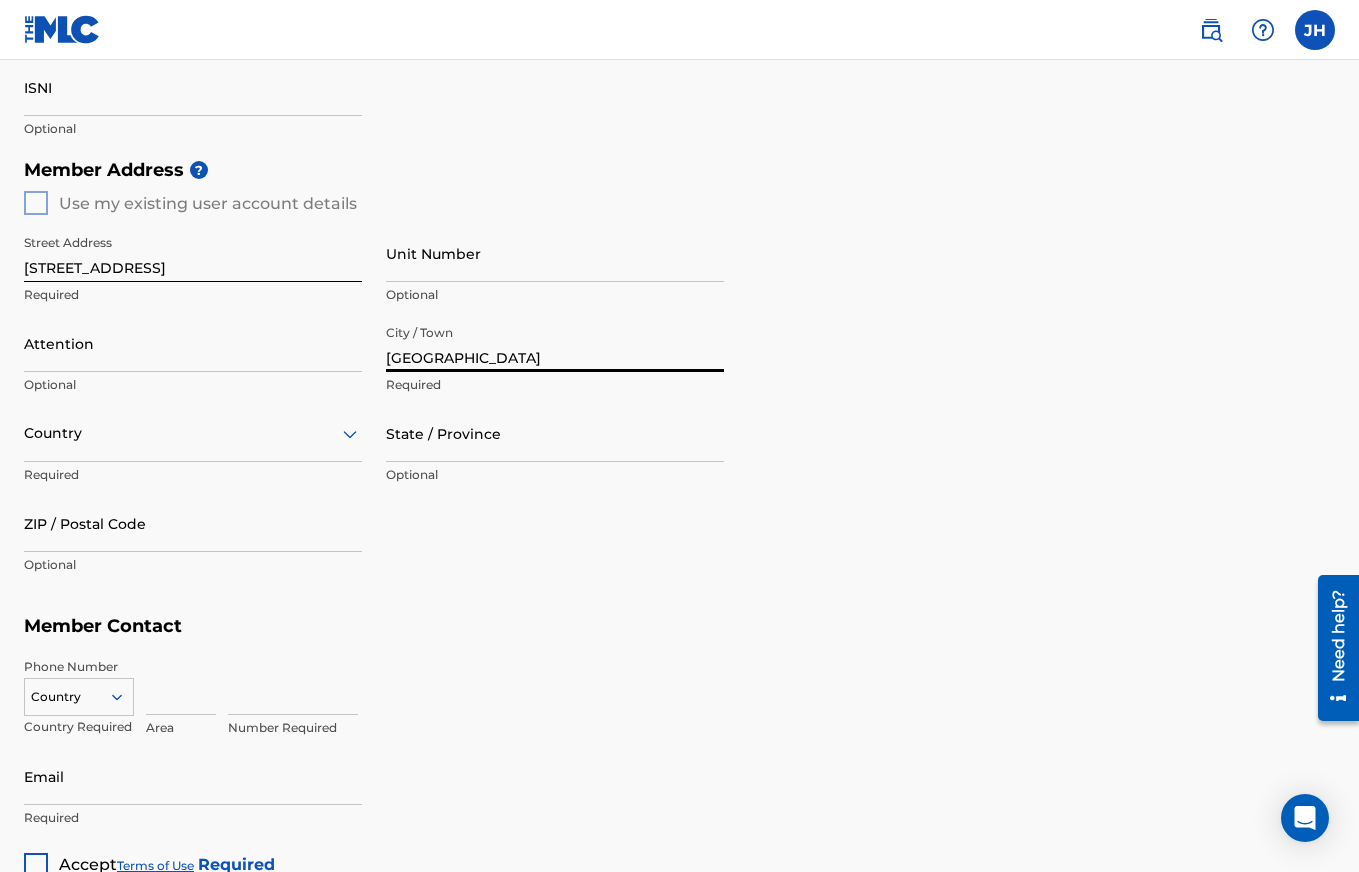 type on "[GEOGRAPHIC_DATA]" 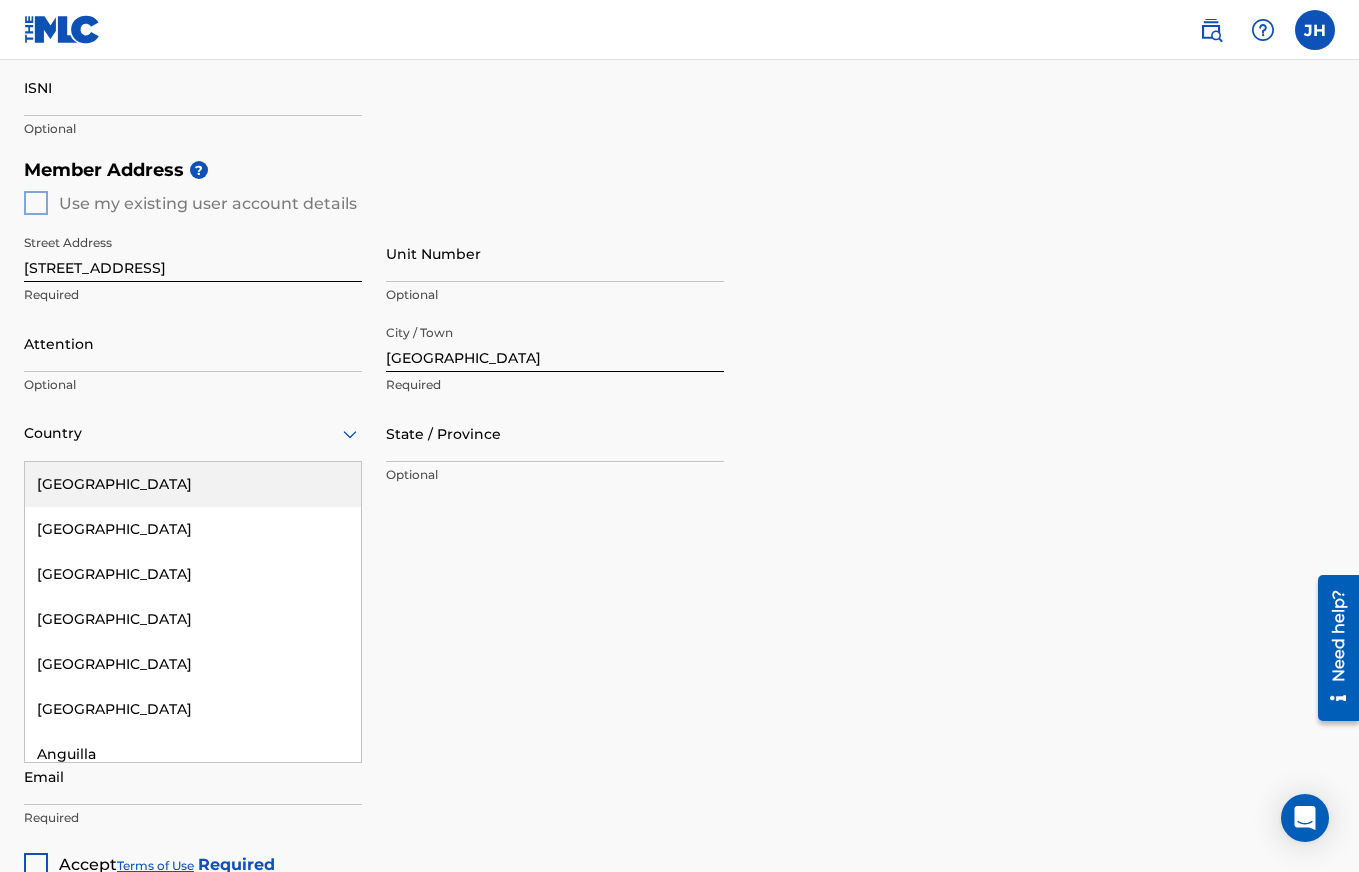 click on "[GEOGRAPHIC_DATA]" at bounding box center (193, 484) 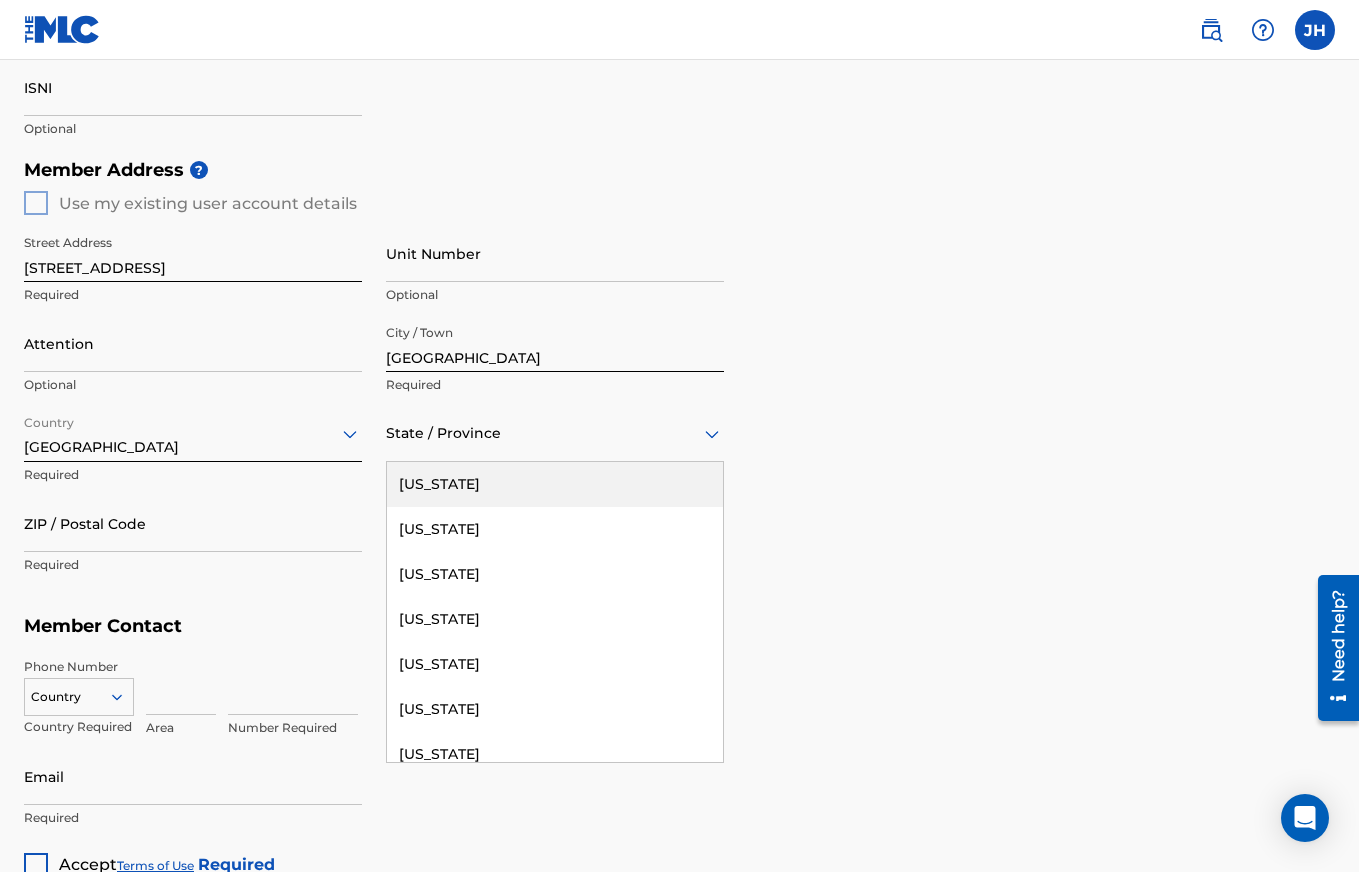 click at bounding box center [555, 433] 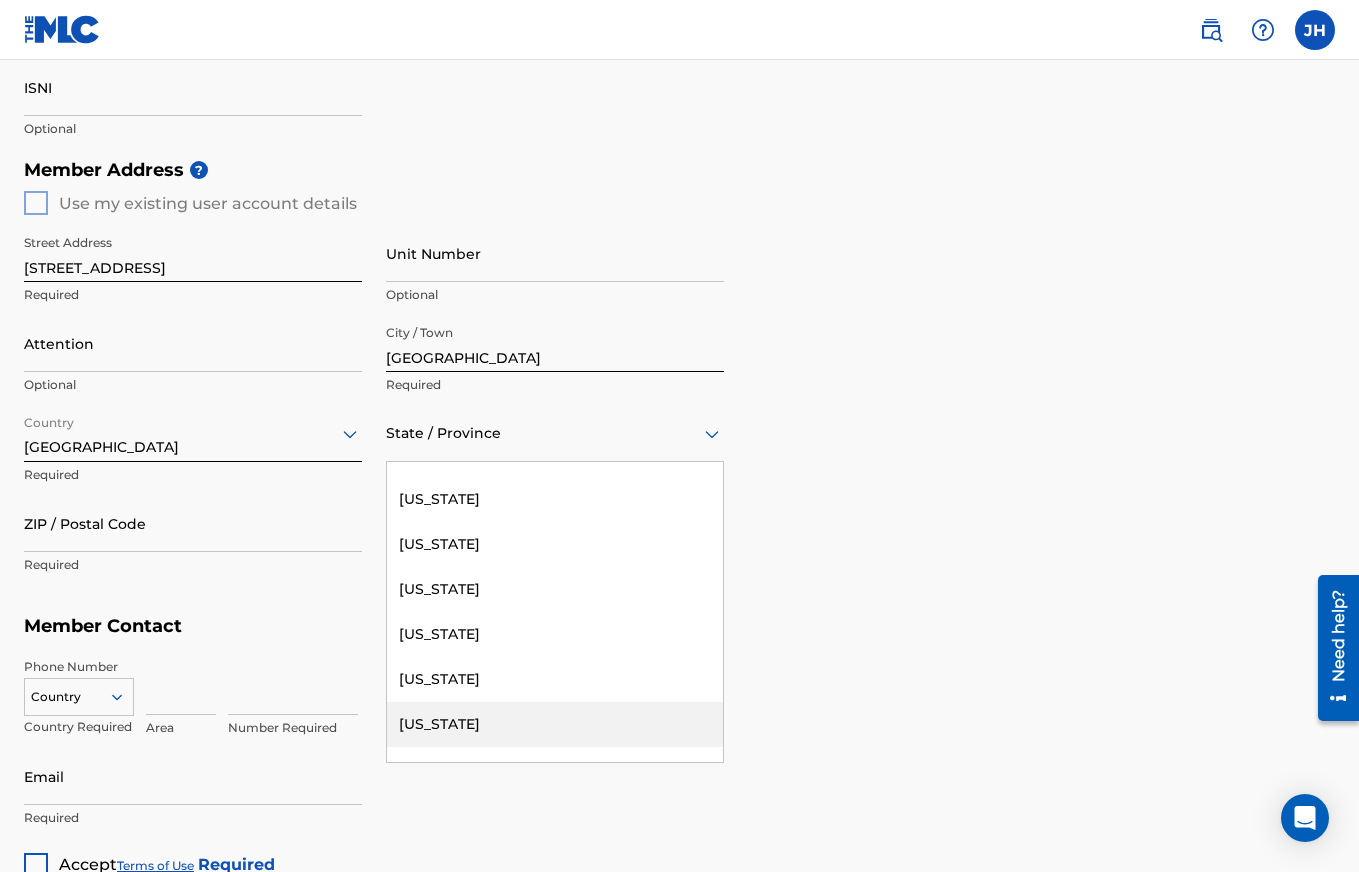 scroll, scrollTop: 210, scrollLeft: 0, axis: vertical 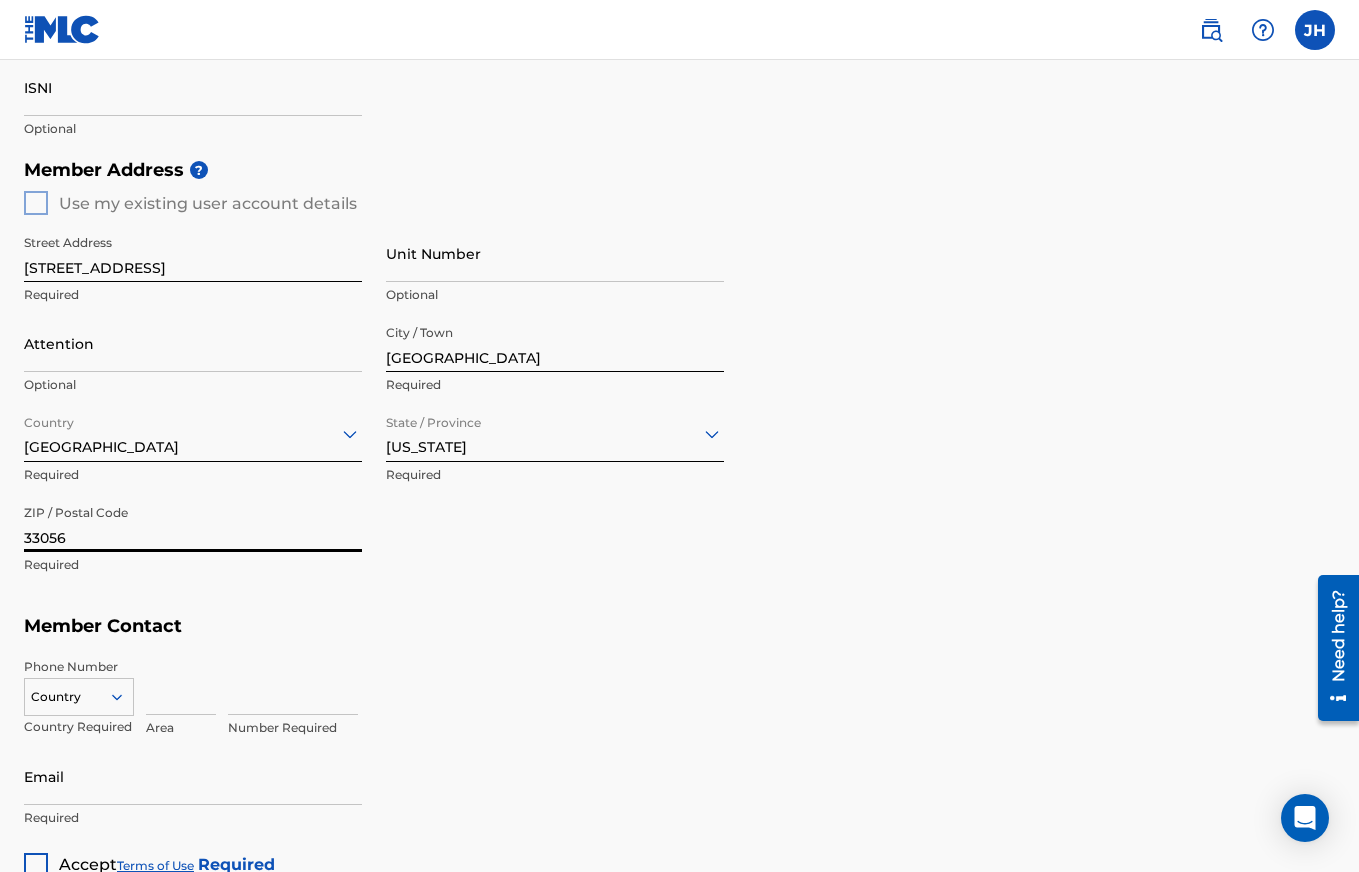 type on "33056" 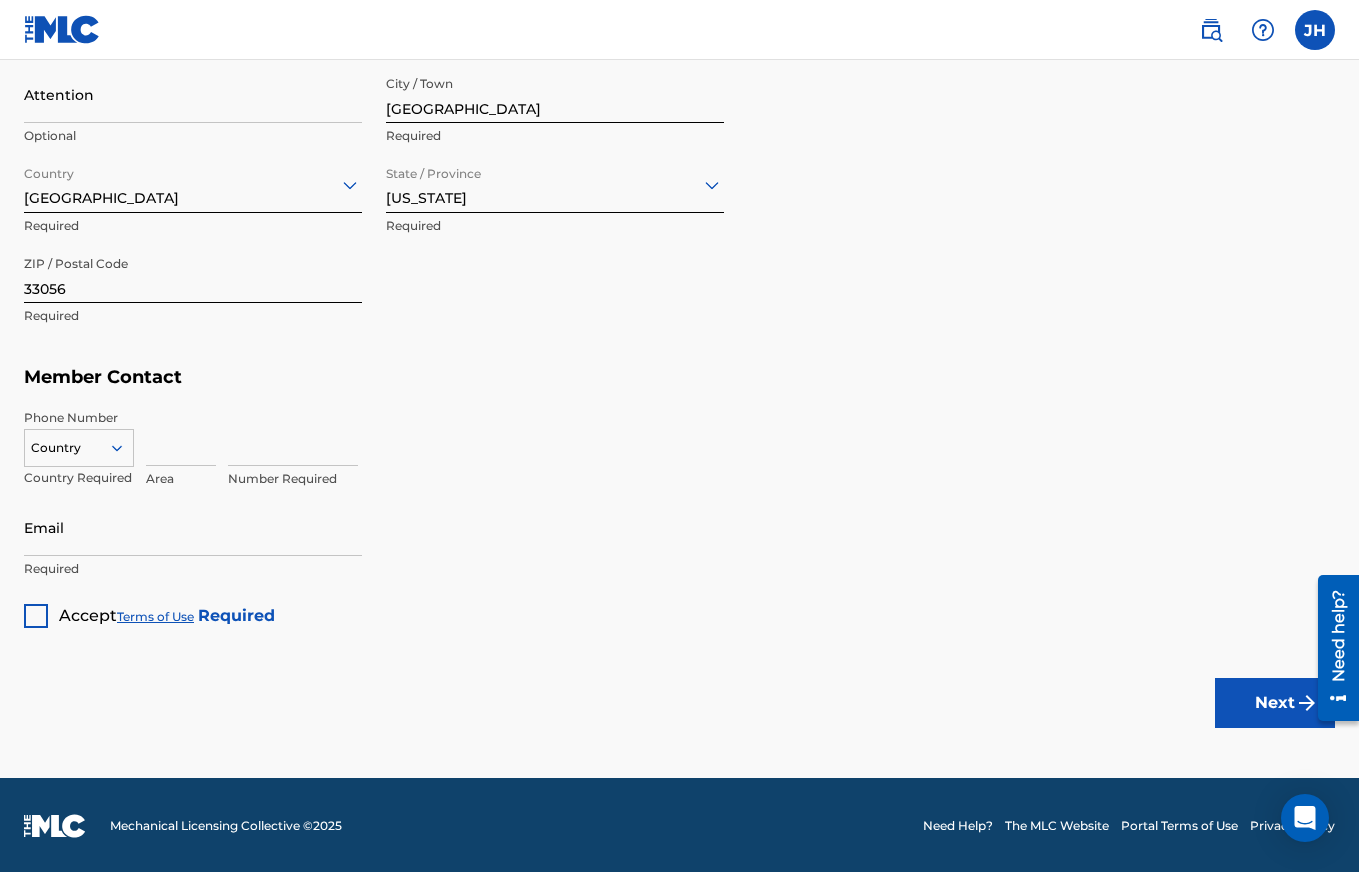 scroll, scrollTop: 963, scrollLeft: 0, axis: vertical 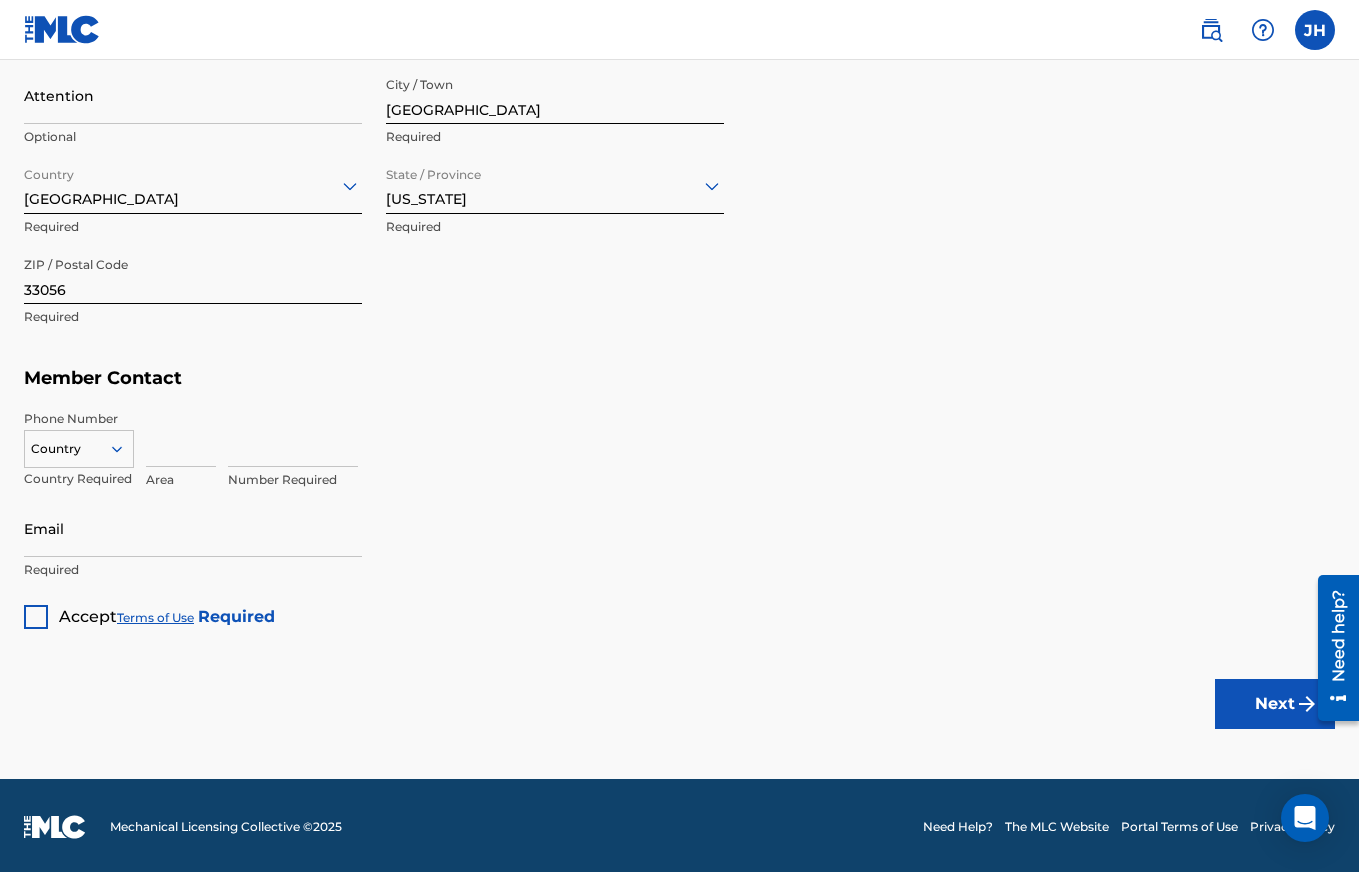 click at bounding box center [181, 438] 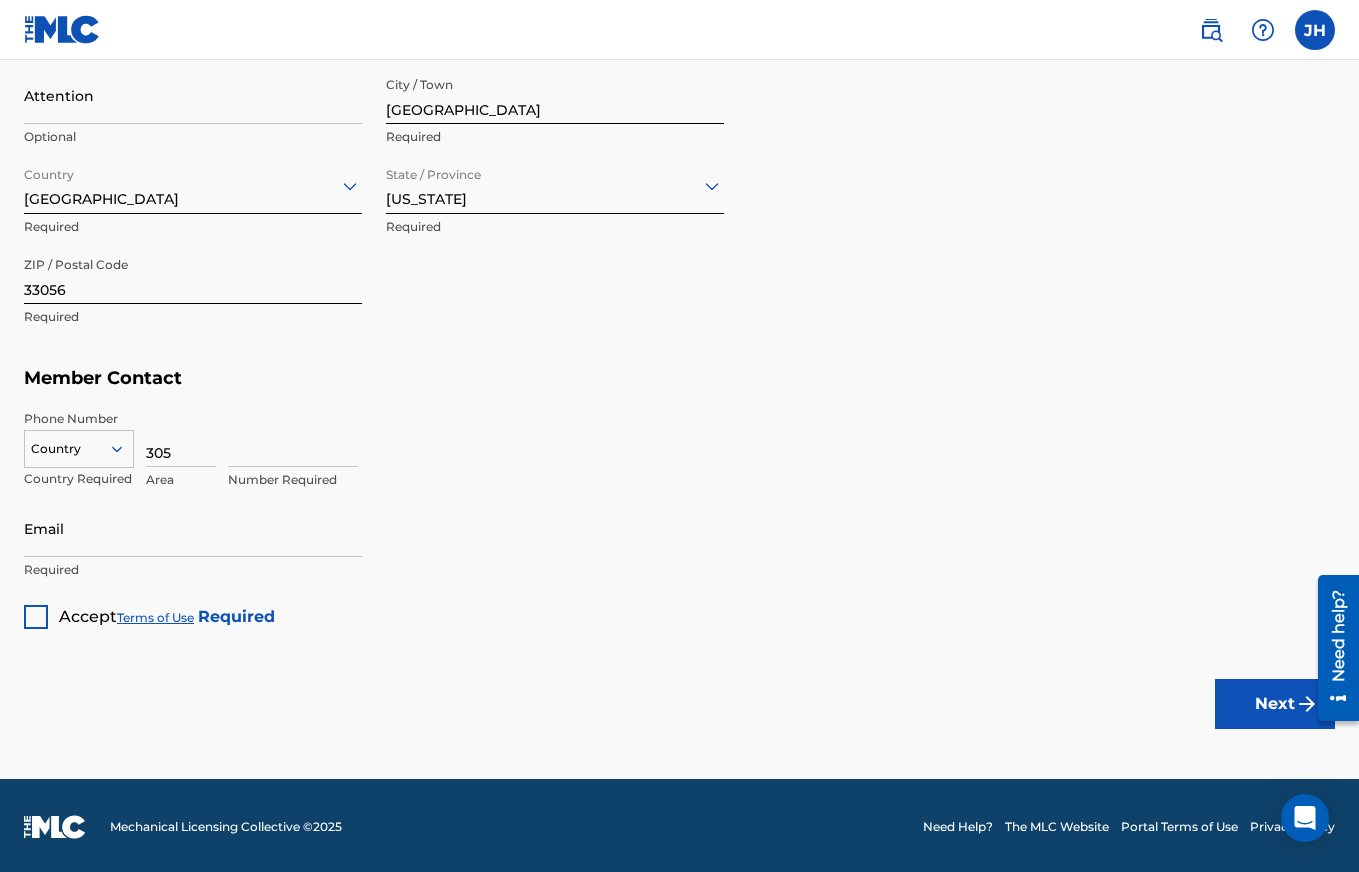 type on "305" 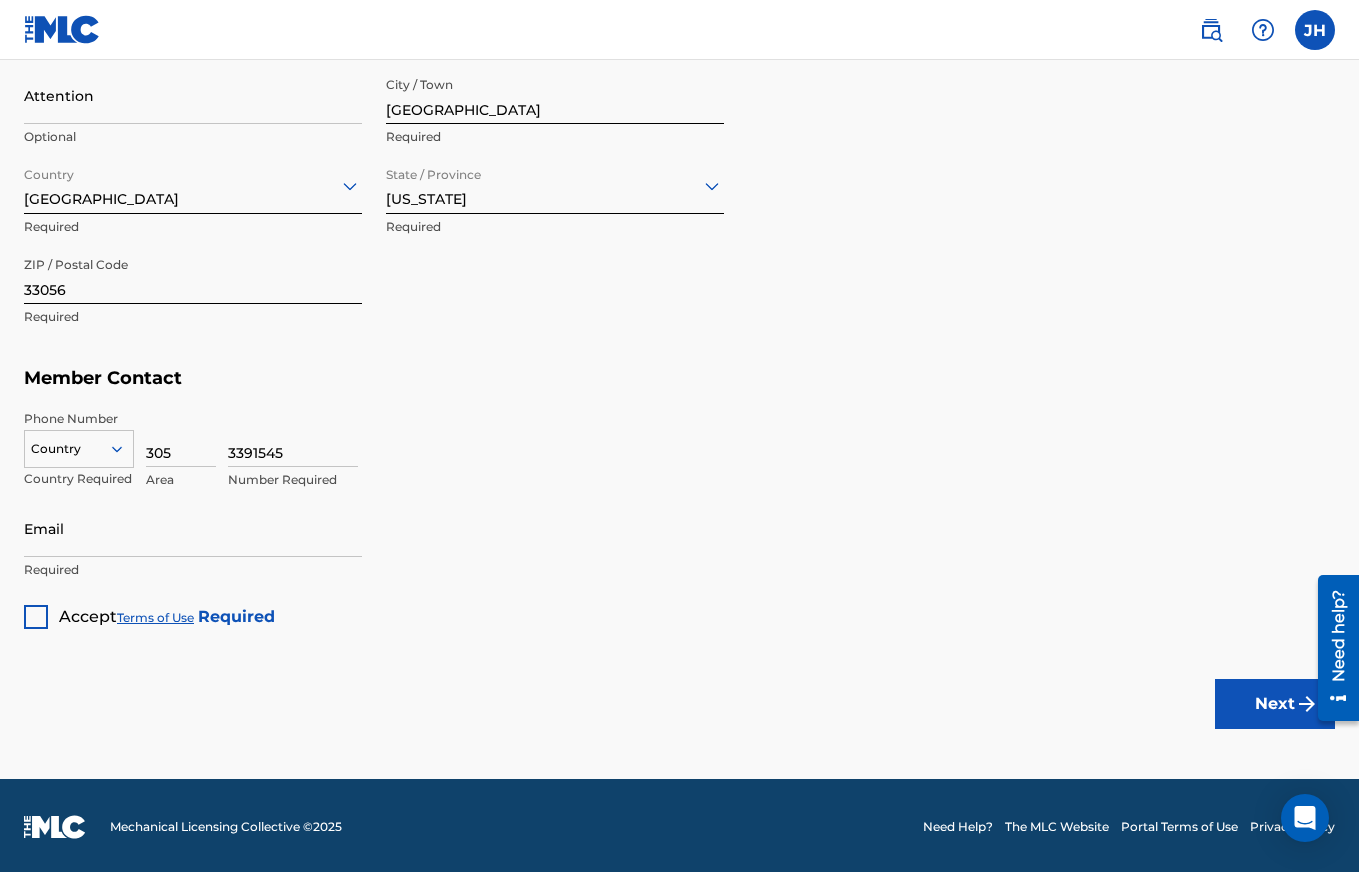 type on "3391545" 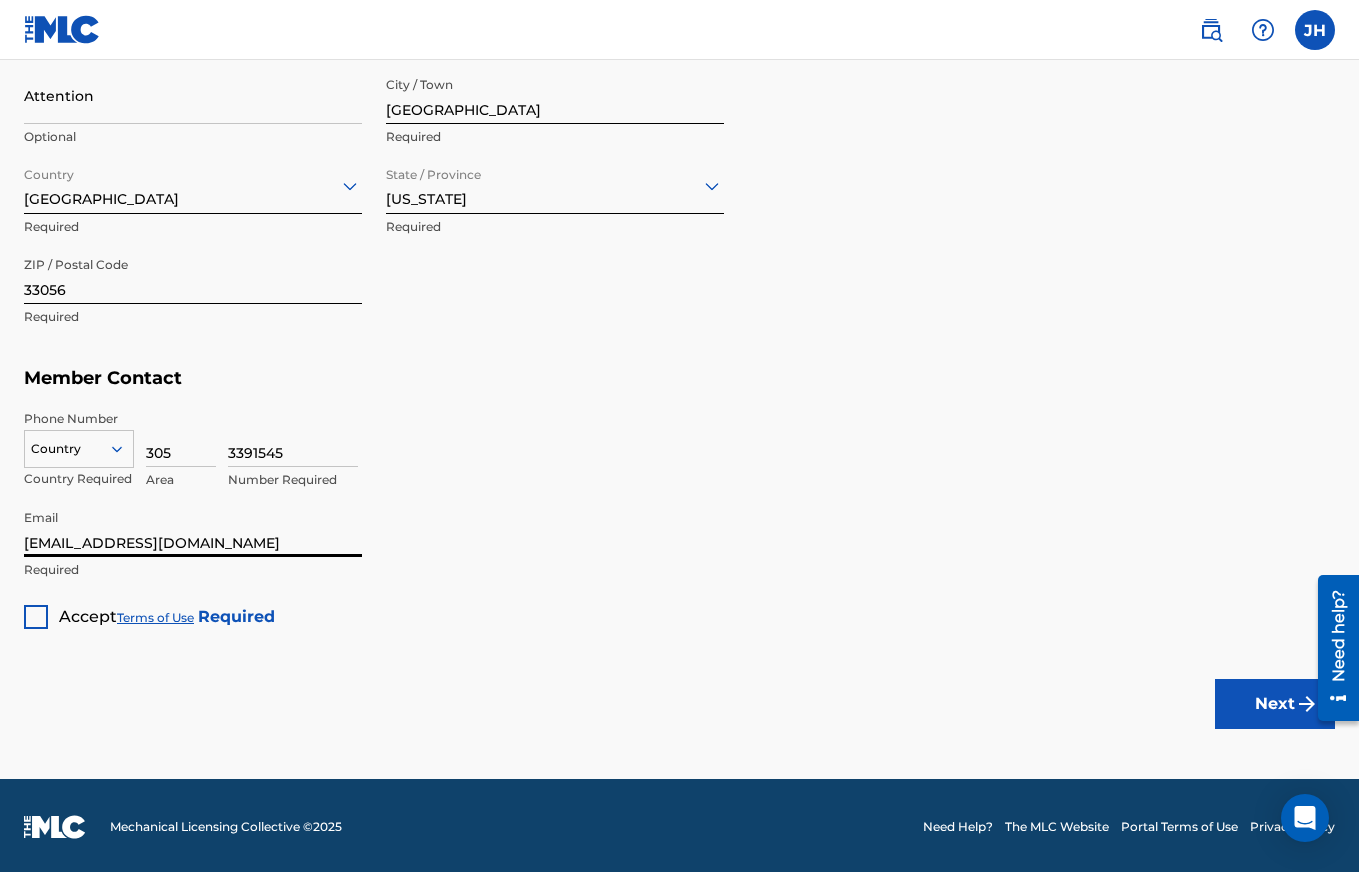 type on "jamenah01@gmail.com" 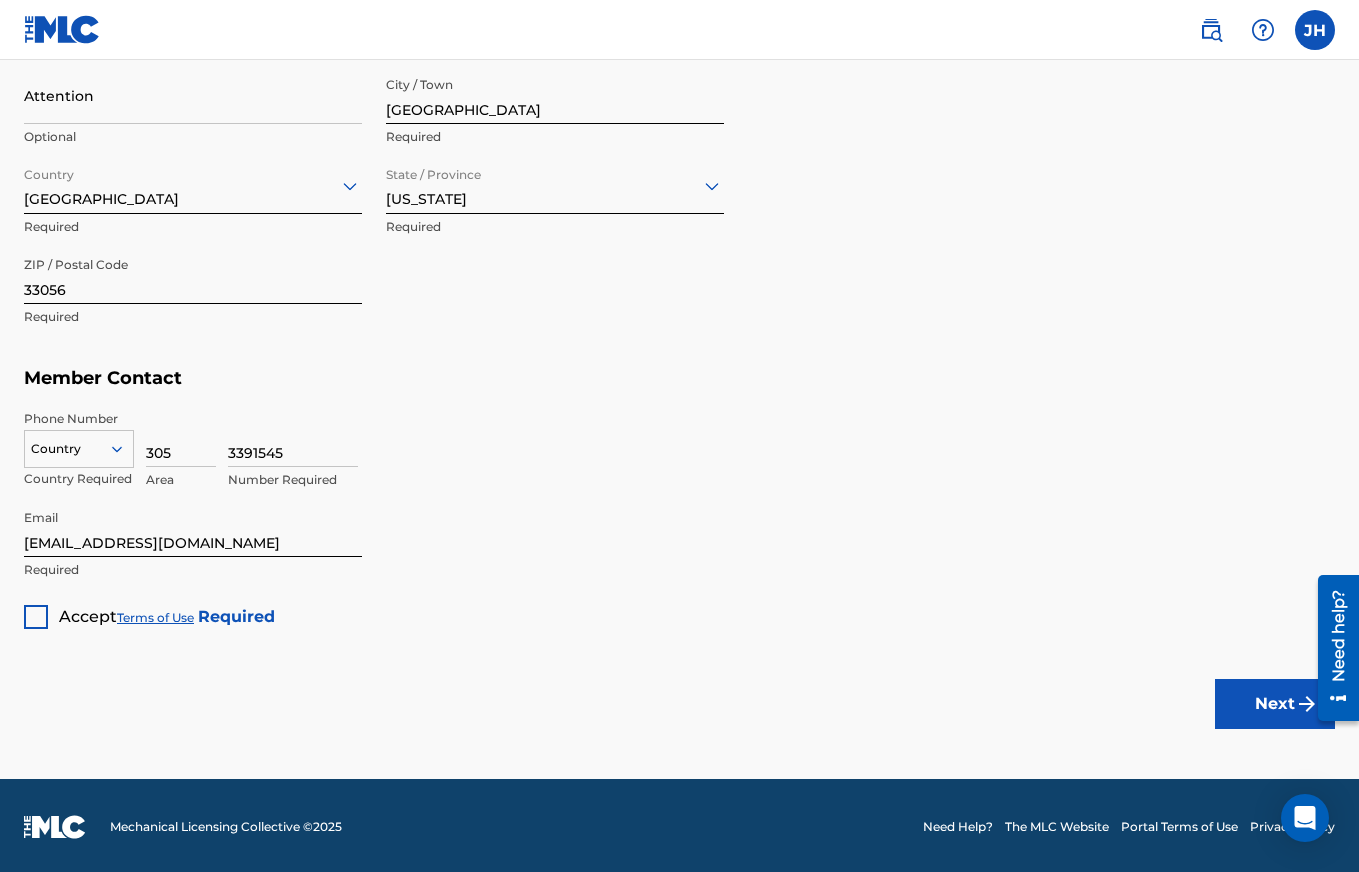 click at bounding box center (36, 617) 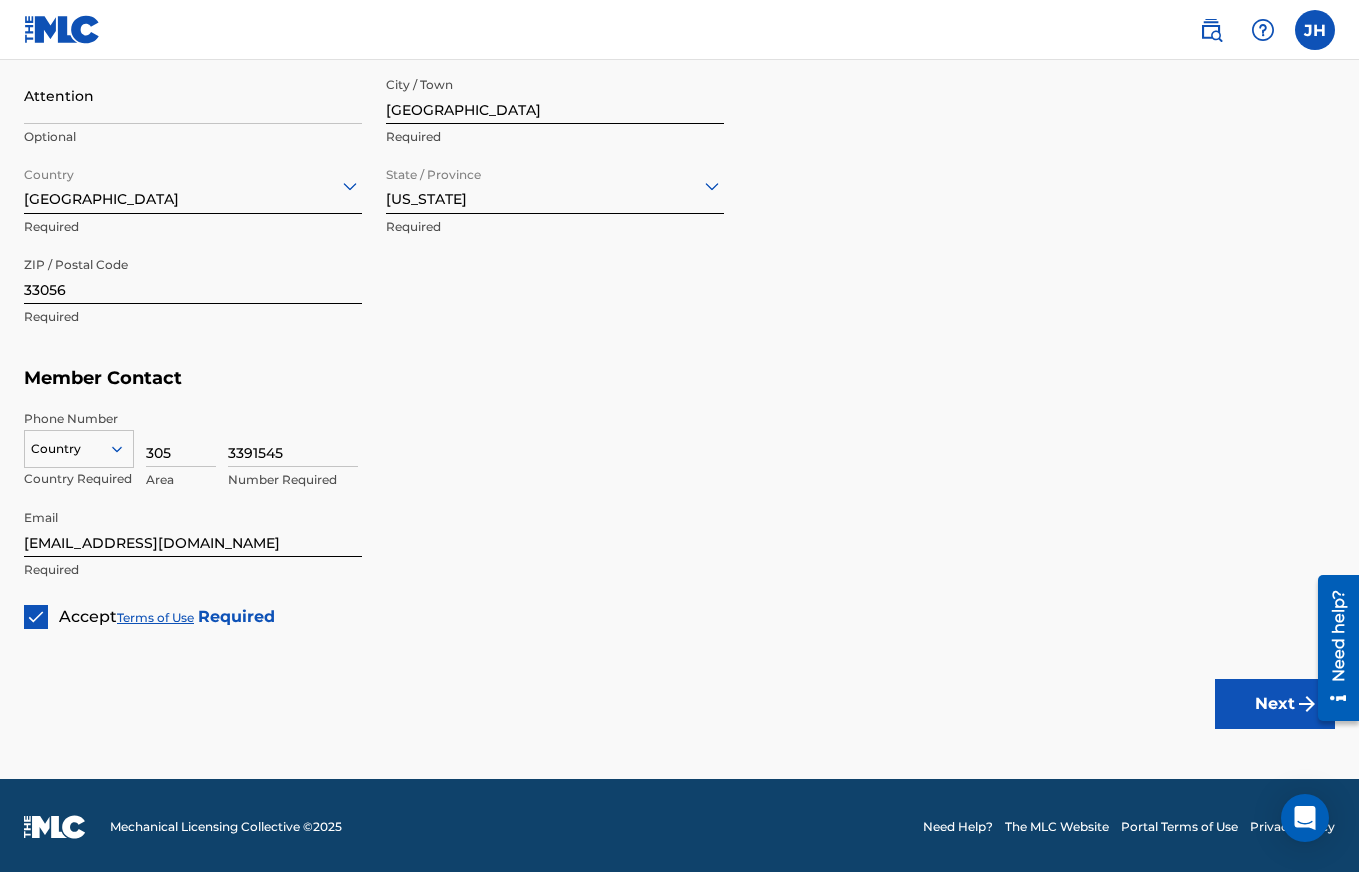 click on "Next" at bounding box center (1275, 704) 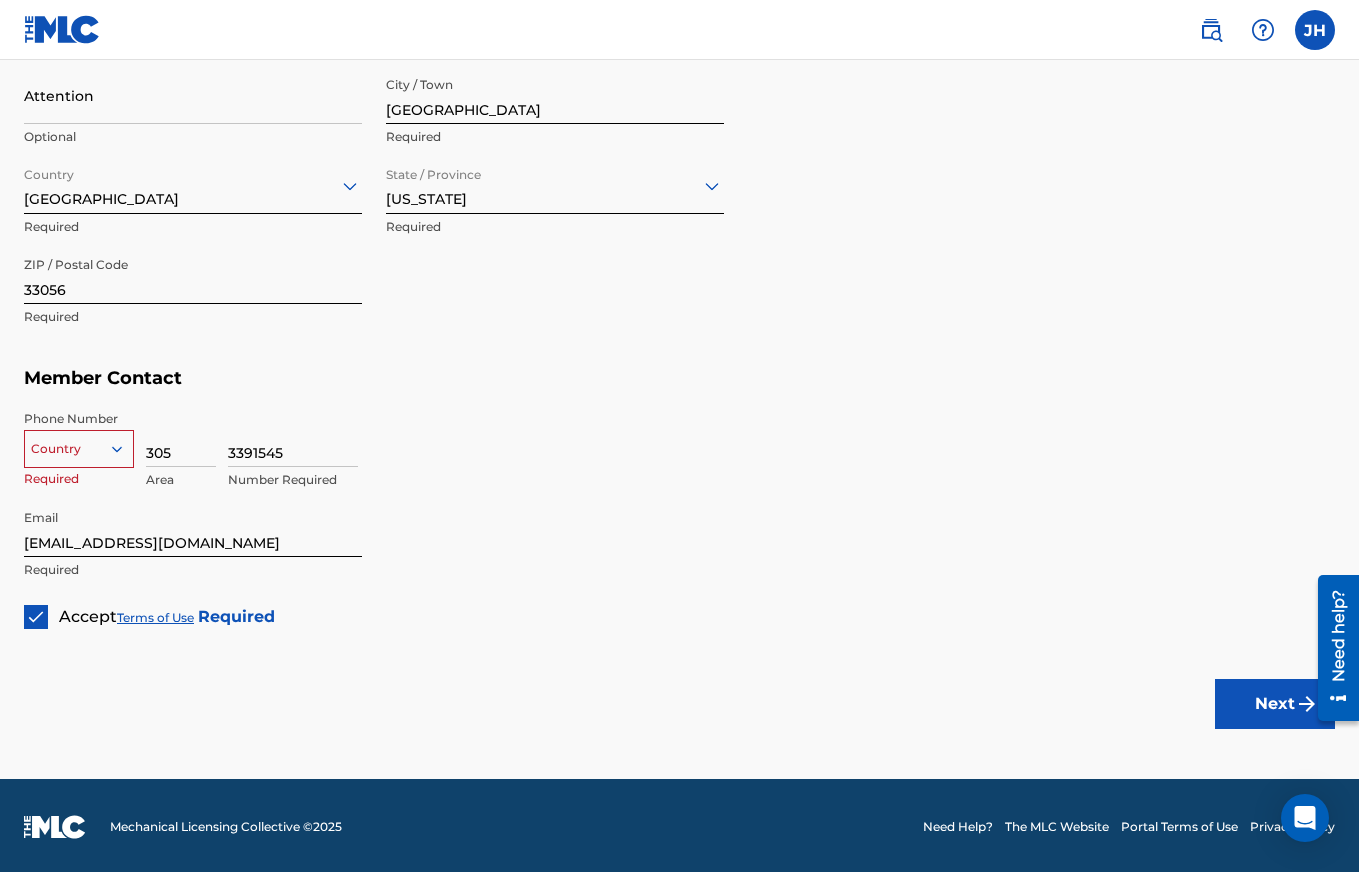 click on "option , selected. Select is focused ,type to refine list, press Down to open the menu,  Country Required" at bounding box center (79, 455) 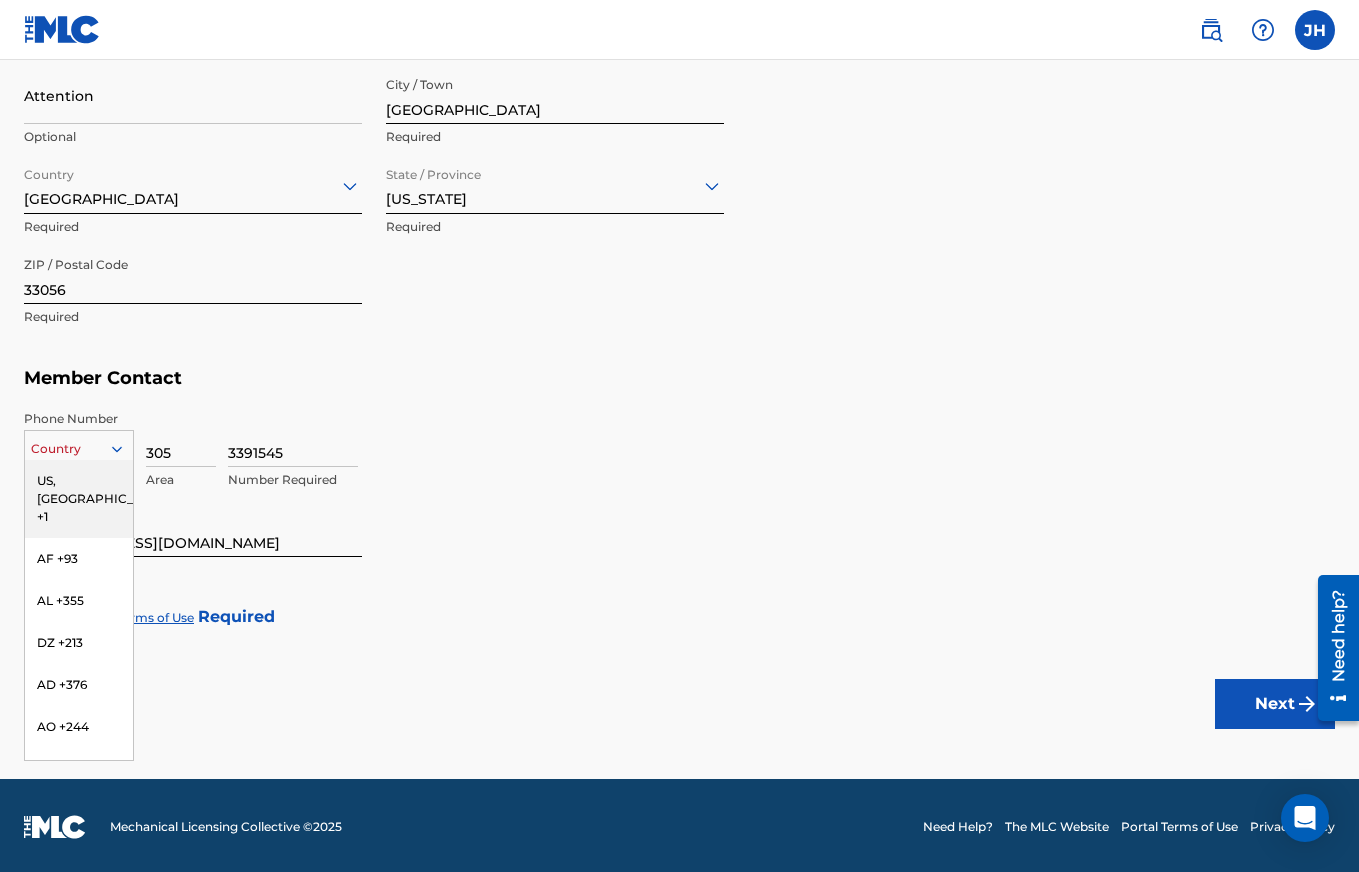 click on "US, [GEOGRAPHIC_DATA] +1" at bounding box center [79, 499] 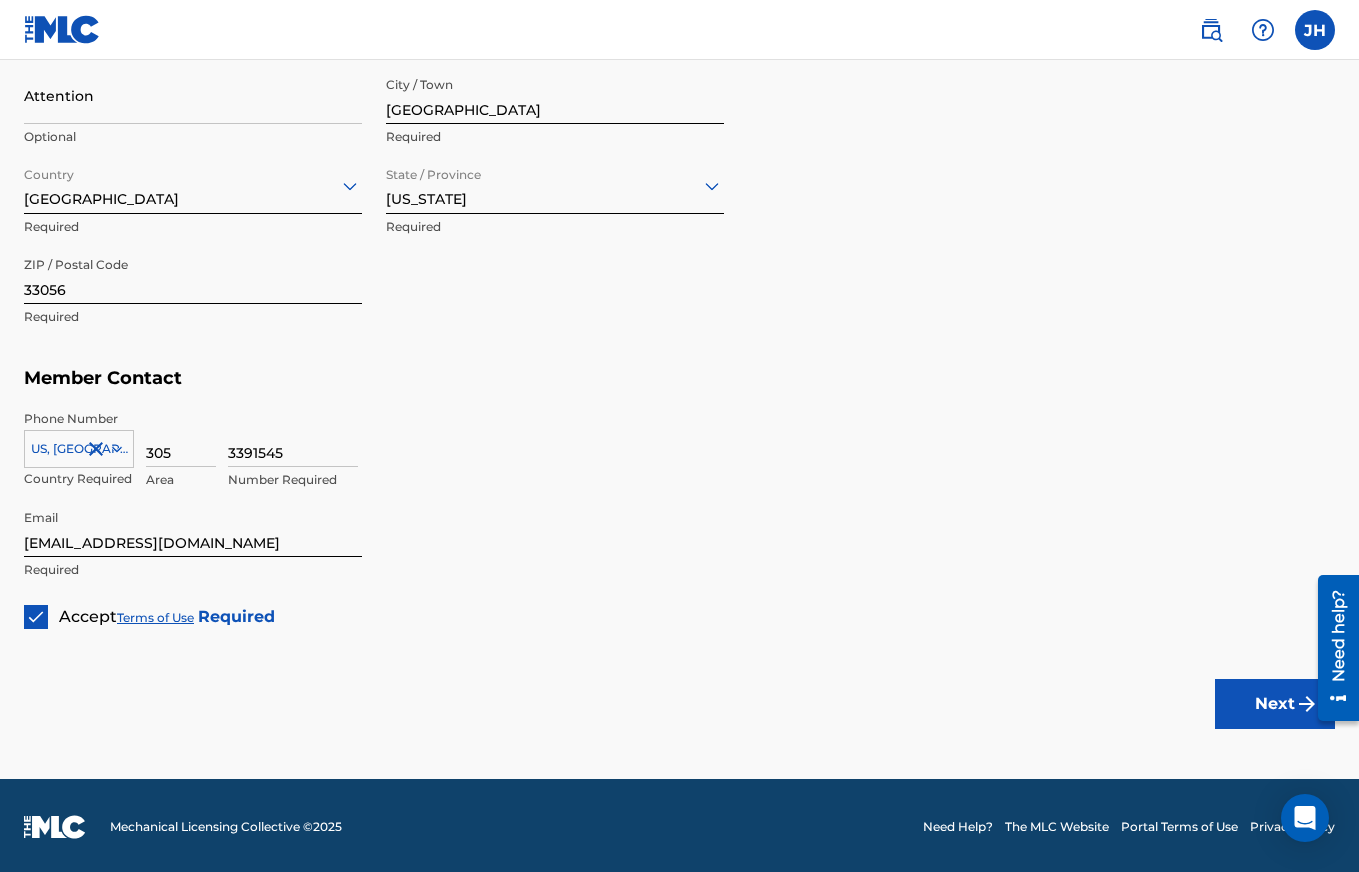 click on "Next" at bounding box center [1275, 704] 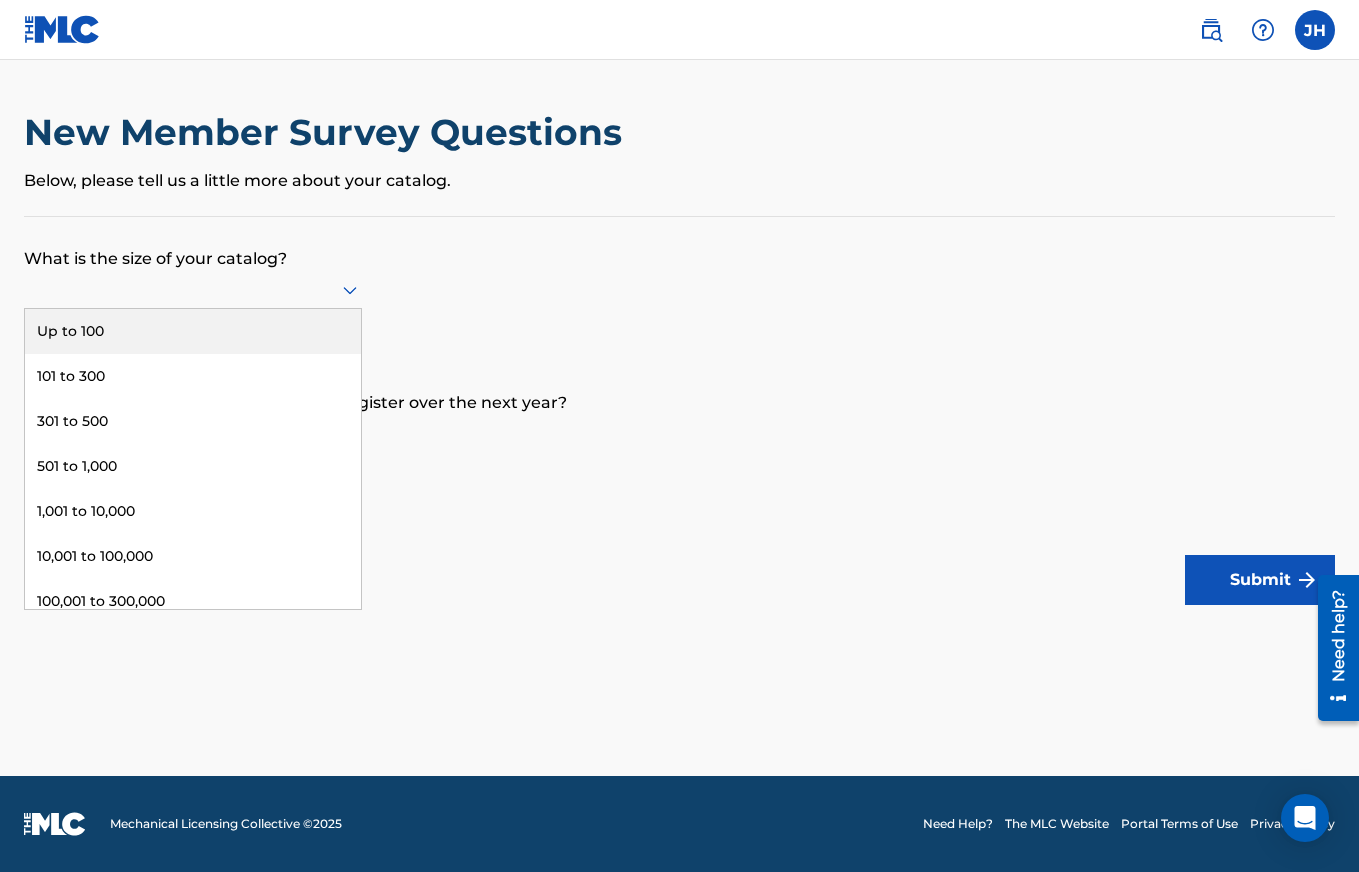 click at bounding box center (193, 289) 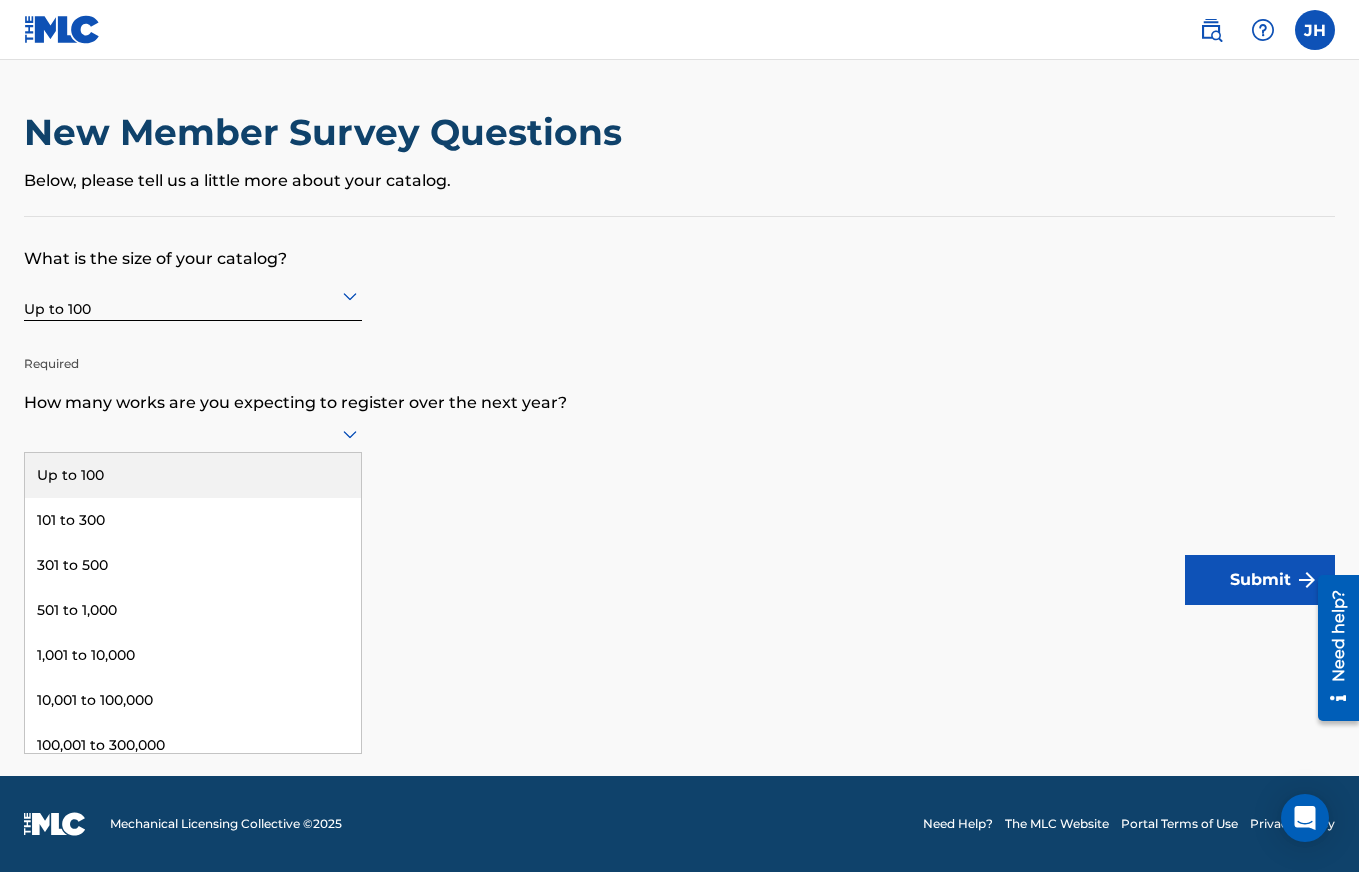click at bounding box center [193, 434] 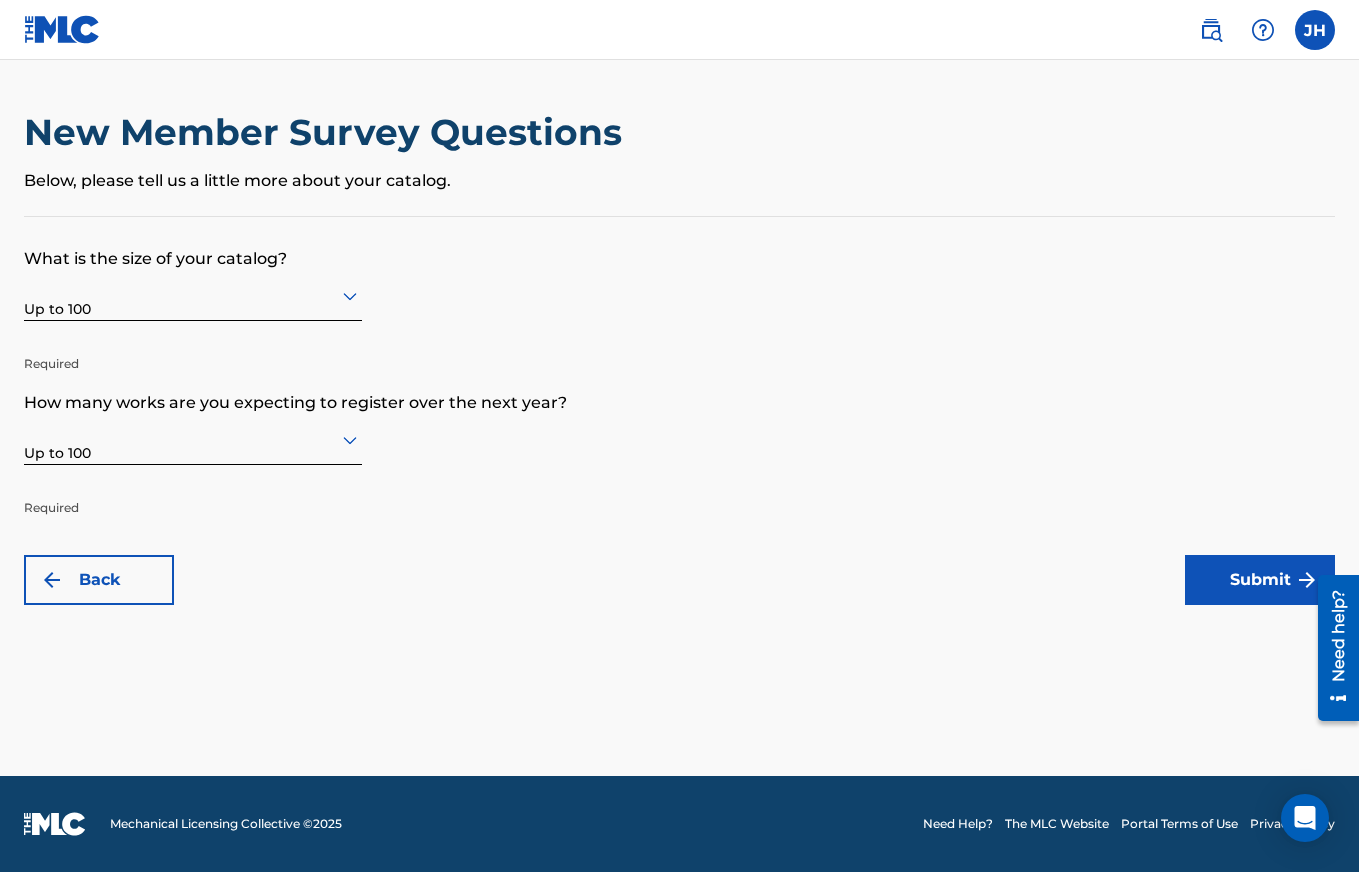 click on "Submit" at bounding box center (1260, 580) 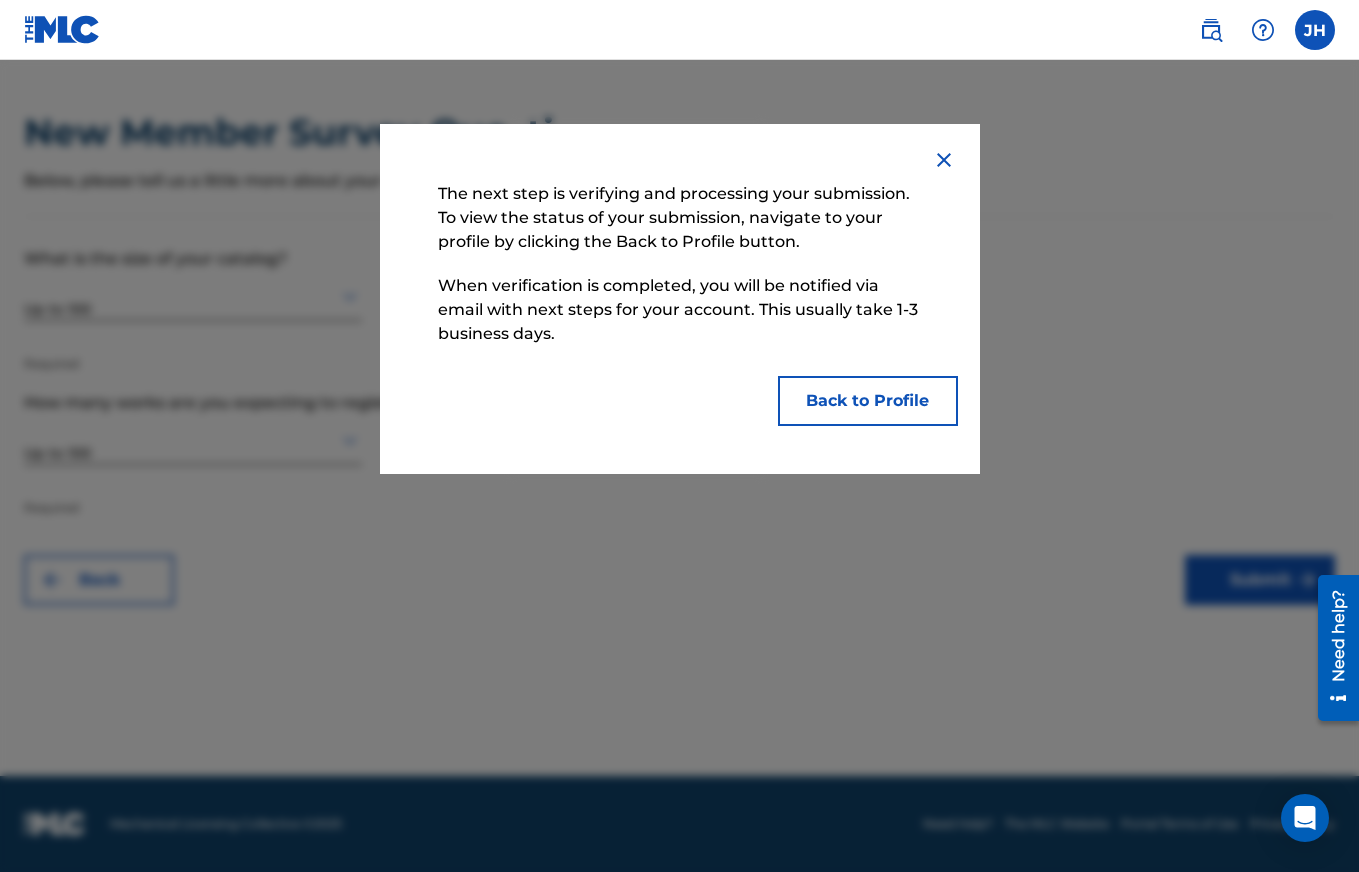 click on "Back to Profile" at bounding box center (868, 401) 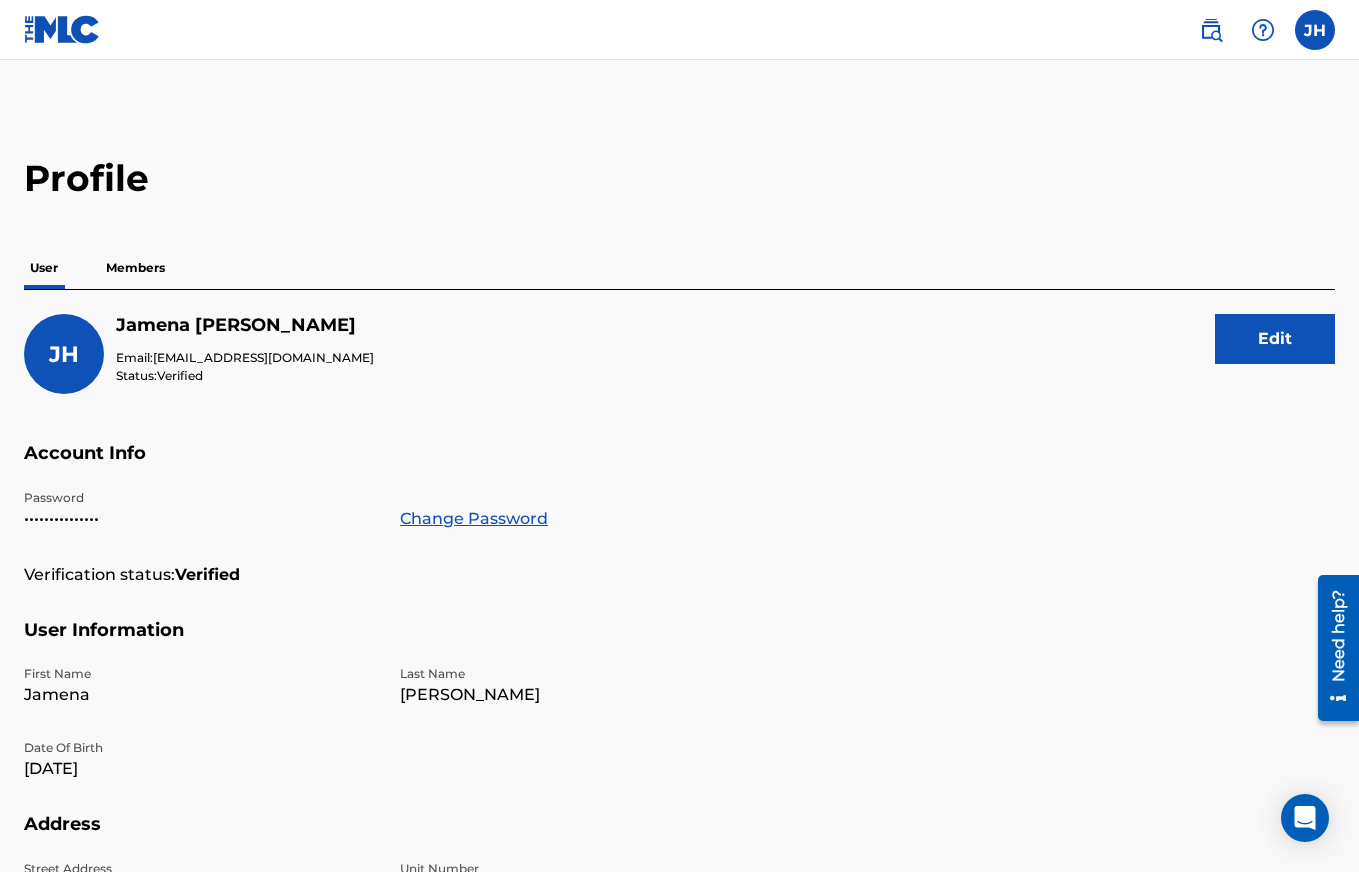 click on "Members" at bounding box center [135, 268] 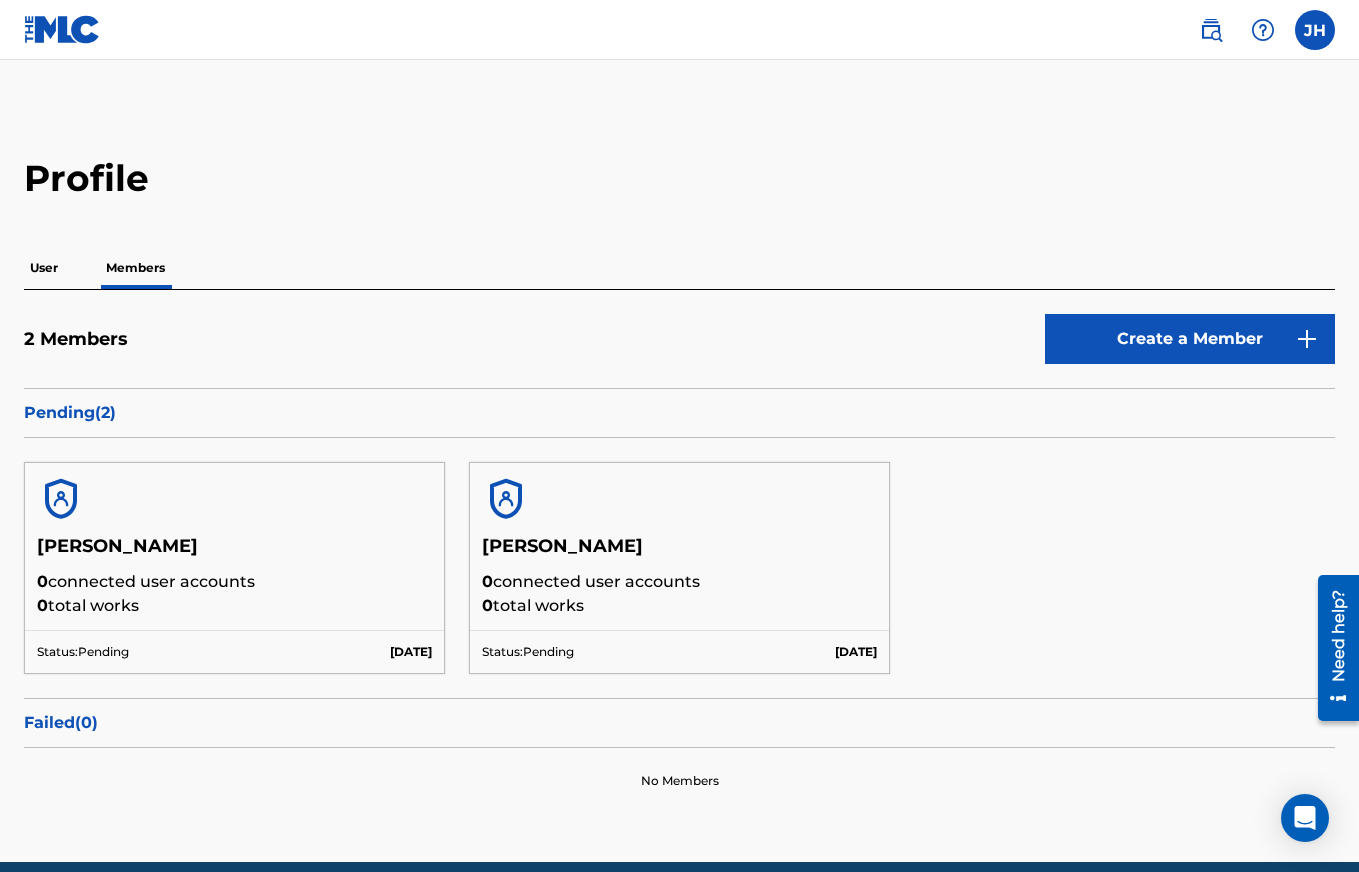 click on "Jamena Harvey  0  connected user accounts 0  total works Status:  Pending Jul 17 2025 Jamena Harvey  0  connected user accounts 0  total works Status:  Pending Jul 17 2025" at bounding box center [679, 568] 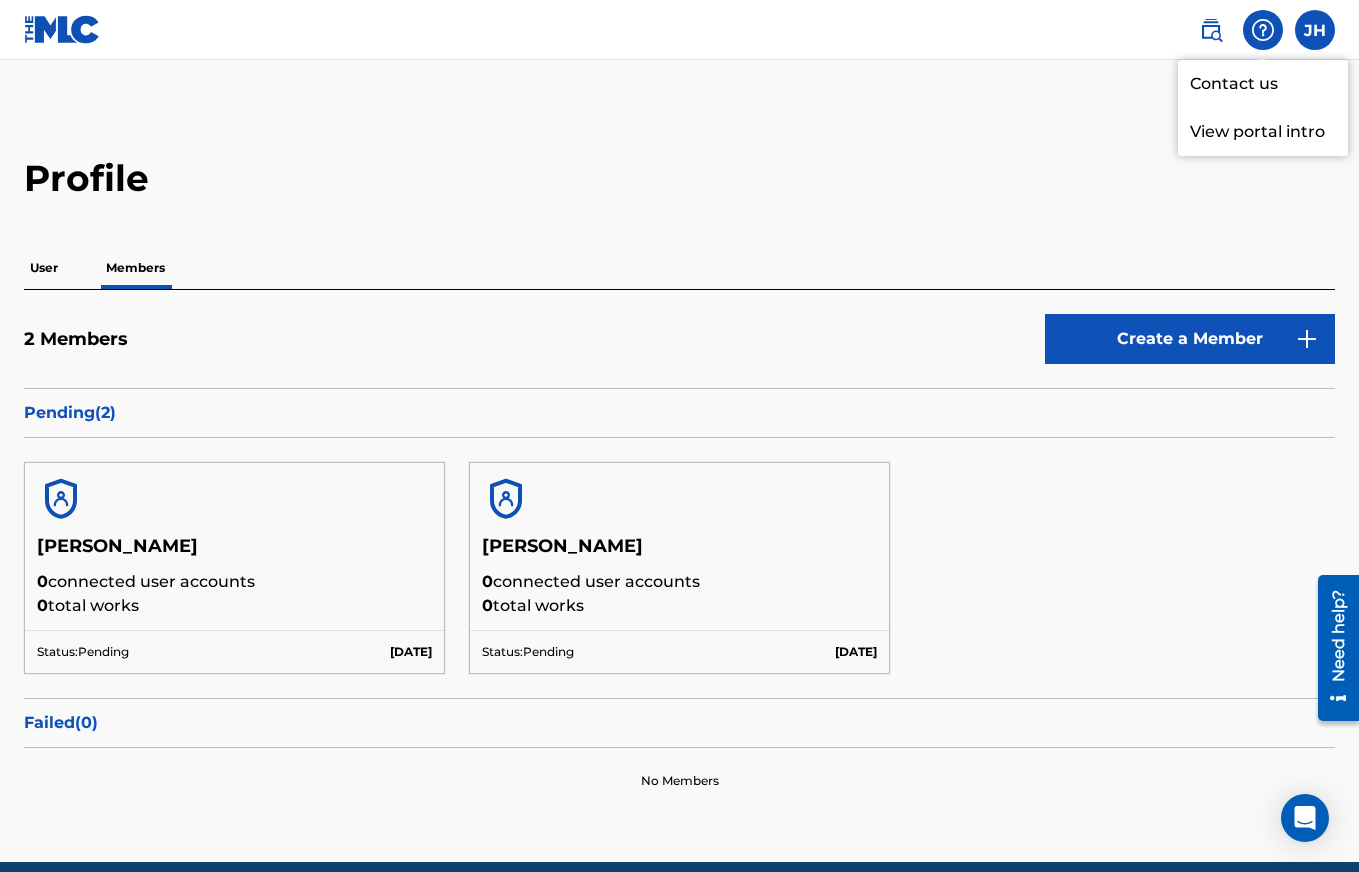 click at bounding box center [1211, 30] 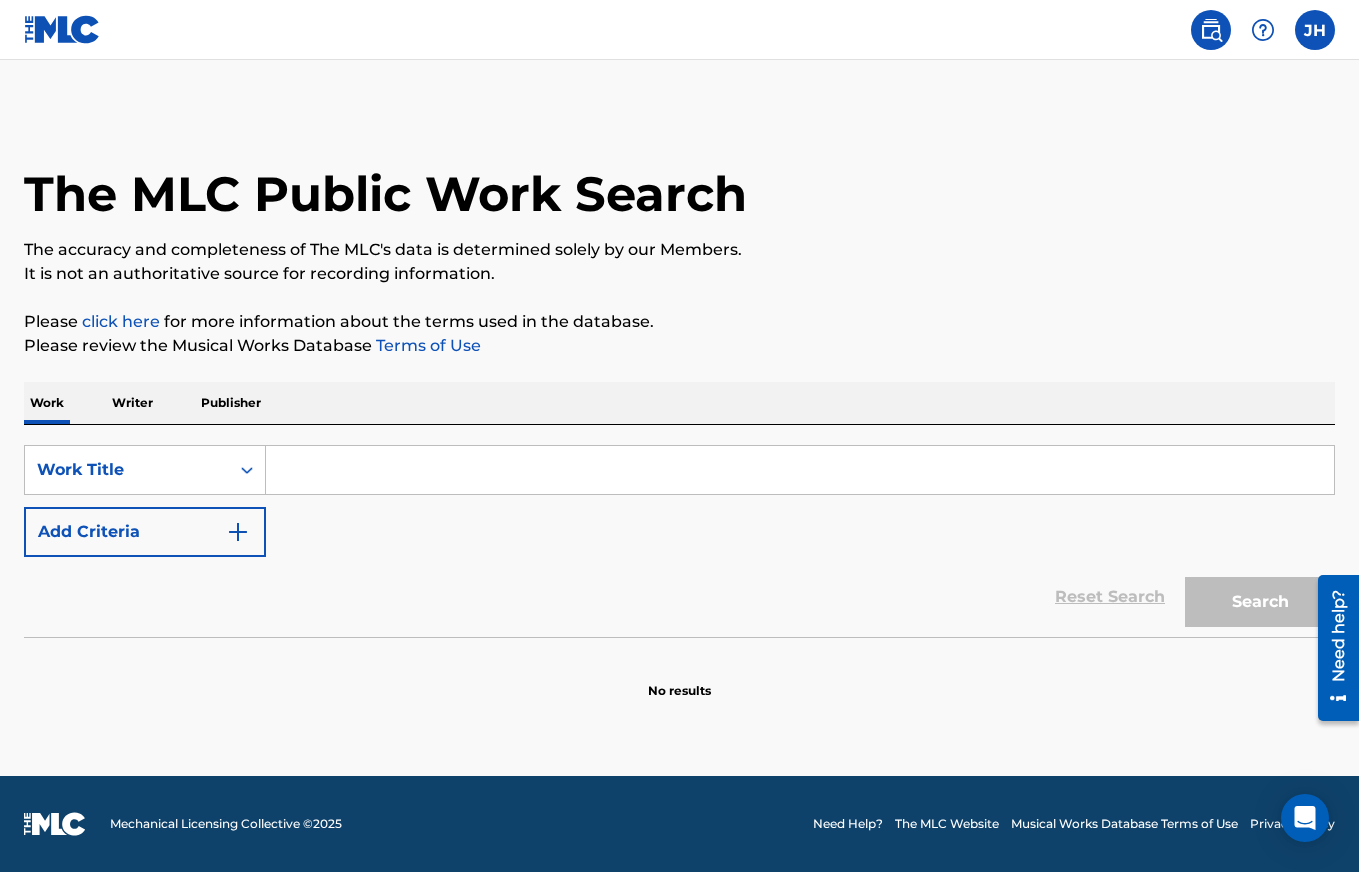 click at bounding box center [800, 470] 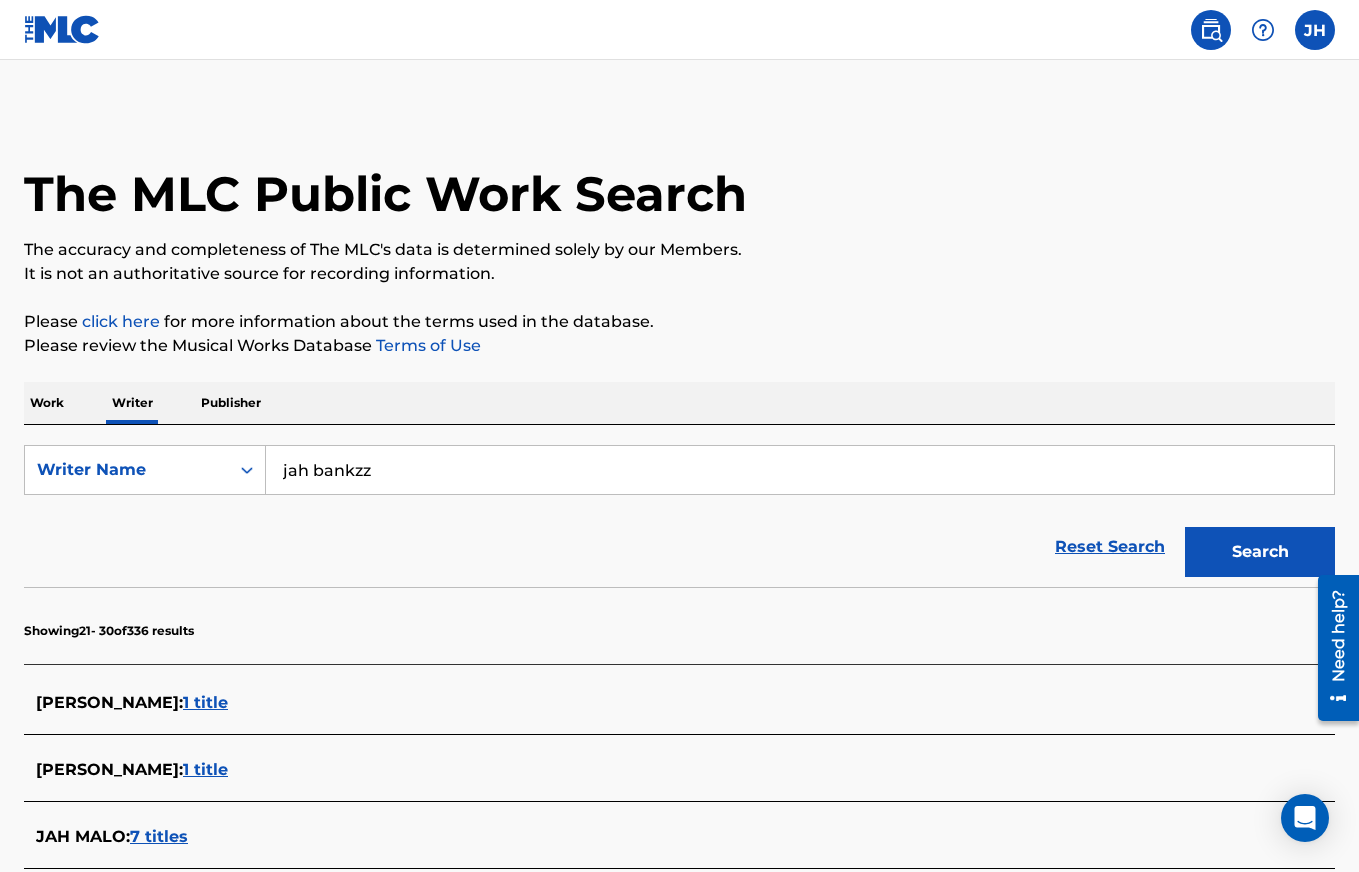 click on "jah bankzz" at bounding box center (800, 470) 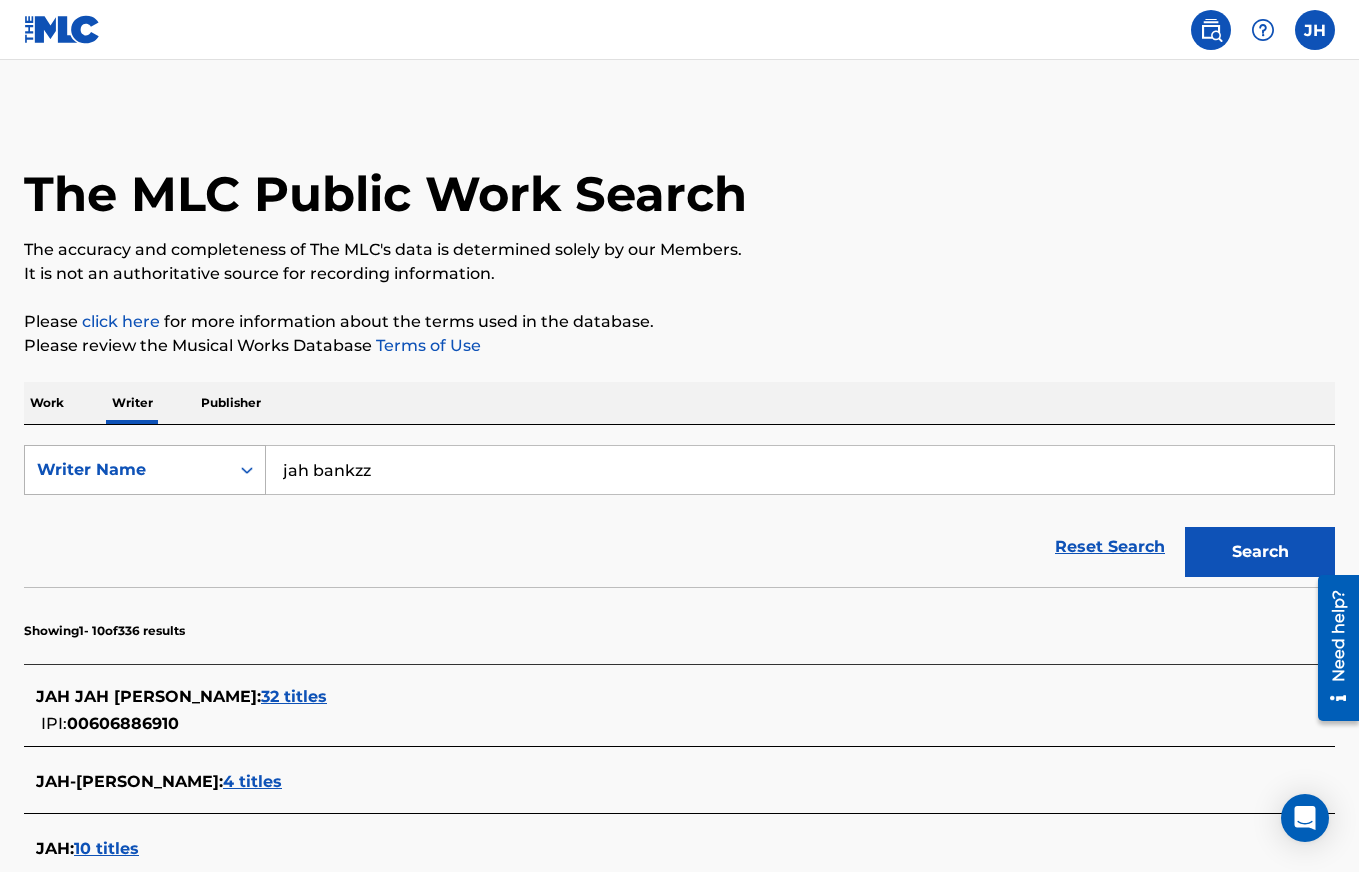 drag, startPoint x: 417, startPoint y: 492, endPoint x: 264, endPoint y: 459, distance: 156.51837 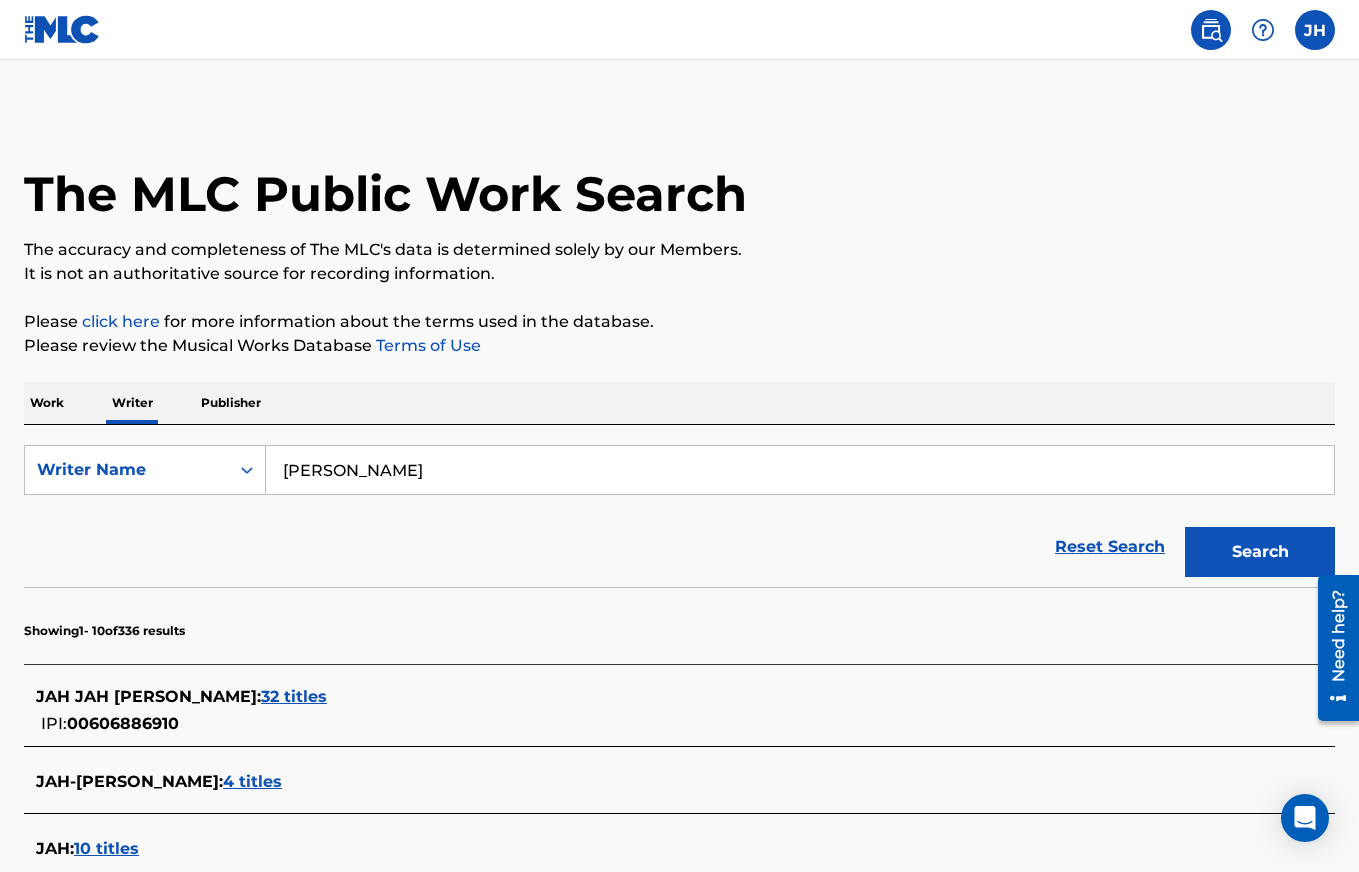 type on "JAMENA HARVEY" 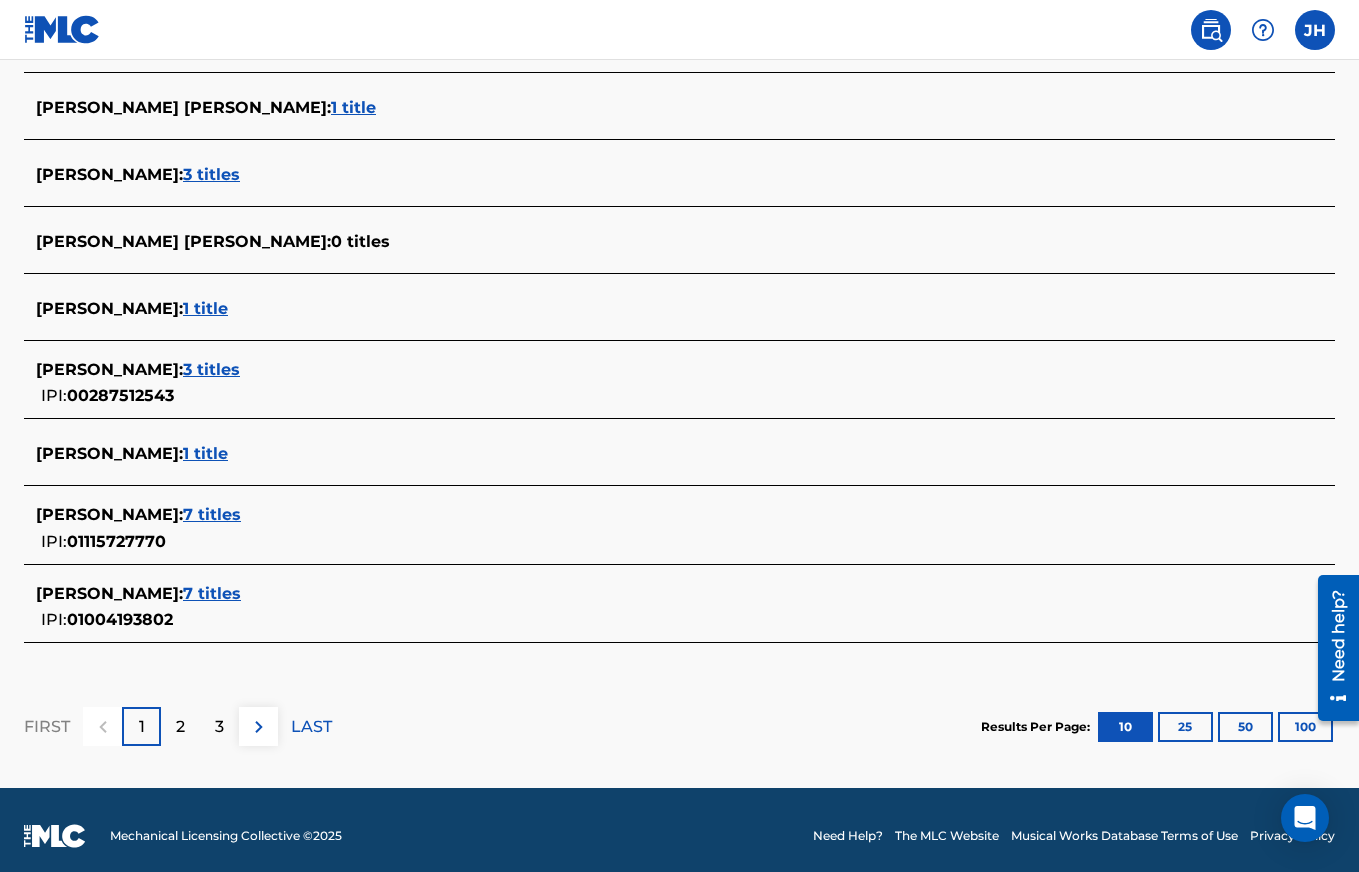 scroll, scrollTop: 749, scrollLeft: 0, axis: vertical 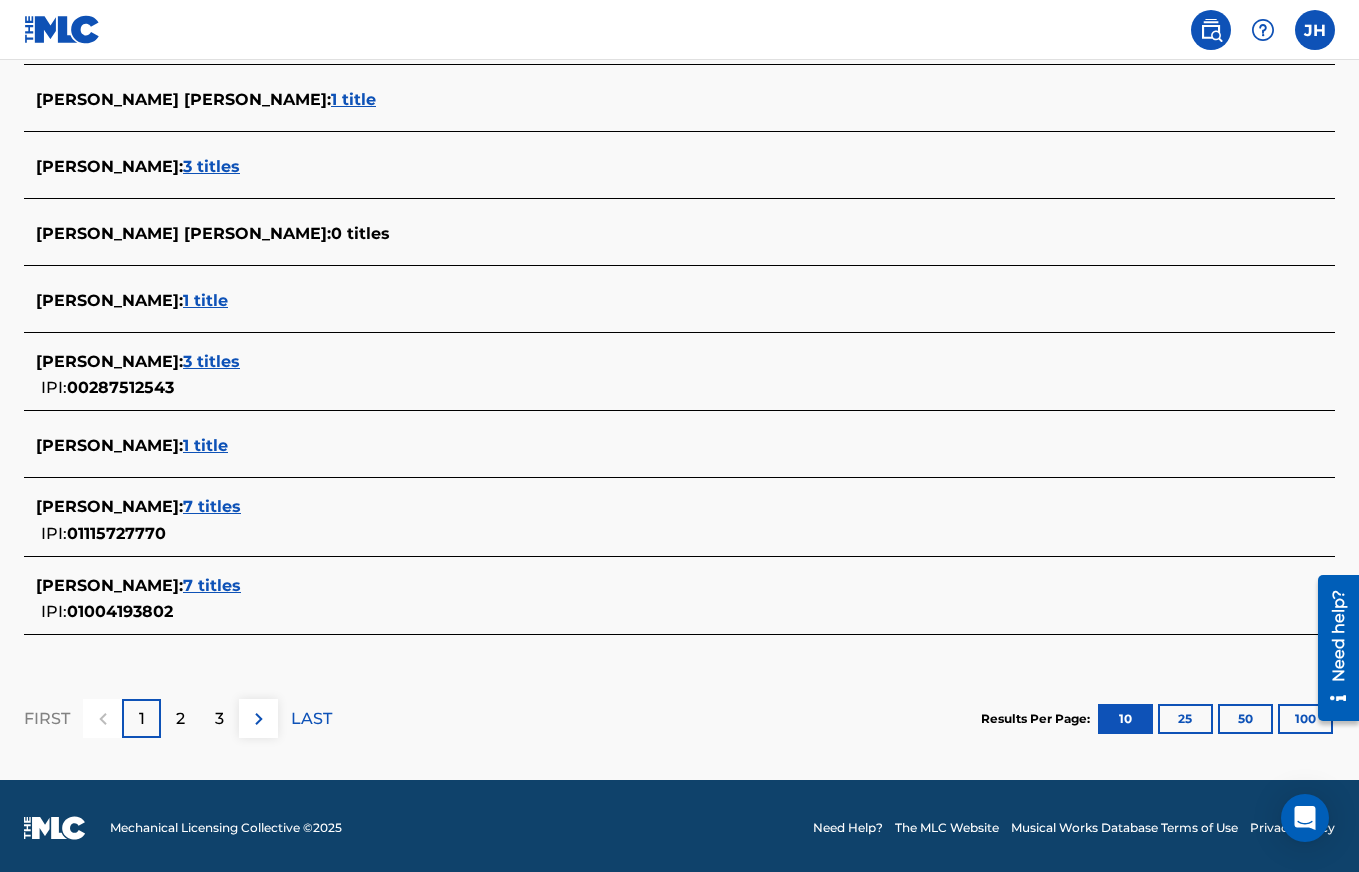 click on "2" at bounding box center (180, 719) 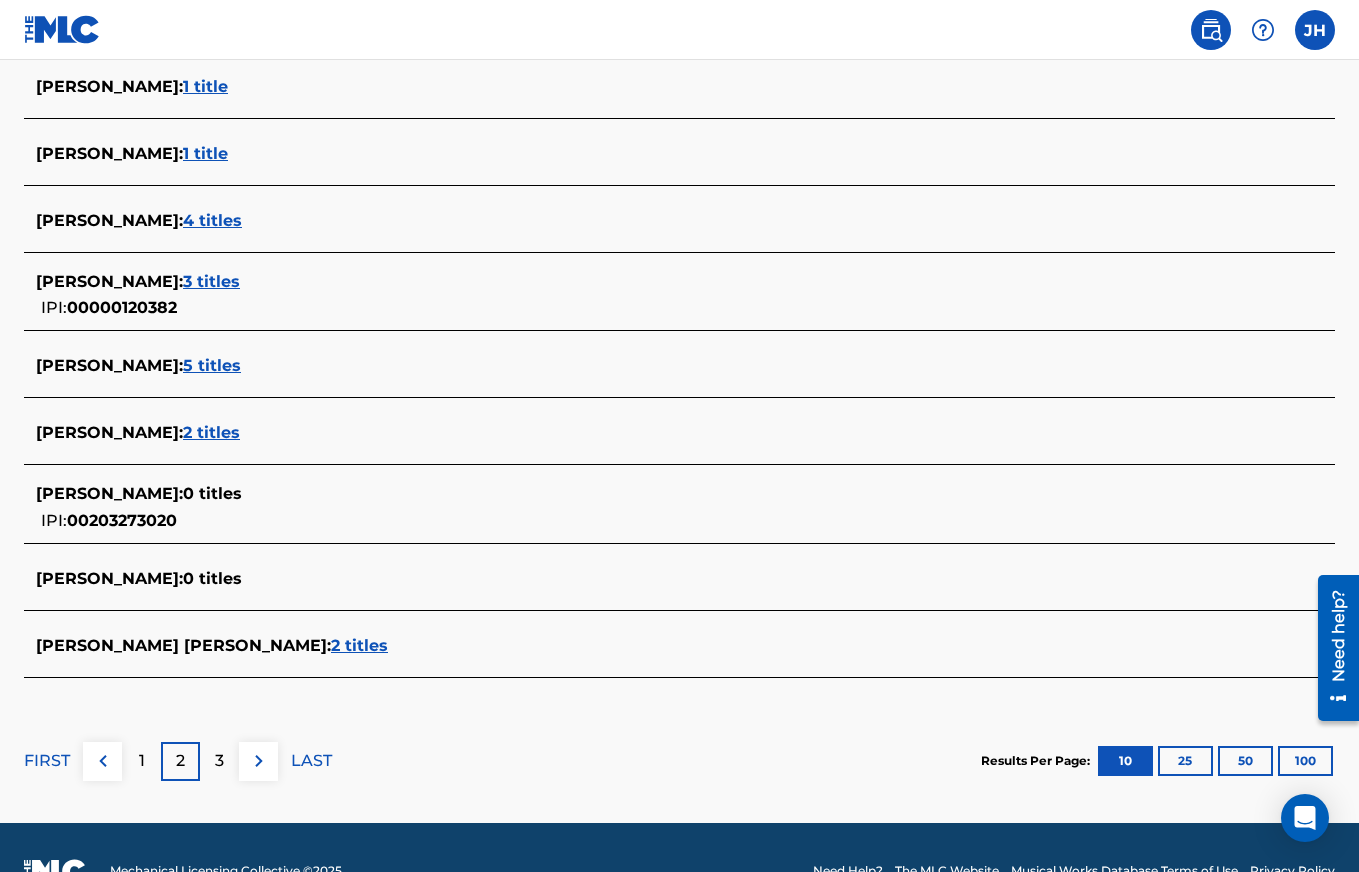 scroll, scrollTop: 745, scrollLeft: 0, axis: vertical 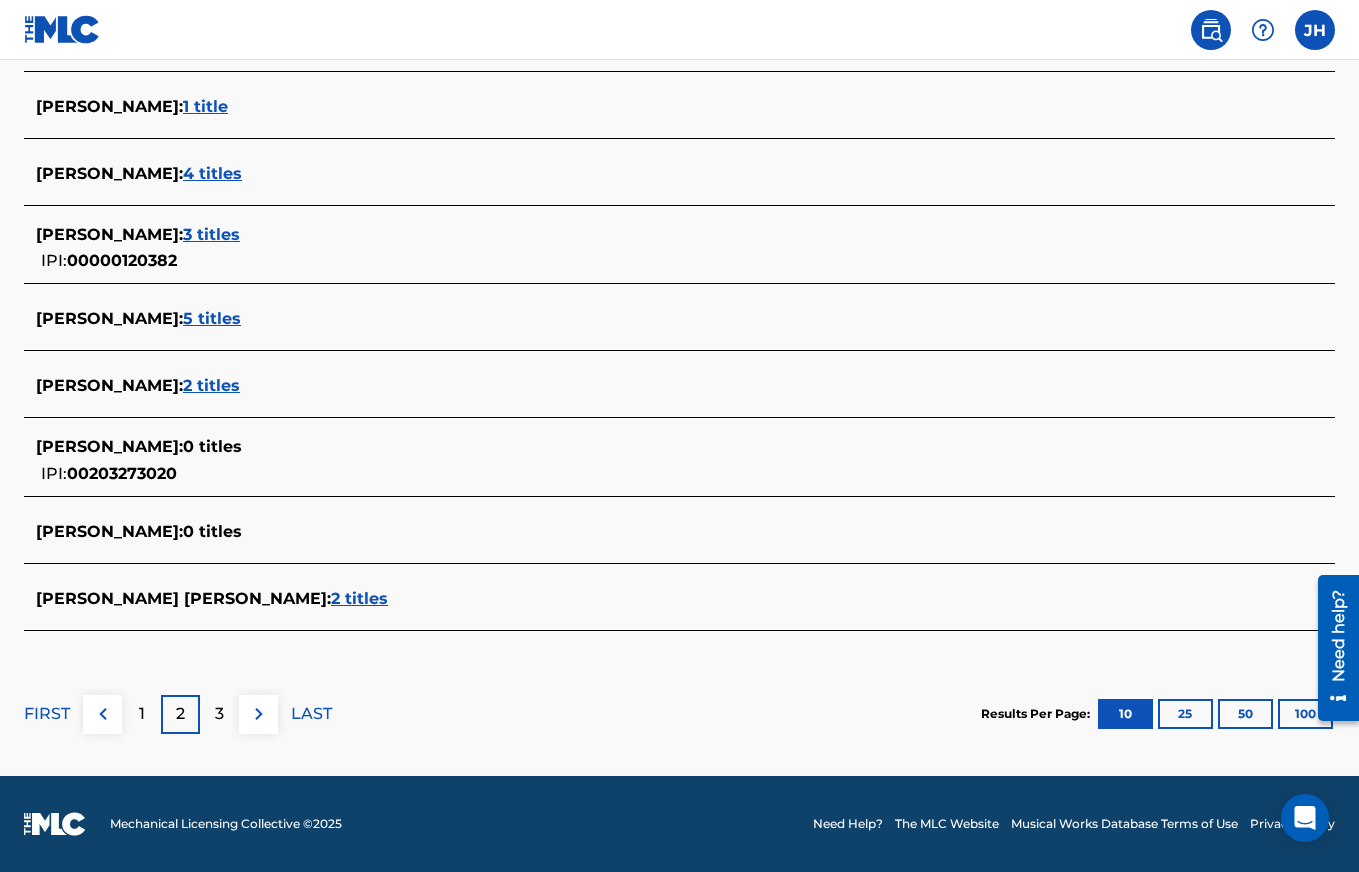 click on "3" at bounding box center (219, 714) 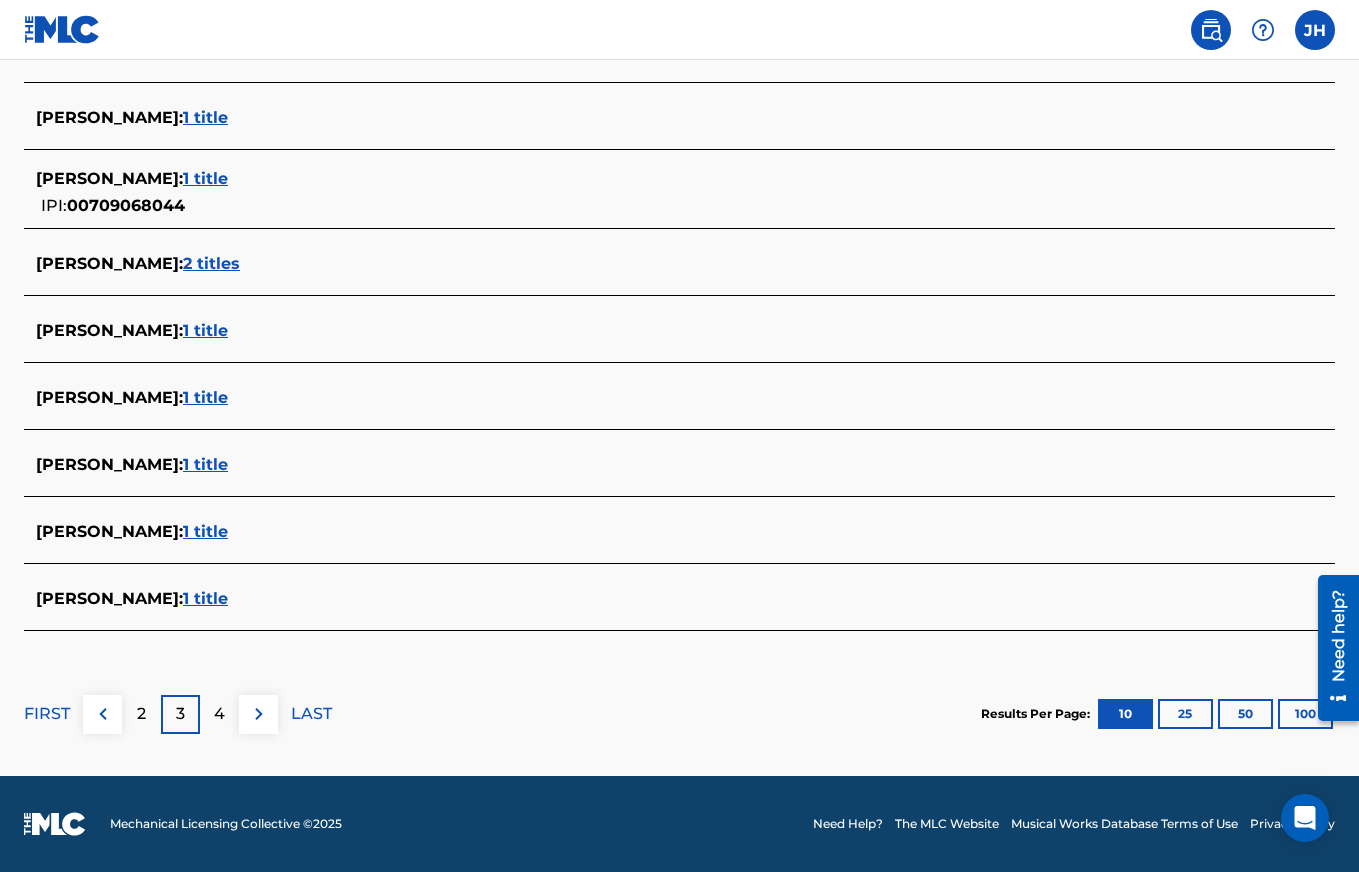 scroll, scrollTop: 719, scrollLeft: 0, axis: vertical 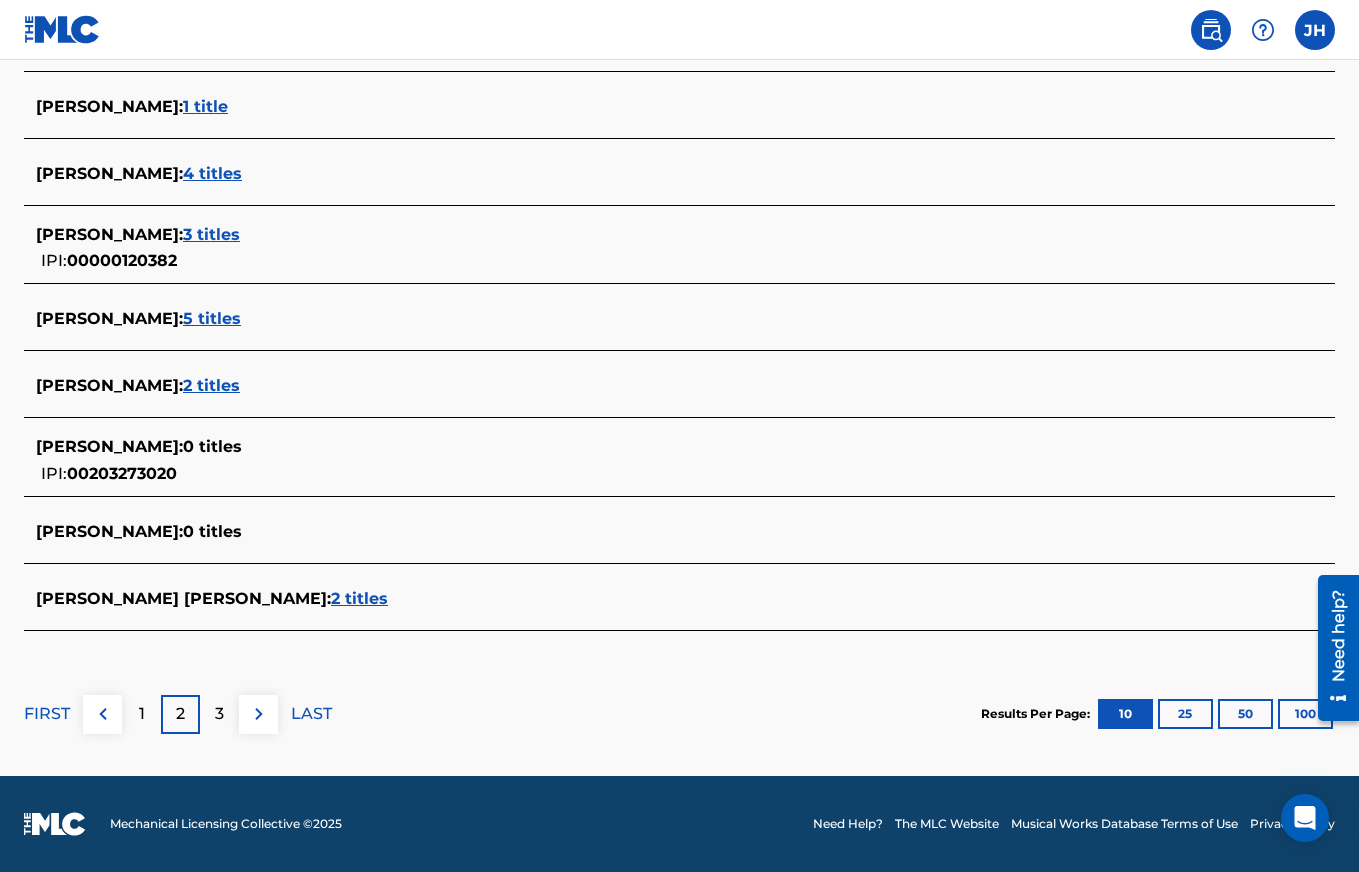 click on "1" at bounding box center (141, 714) 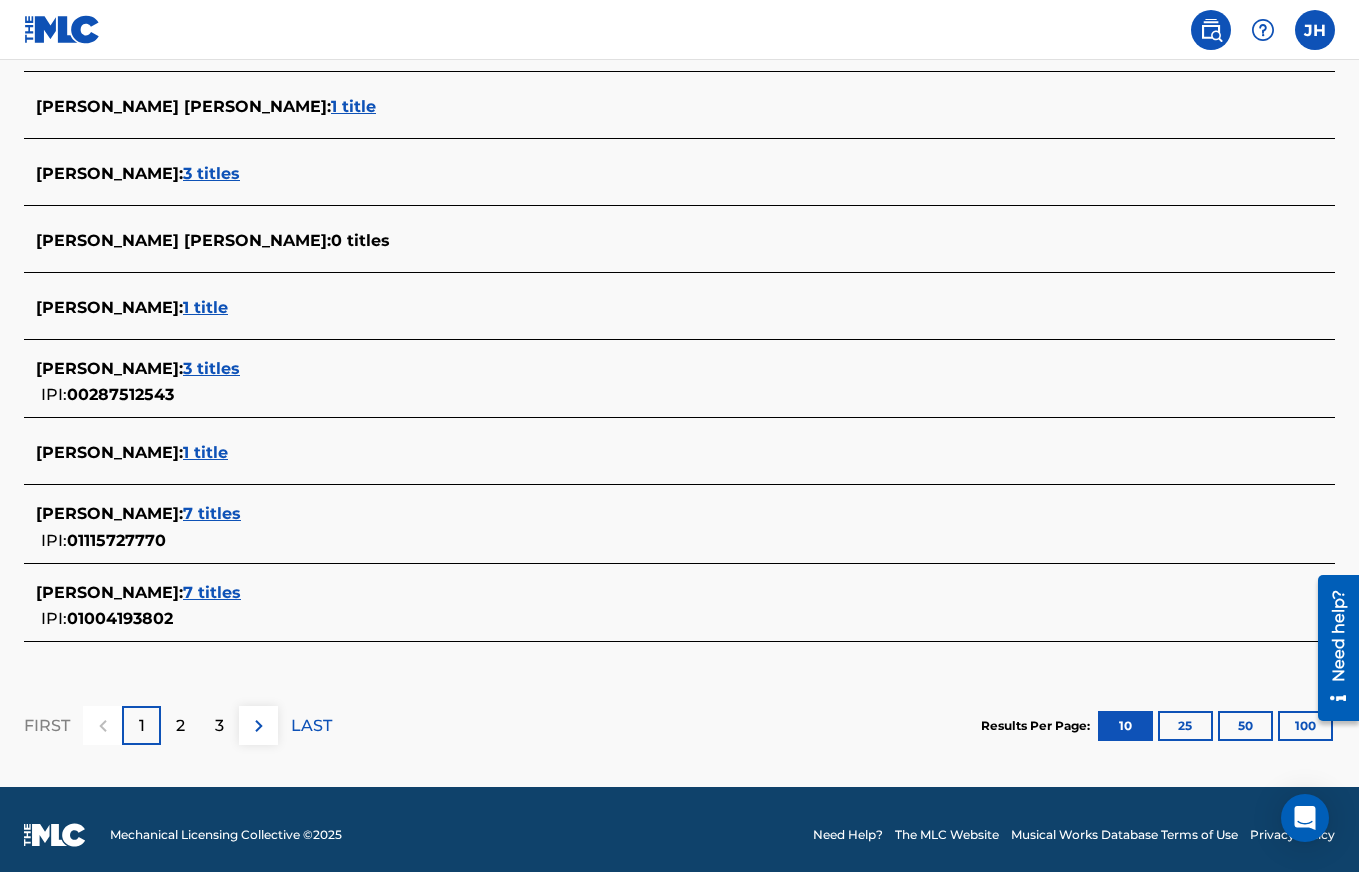 click on "JAMENA HARVEY :" at bounding box center (109, 592) 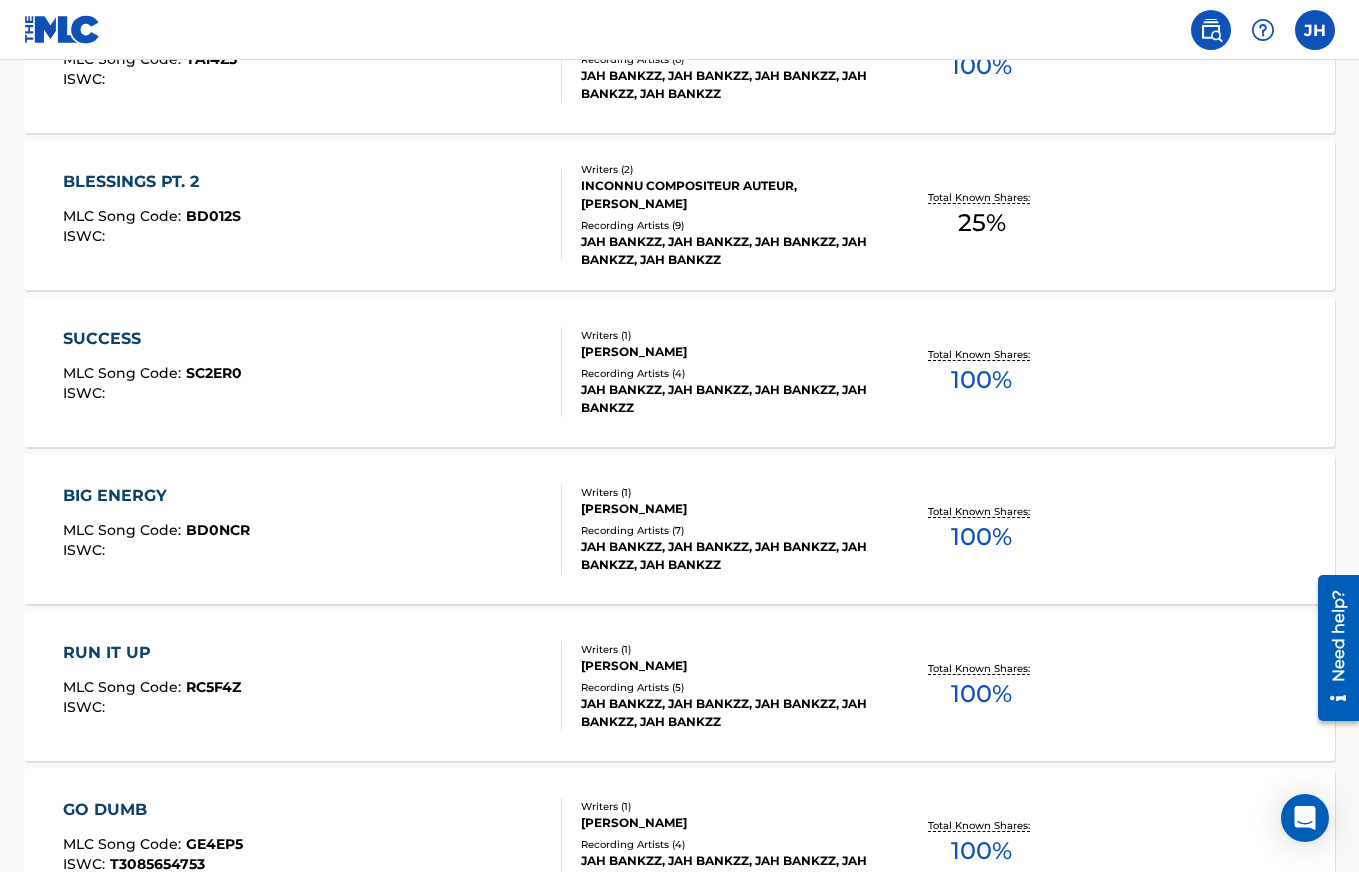 click on "100 %" at bounding box center (981, 380) 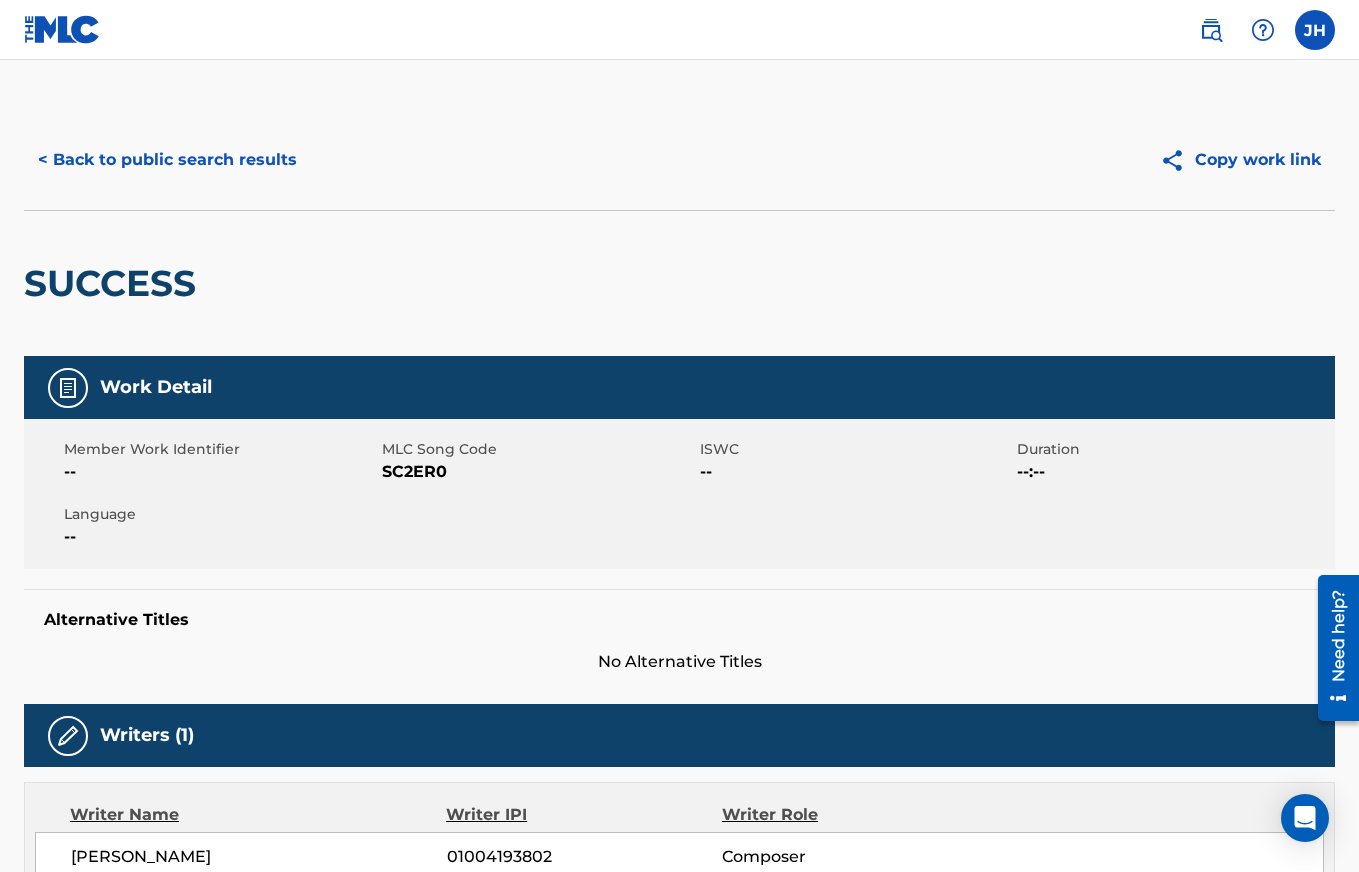 scroll, scrollTop: 0, scrollLeft: 0, axis: both 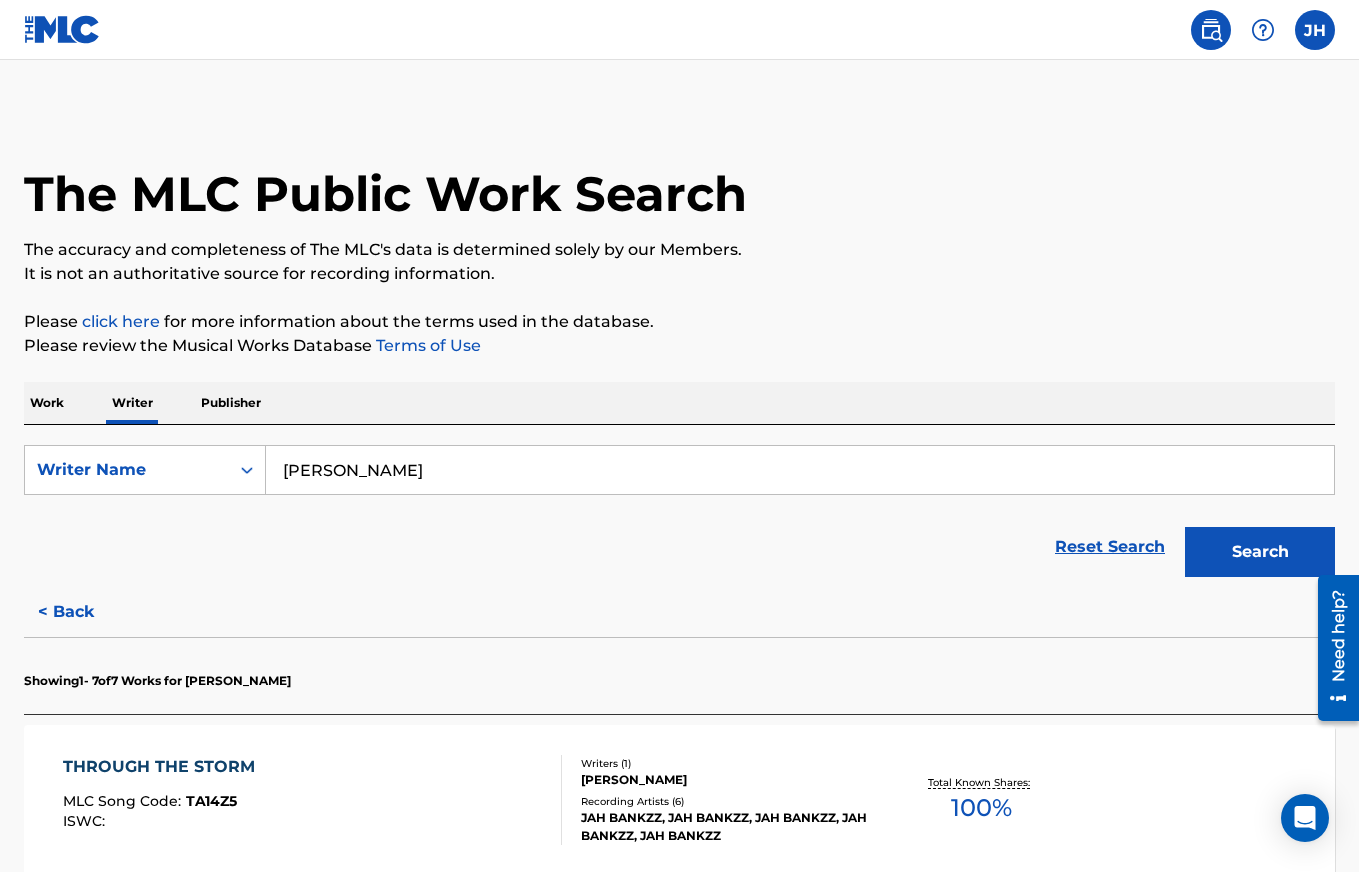 click at bounding box center [62, 29] 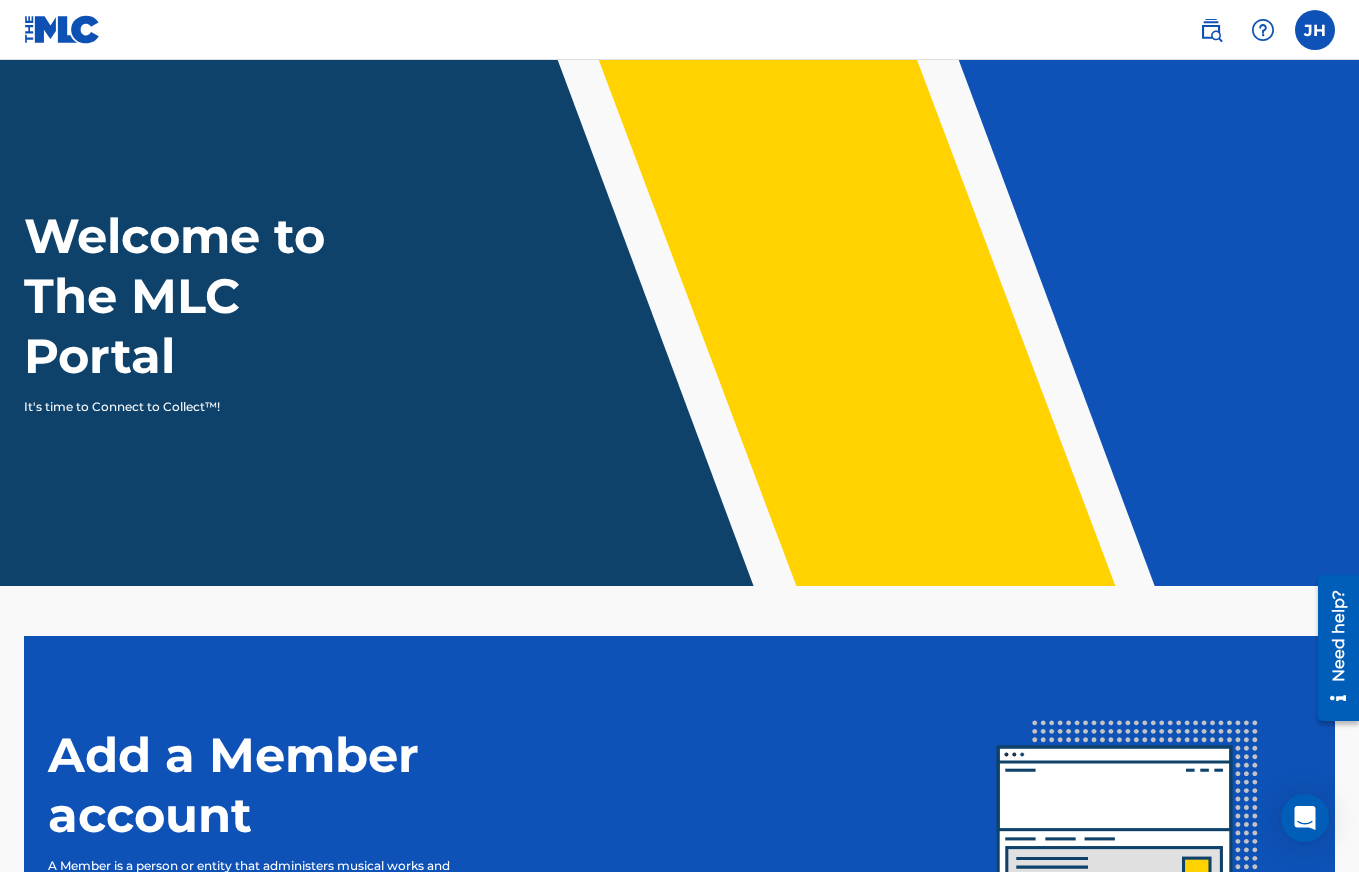 click on "Welcome to The MLC Portal" at bounding box center (211, 296) 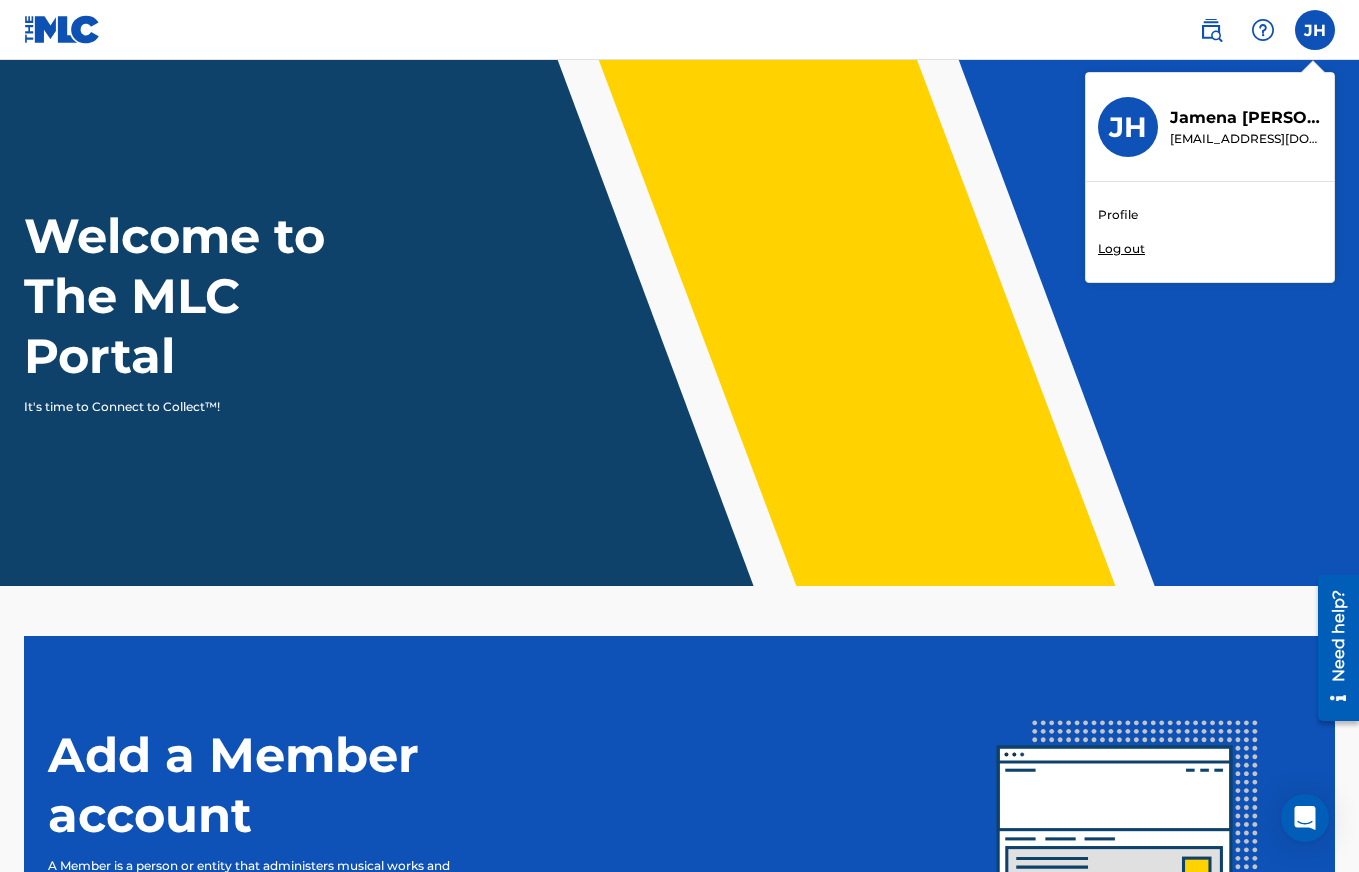 click at bounding box center (1263, 30) 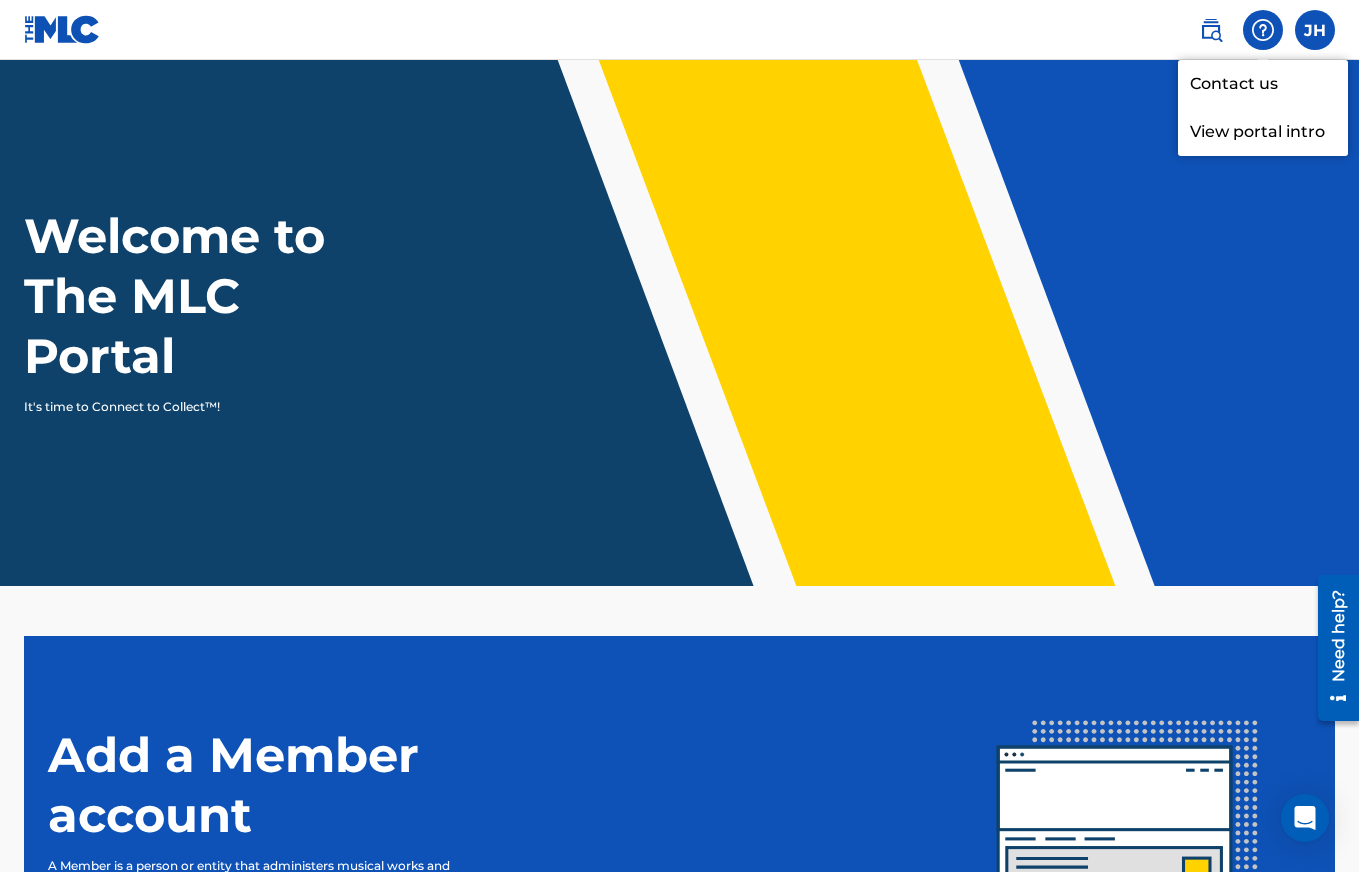 click at bounding box center (1211, 30) 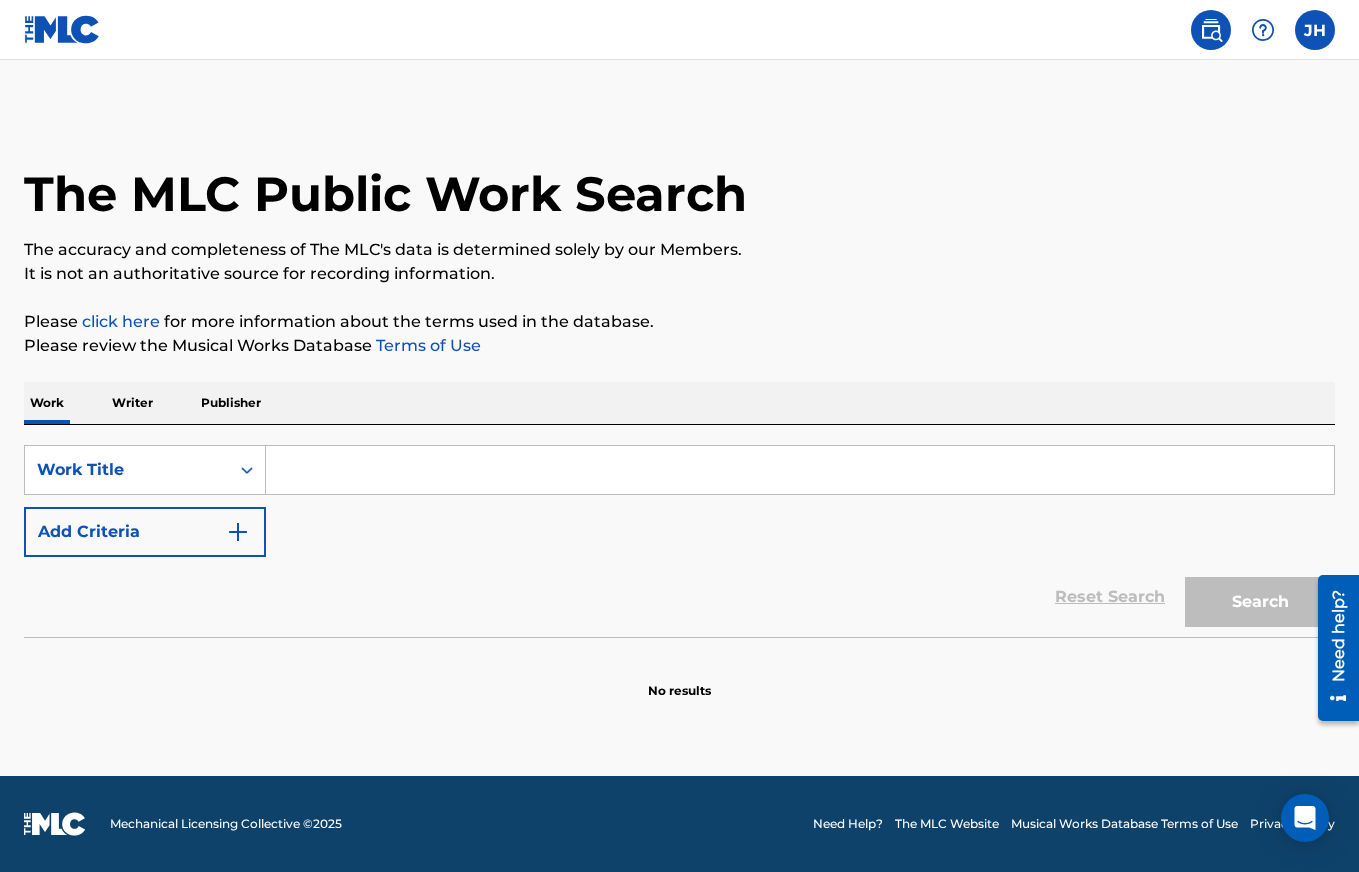 click at bounding box center (1263, 30) 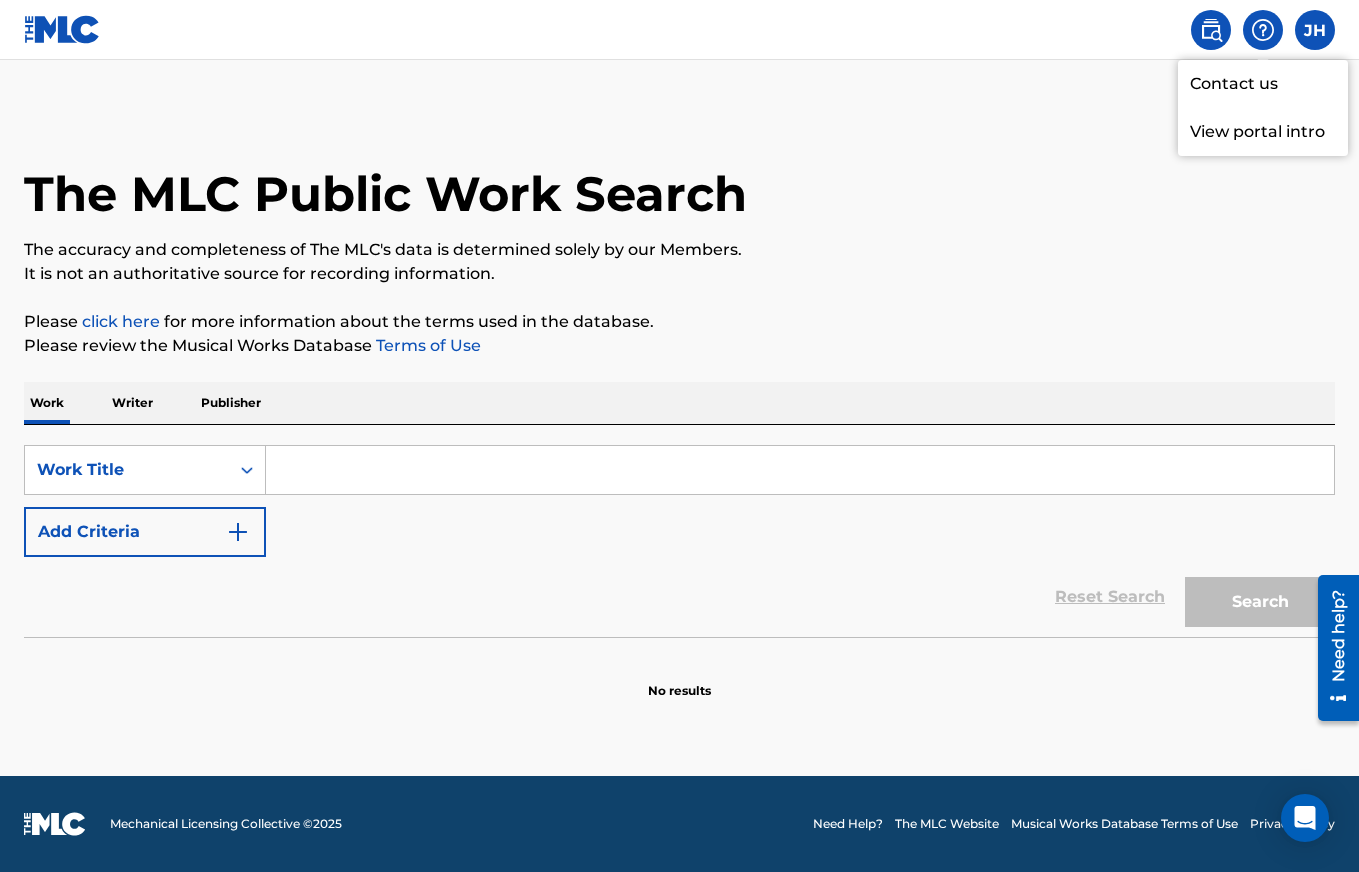 click on "View portal intro" at bounding box center [1263, 132] 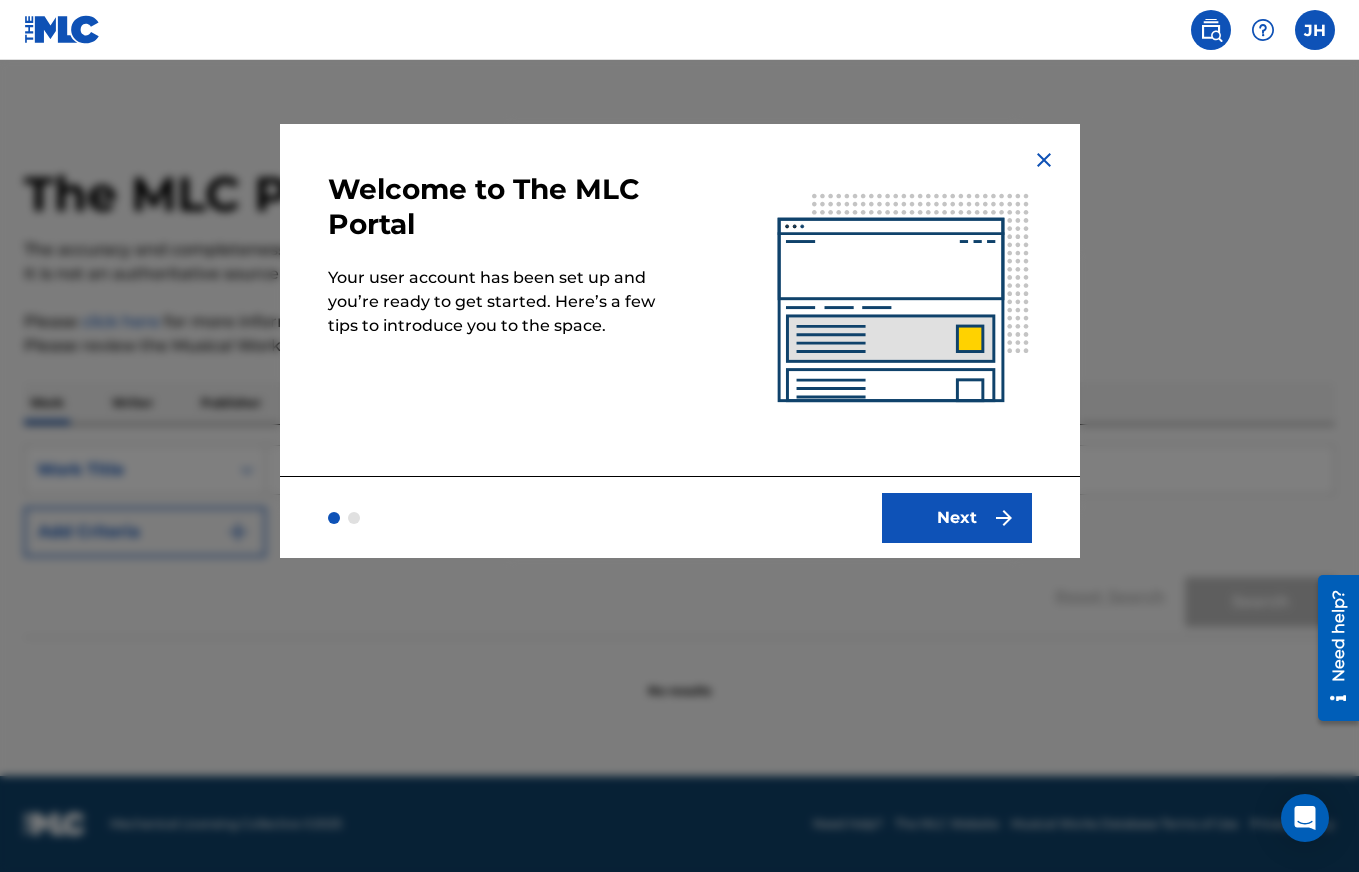 click on "Next" at bounding box center (957, 518) 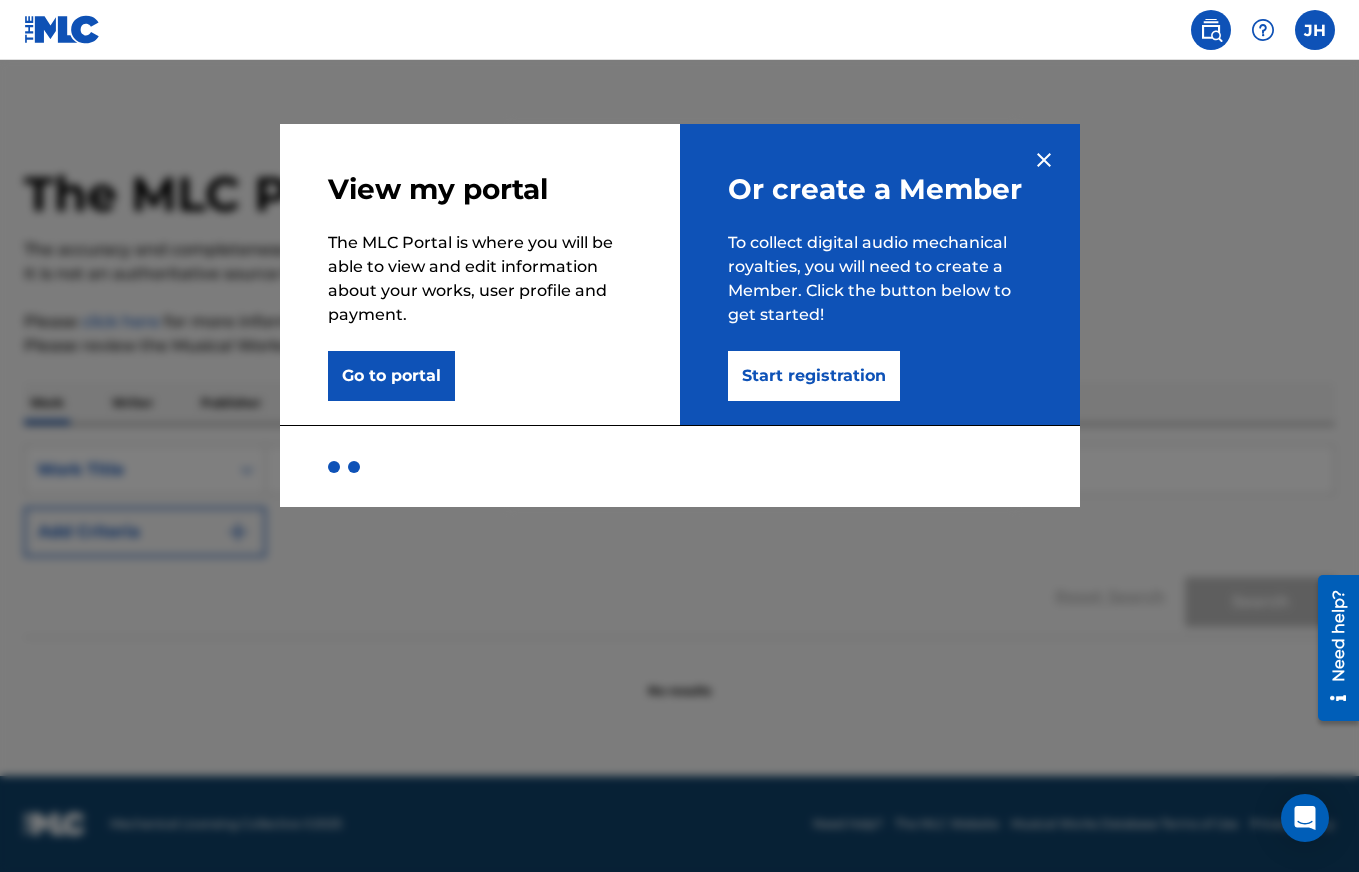 click on "Go to portal" at bounding box center [391, 376] 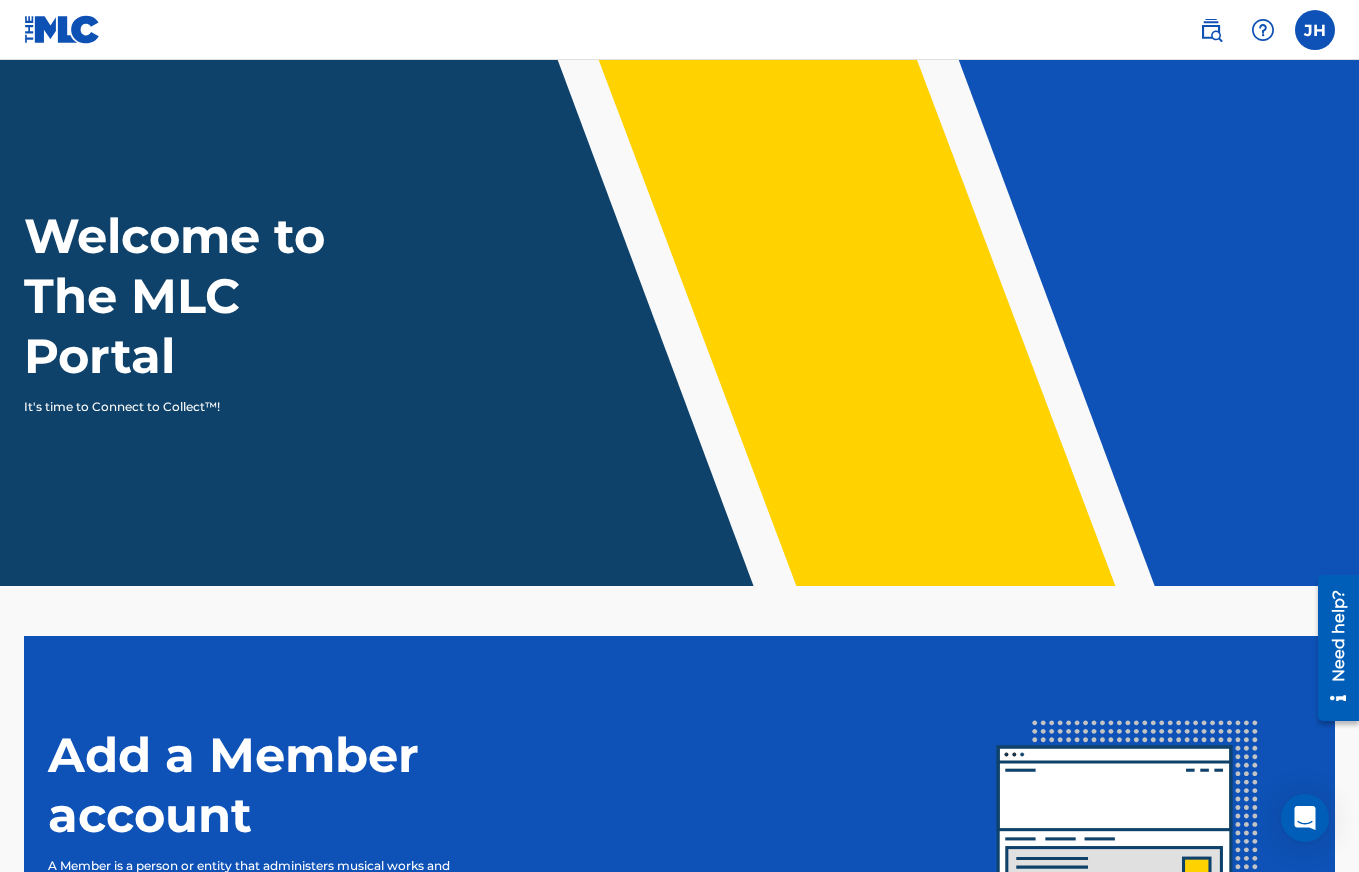 click on "Welcome to The MLC Portal It's time to Connect to Collect™!" at bounding box center [679, 323] 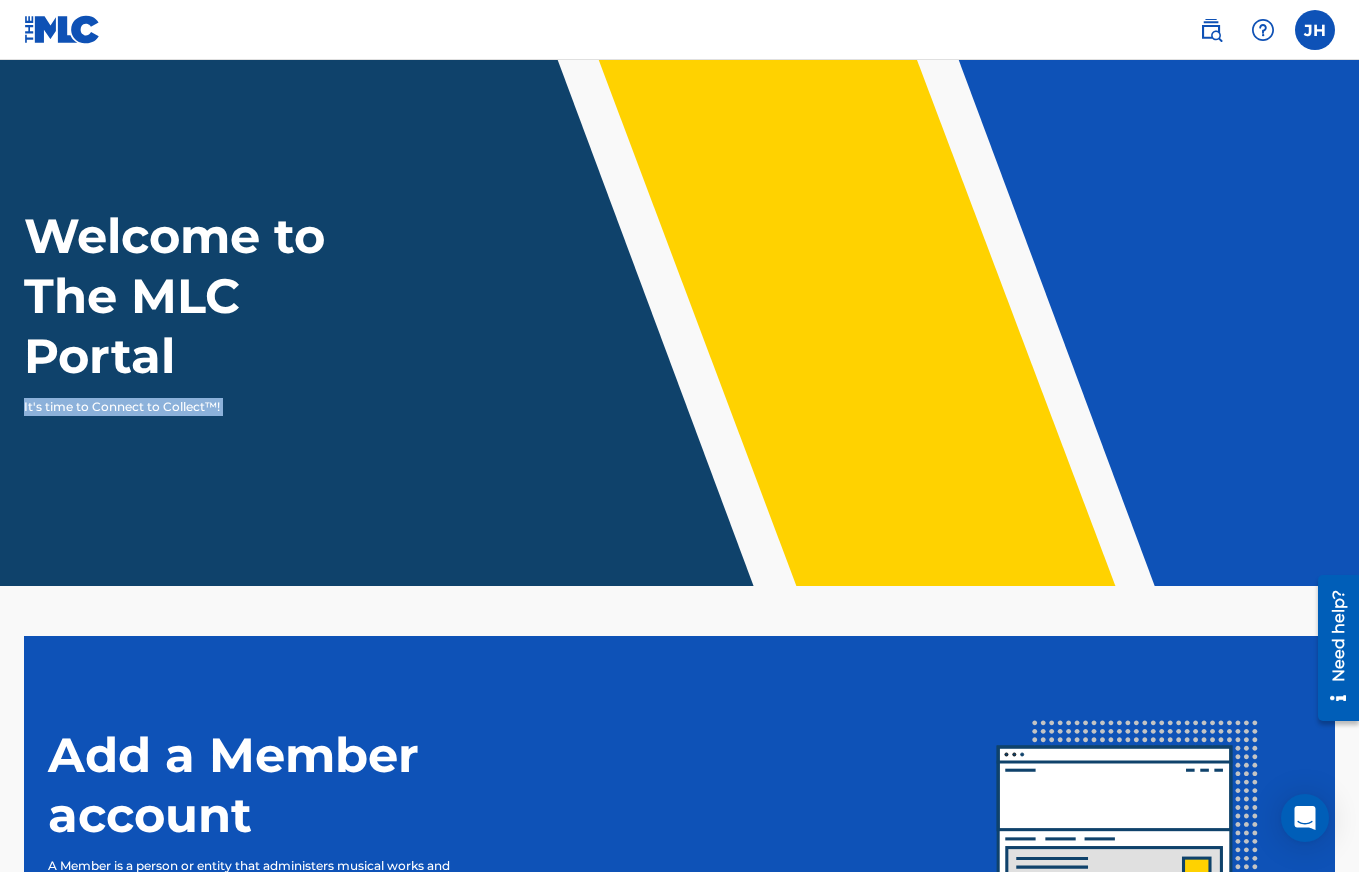 click on "Welcome to The MLC Portal It's time to Connect to Collect™!" at bounding box center (679, 323) 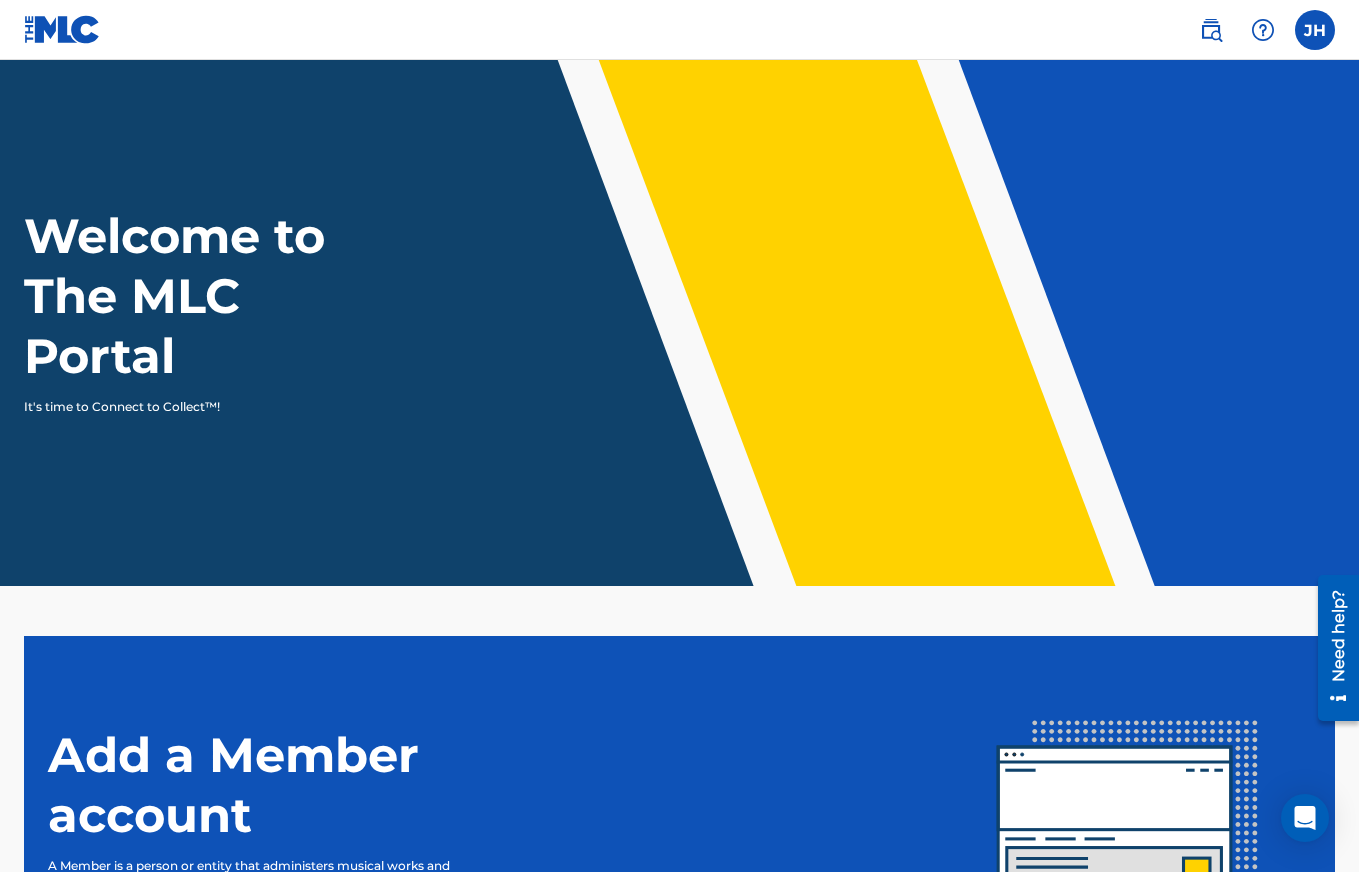 click on "Welcome to The MLC Portal It's time to Connect to Collect™!" at bounding box center (679, 311) 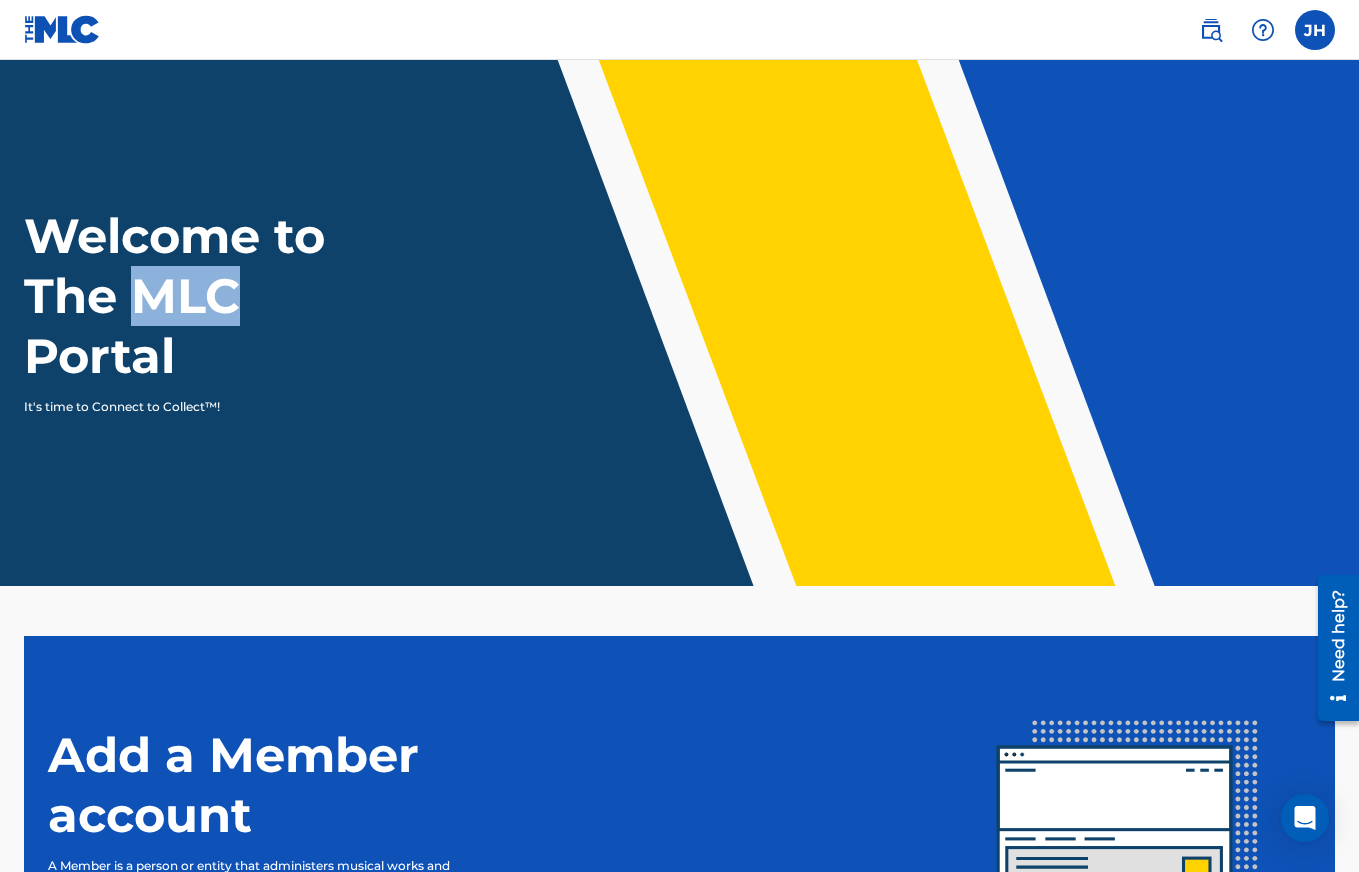 click on "Welcome to The MLC Portal It's time to Connect to Collect™!" at bounding box center (679, 311) 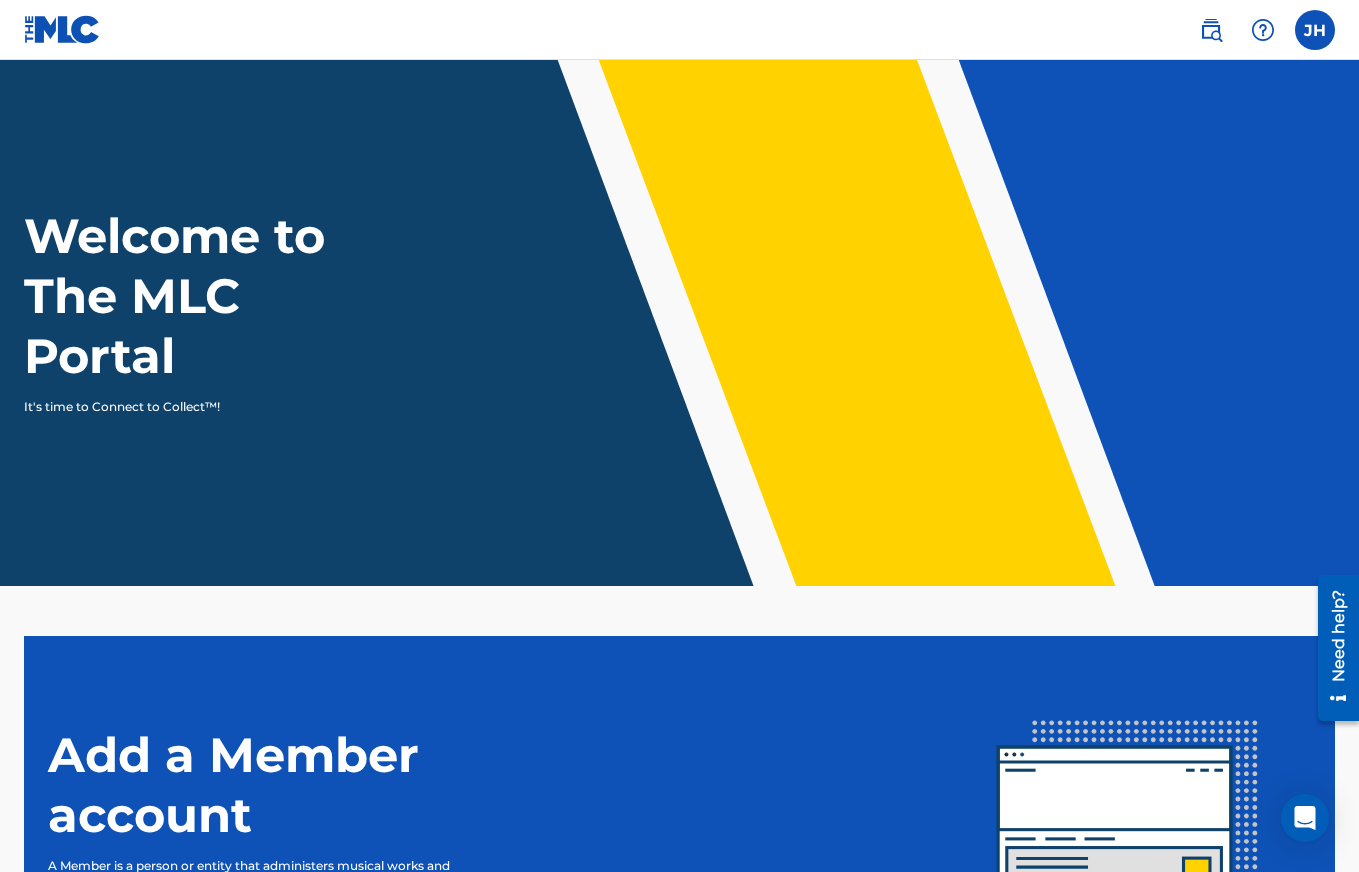 click on "Welcome to The MLC Portal It's time to Connect to Collect™!" at bounding box center (679, 311) 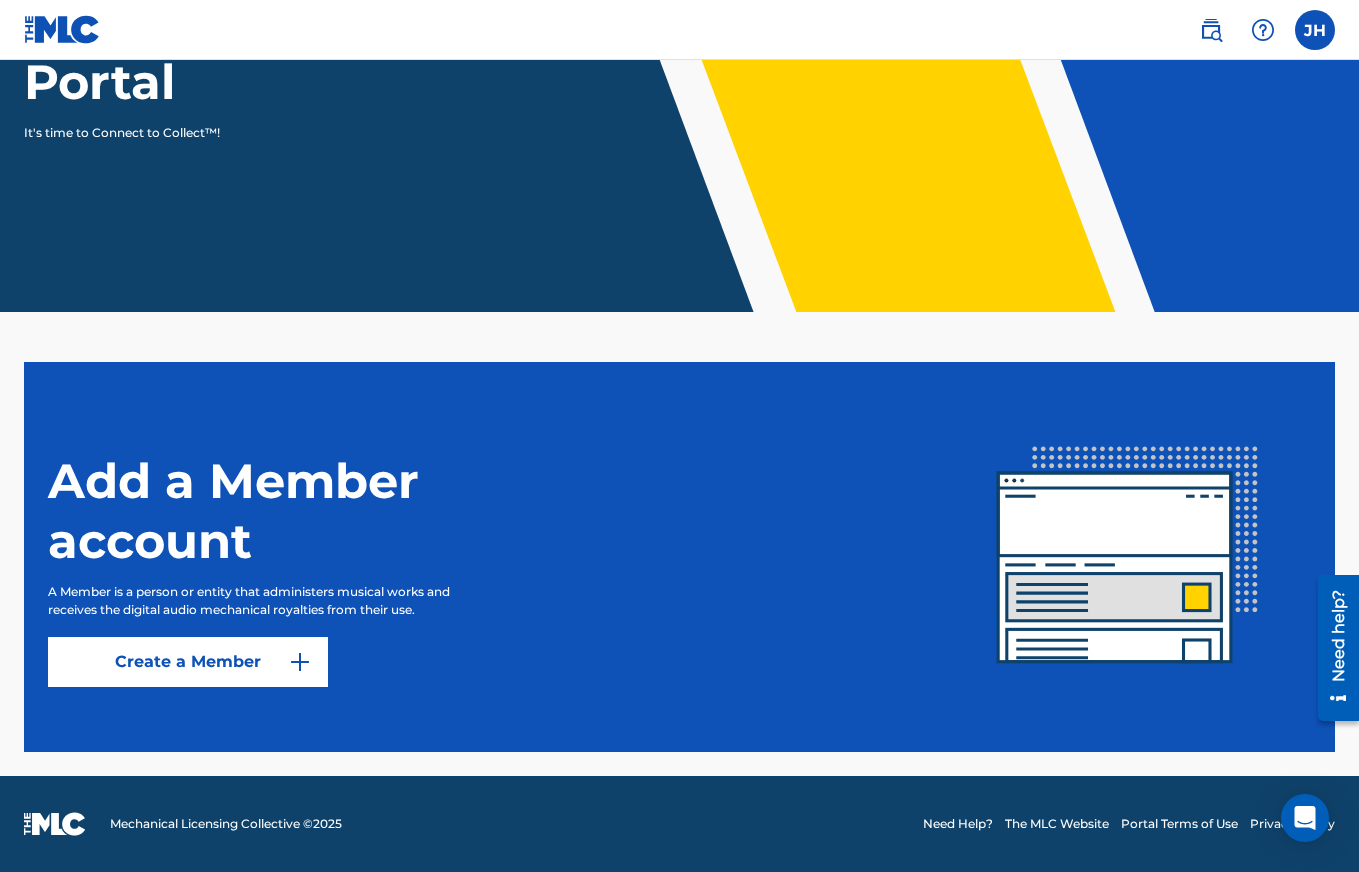 scroll, scrollTop: 274, scrollLeft: 0, axis: vertical 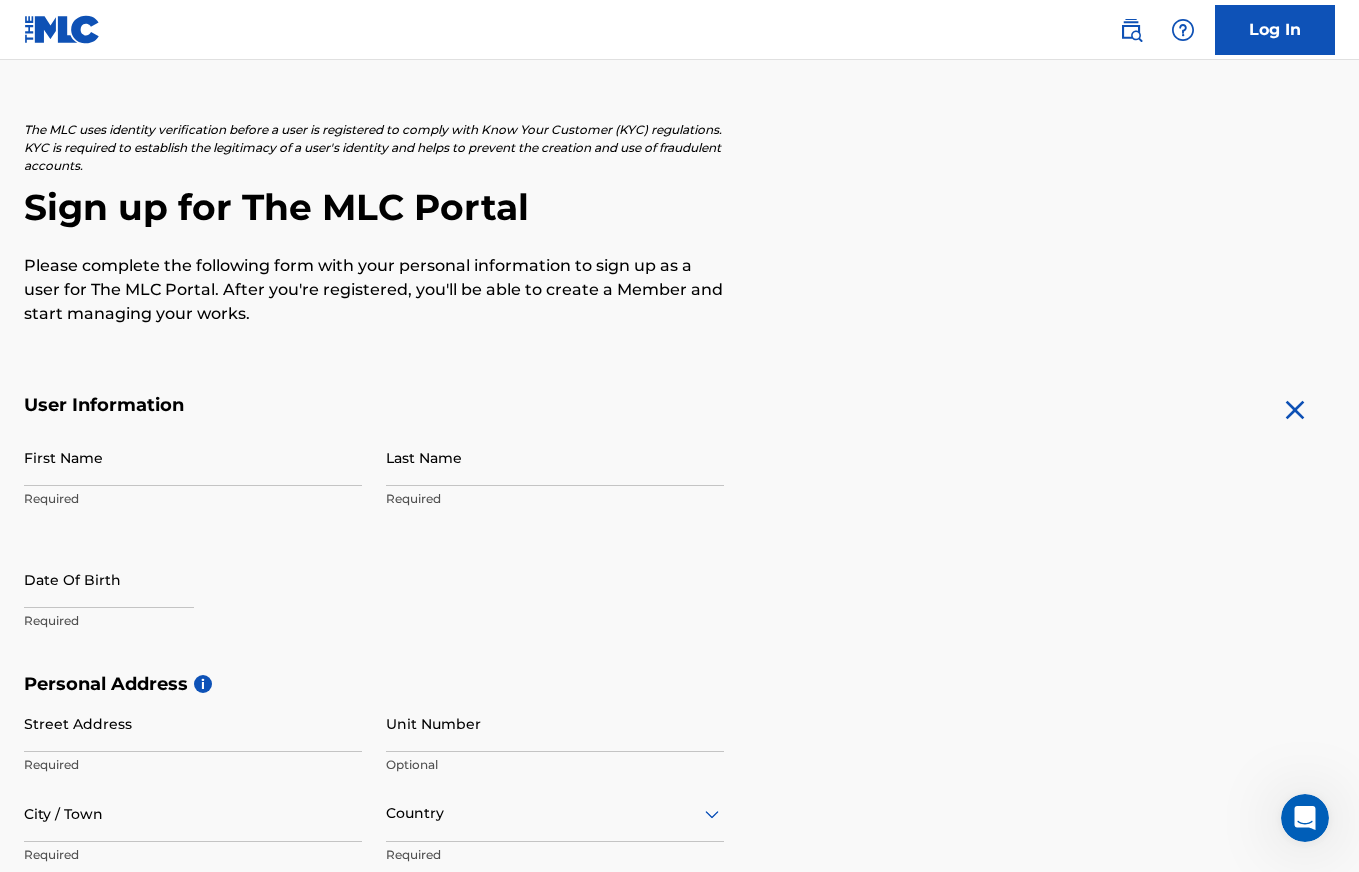 click on "Sign up for The MLC Portal" at bounding box center [679, 207] 